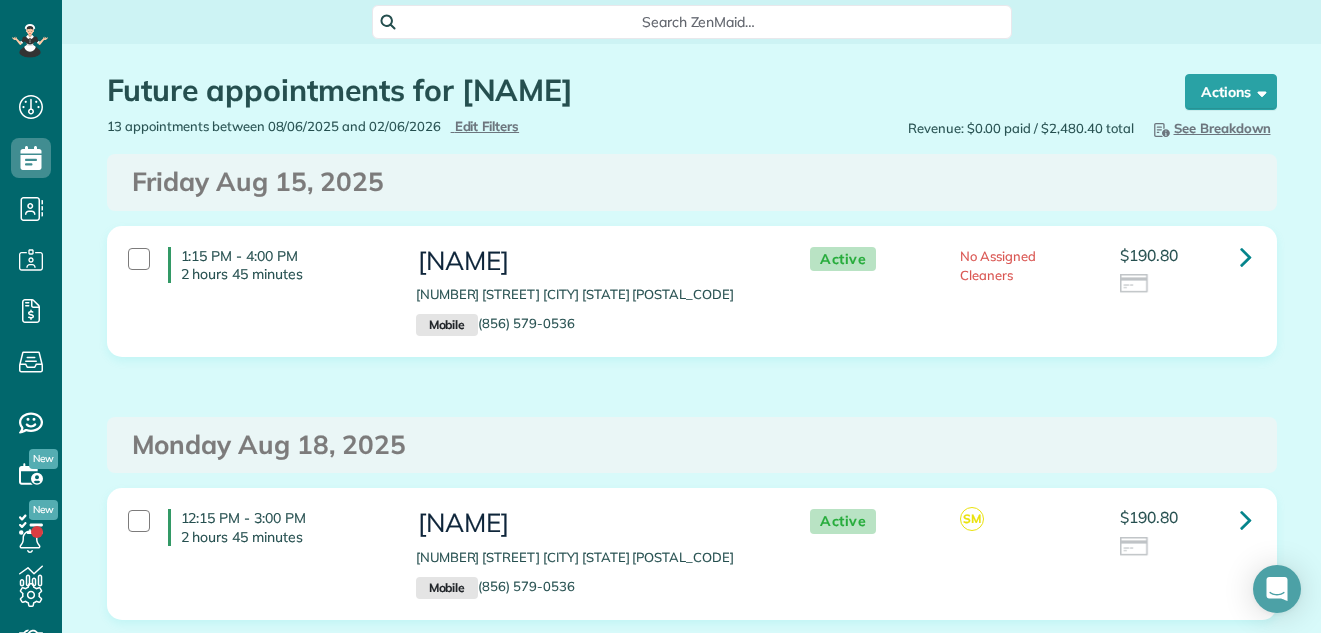 scroll, scrollTop: 0, scrollLeft: 0, axis: both 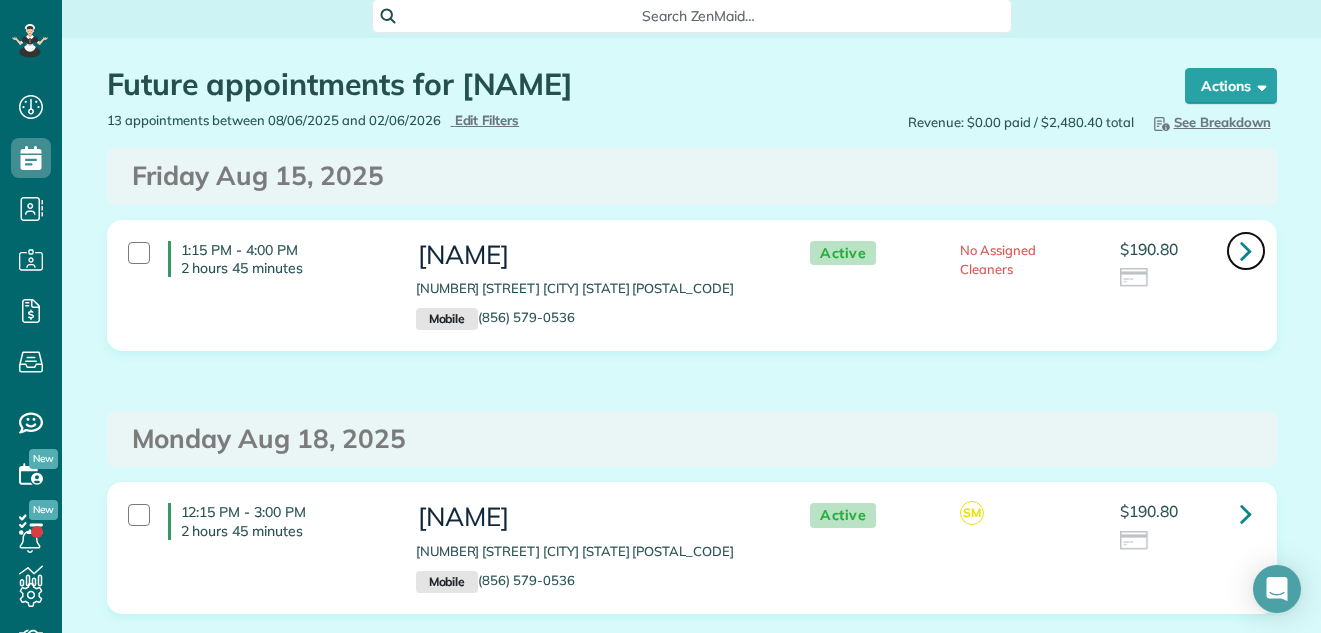 click at bounding box center (1246, 250) 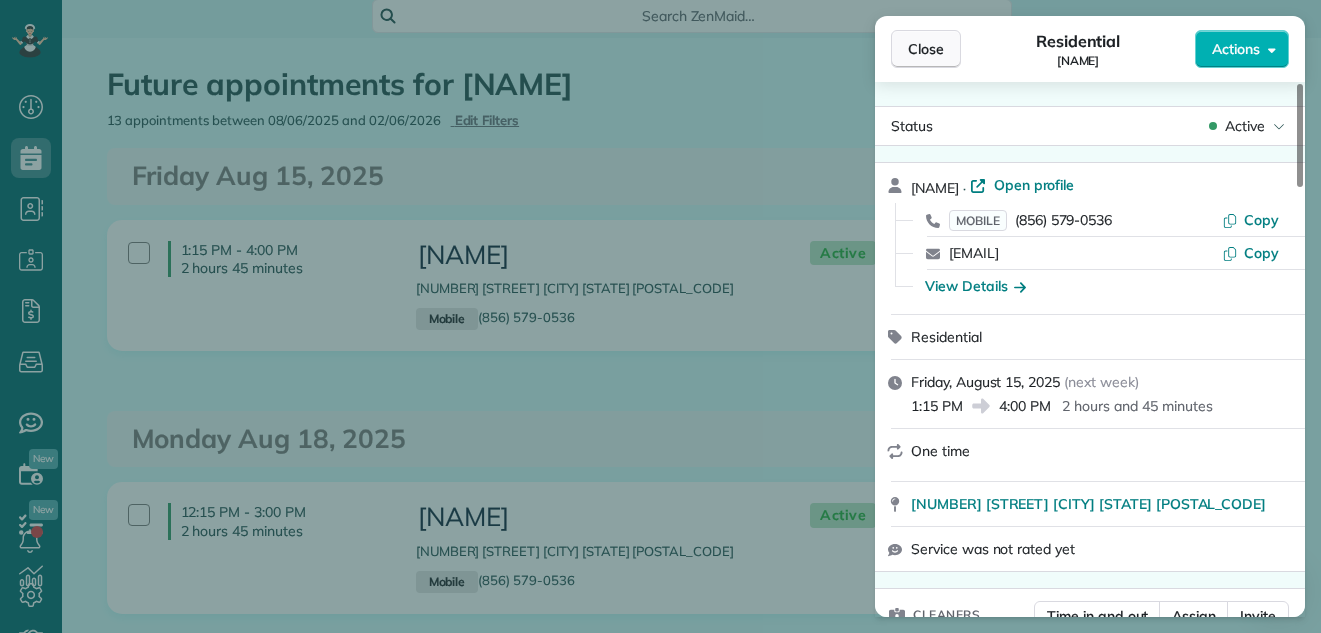 click on "Close" at bounding box center (926, 49) 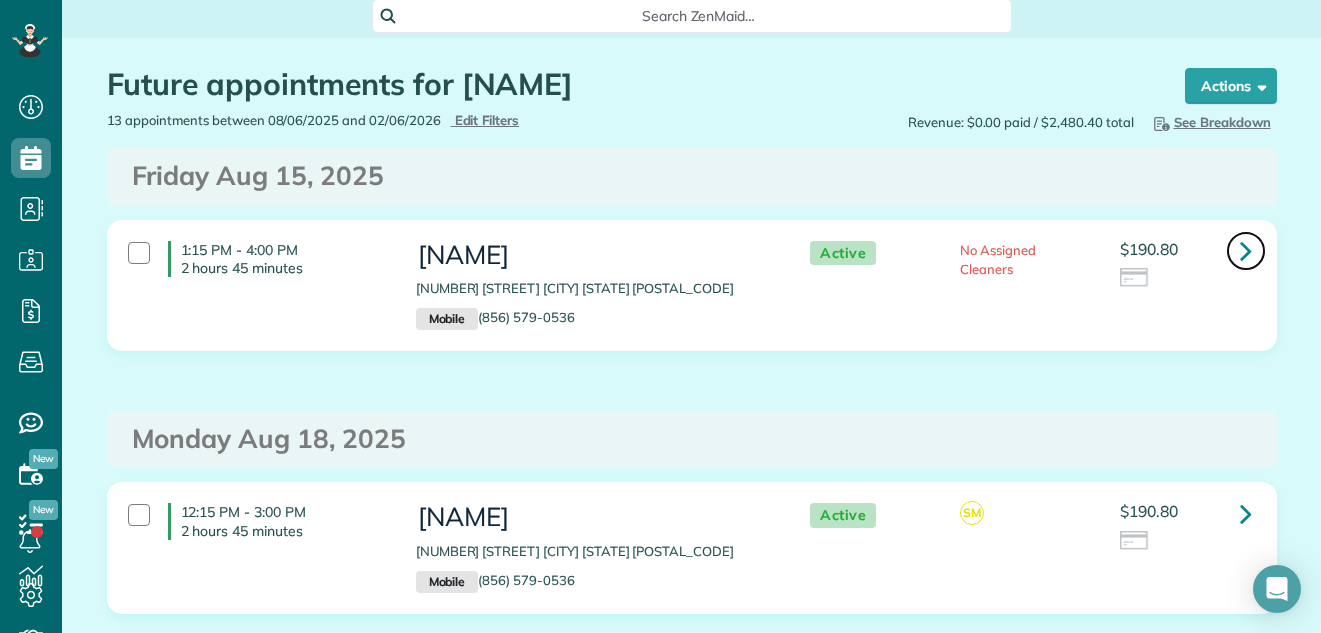 click at bounding box center [1246, 250] 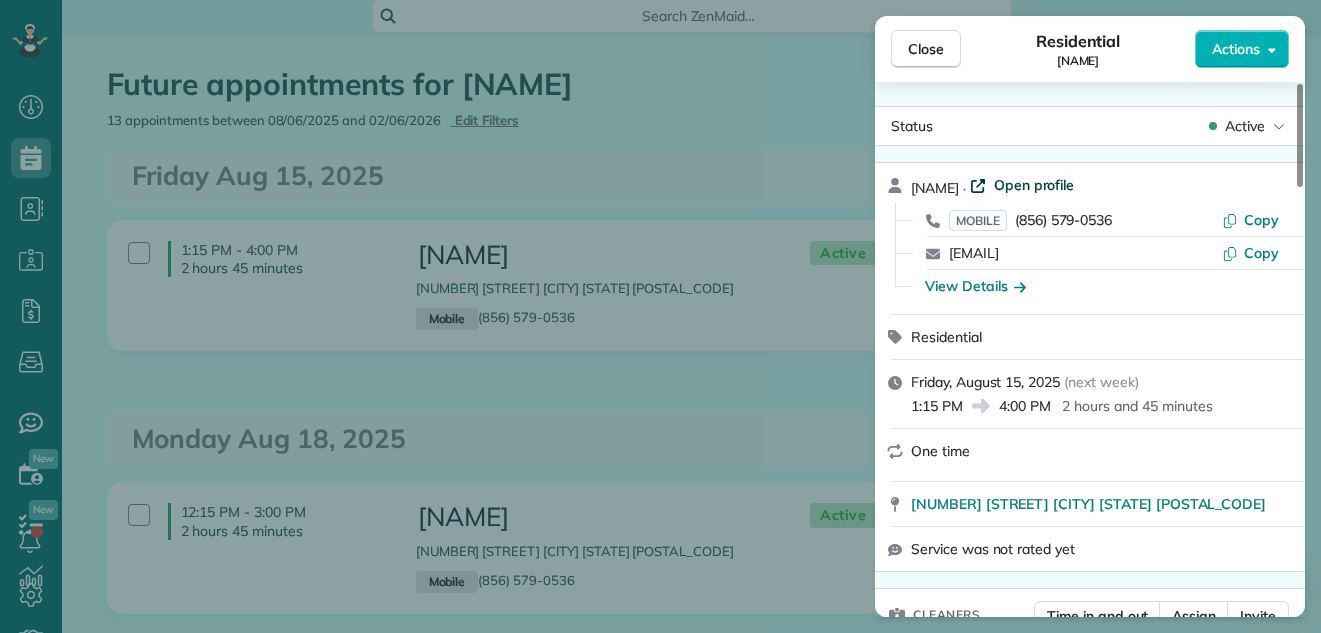 click on "Open profile" at bounding box center (1034, 185) 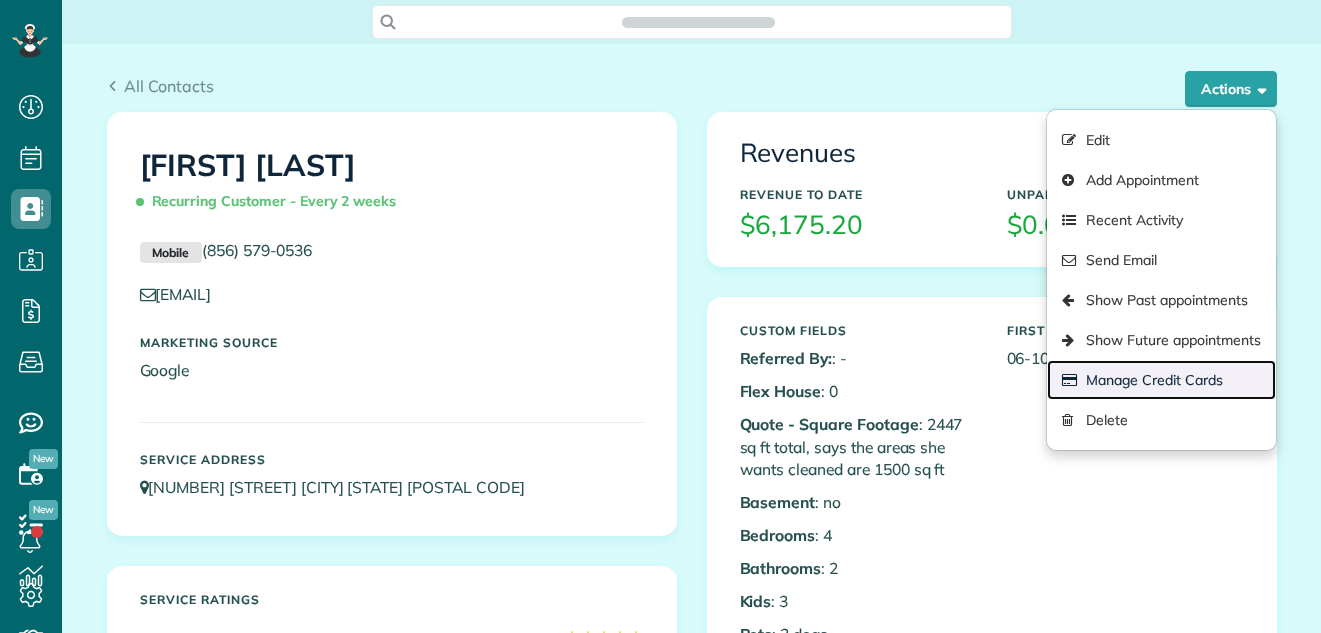click on "Manage Credit Cards" at bounding box center (1161, 380) 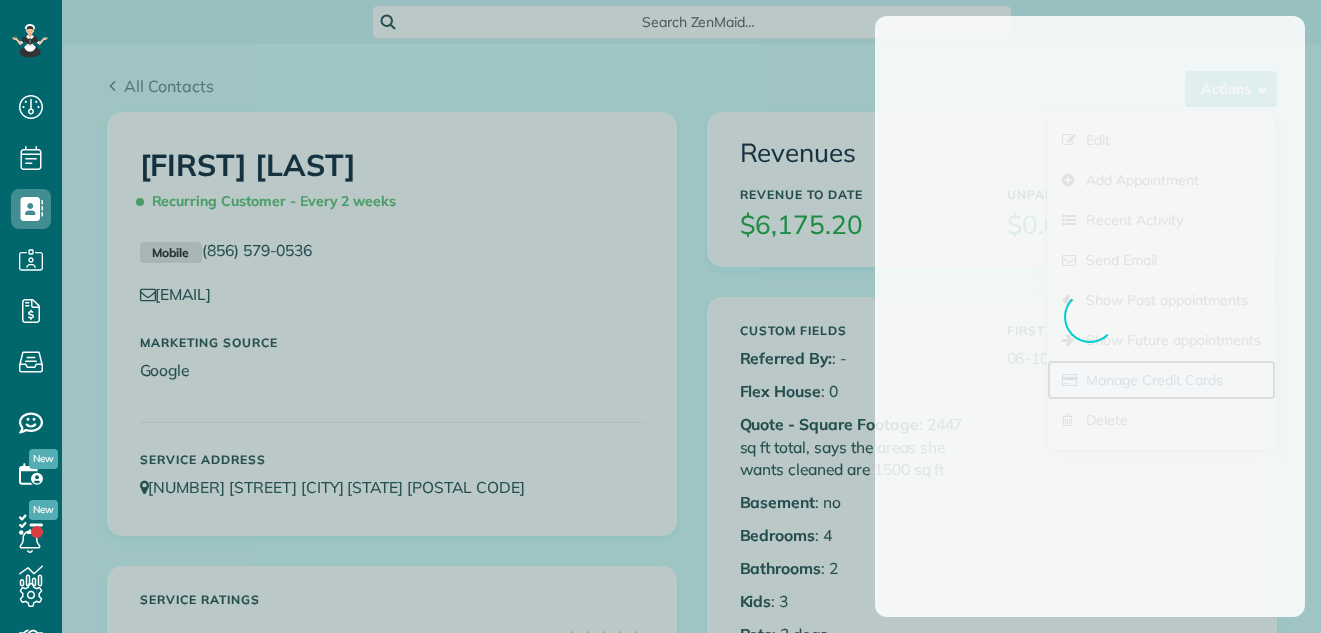 scroll, scrollTop: 633, scrollLeft: 62, axis: both 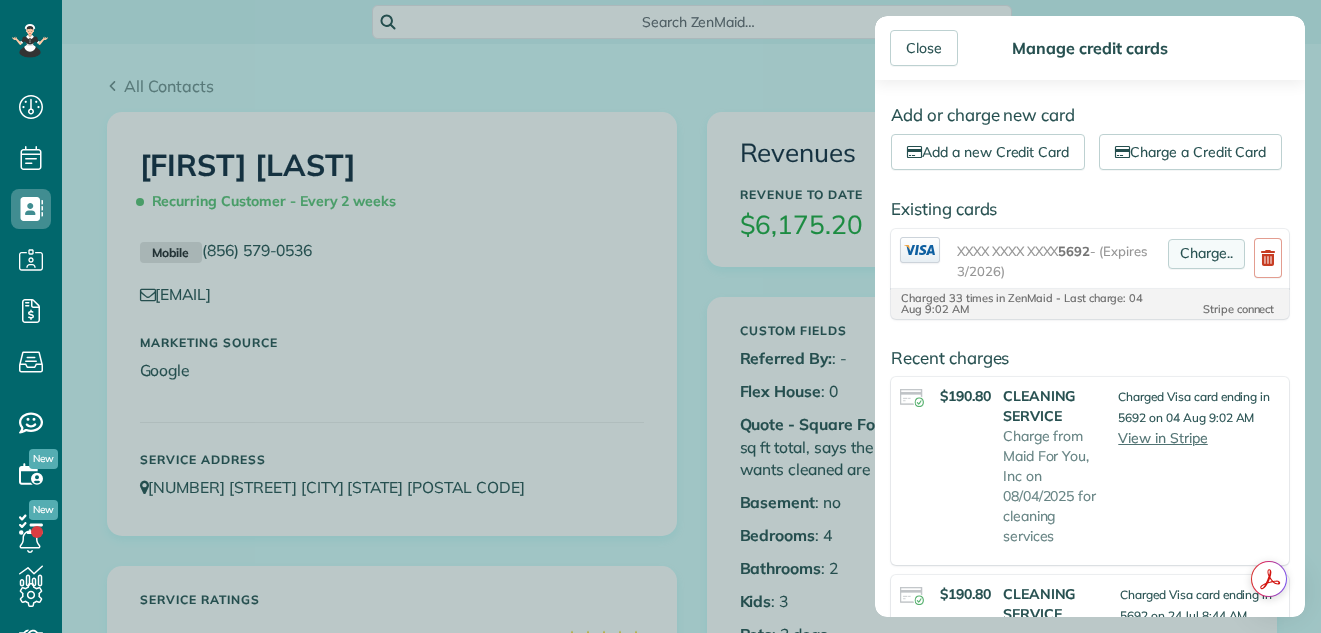 click on "Charge.." at bounding box center [1206, 254] 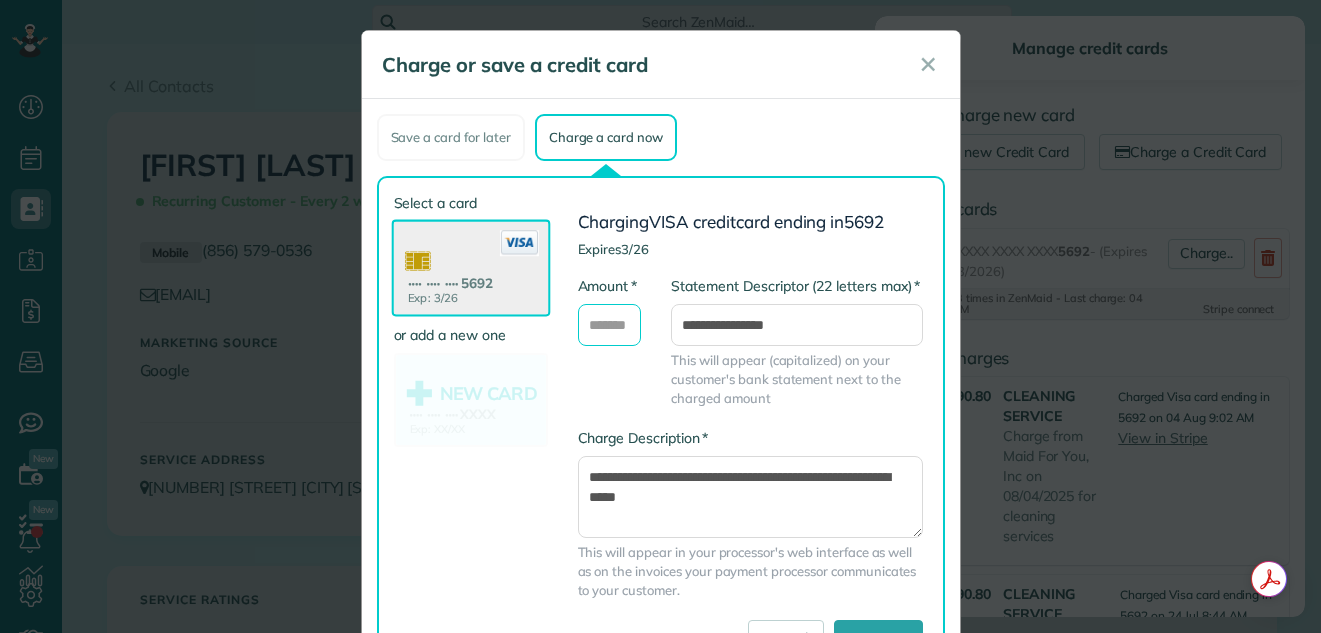 click on "*  Amount" at bounding box center (610, 325) 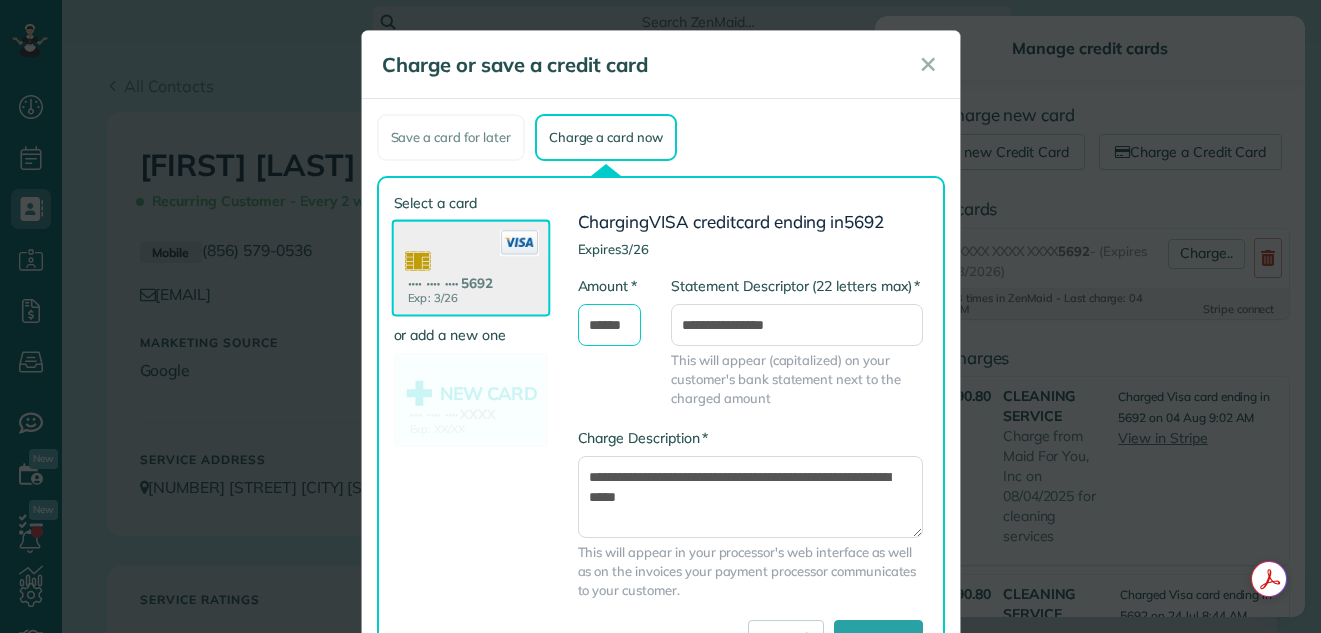 scroll, scrollTop: 0, scrollLeft: 0, axis: both 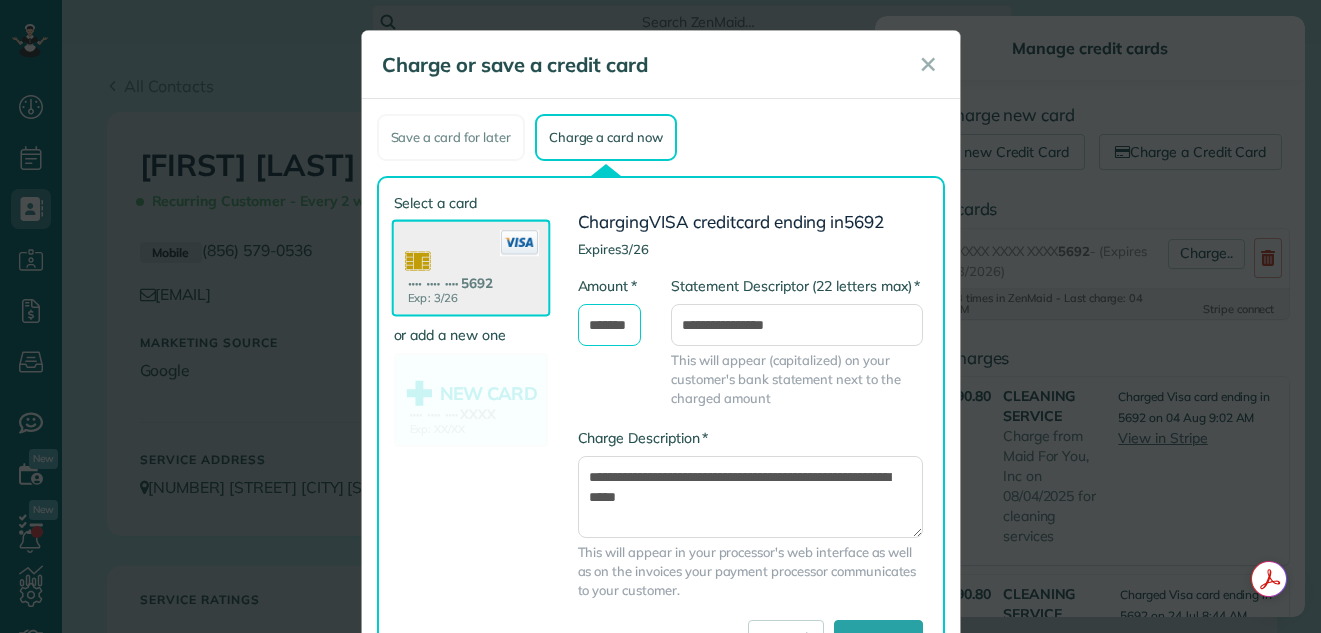type on "*******" 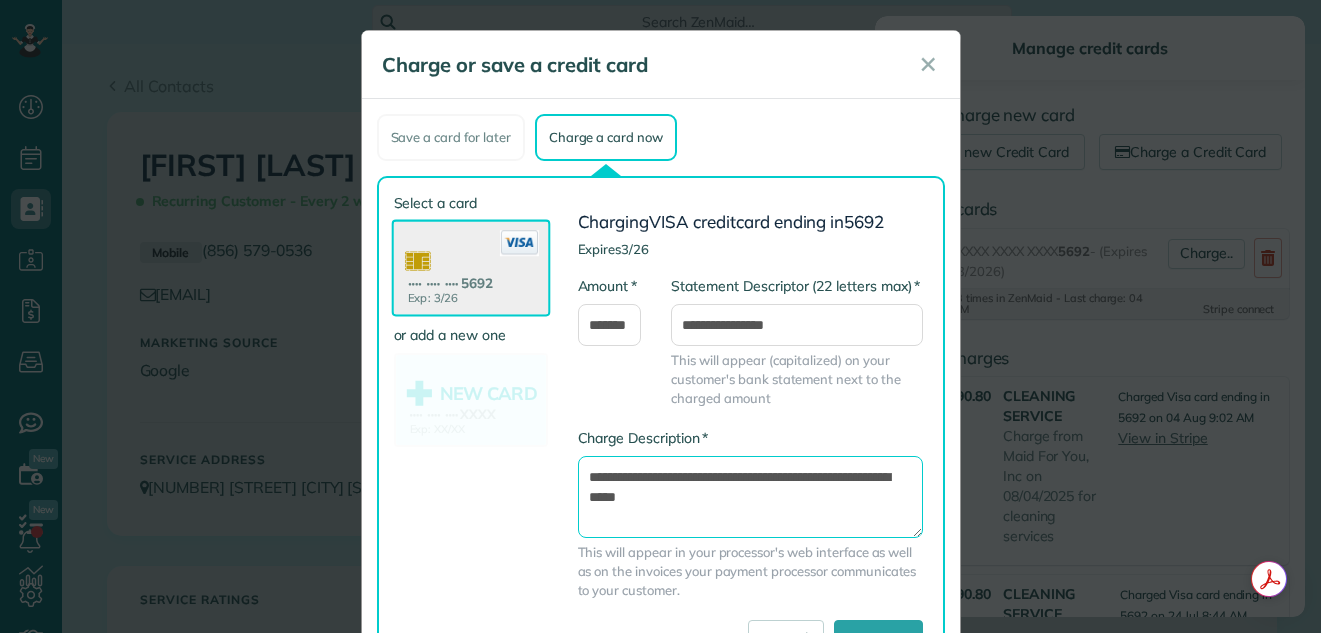 click on "**********" at bounding box center (750, 497) 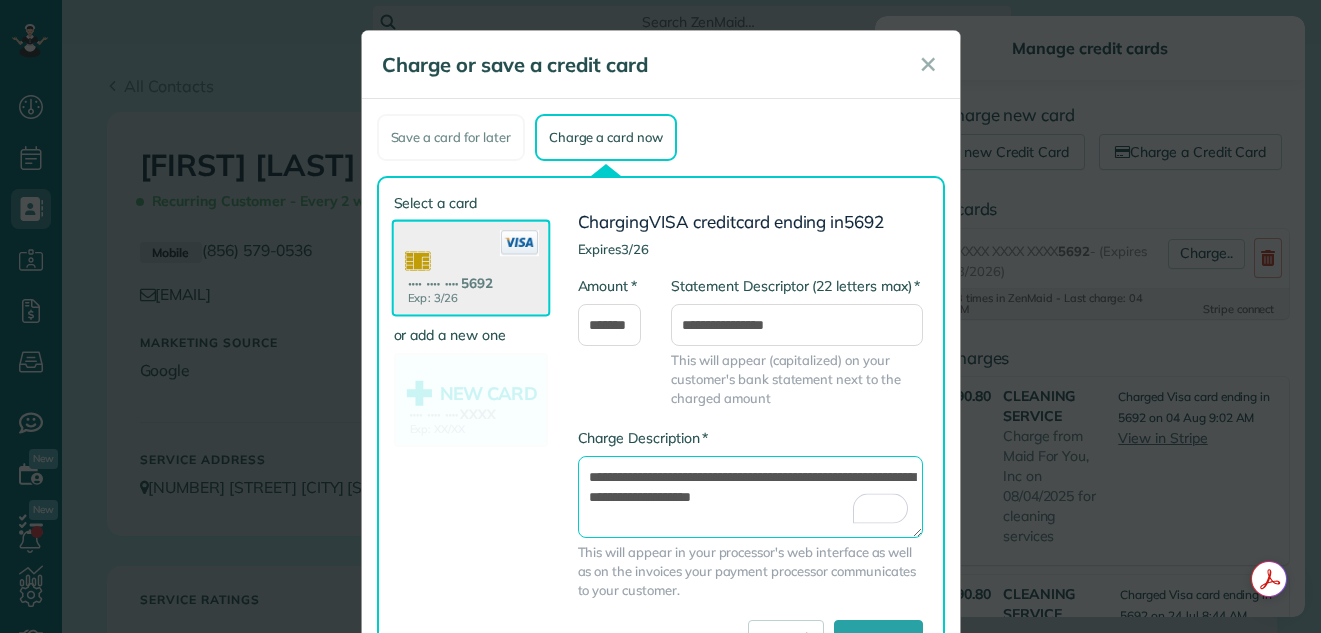 click on "**********" at bounding box center [750, 497] 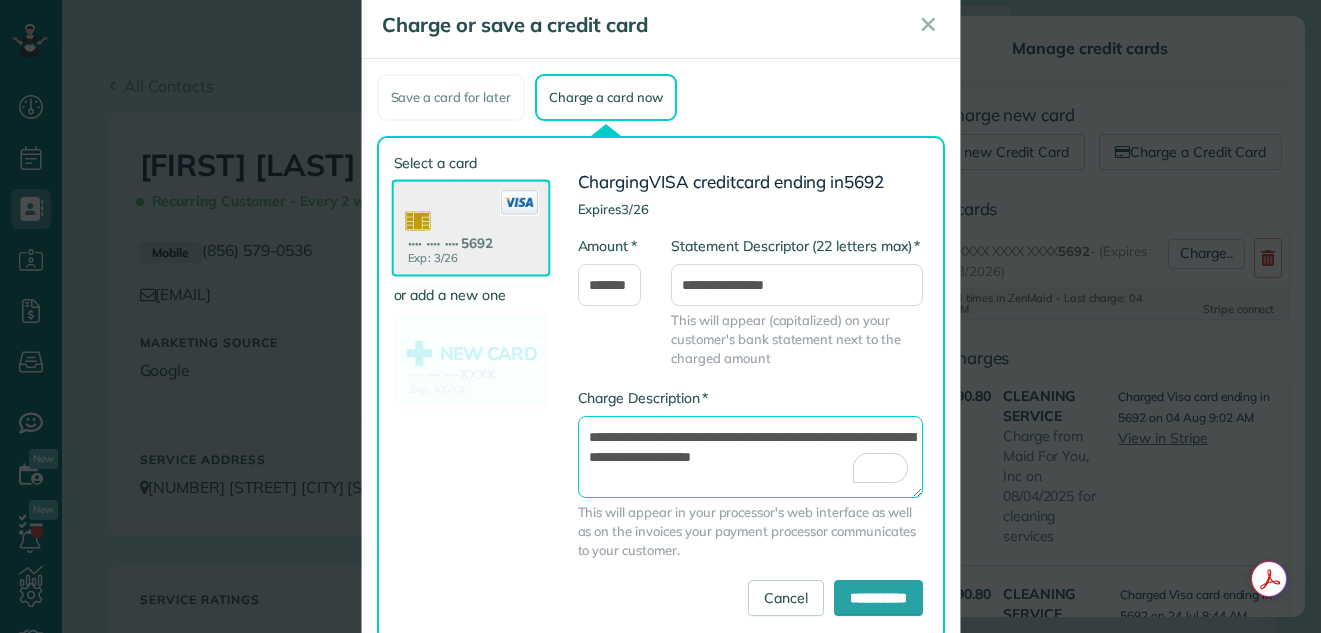 scroll, scrollTop: 94, scrollLeft: 0, axis: vertical 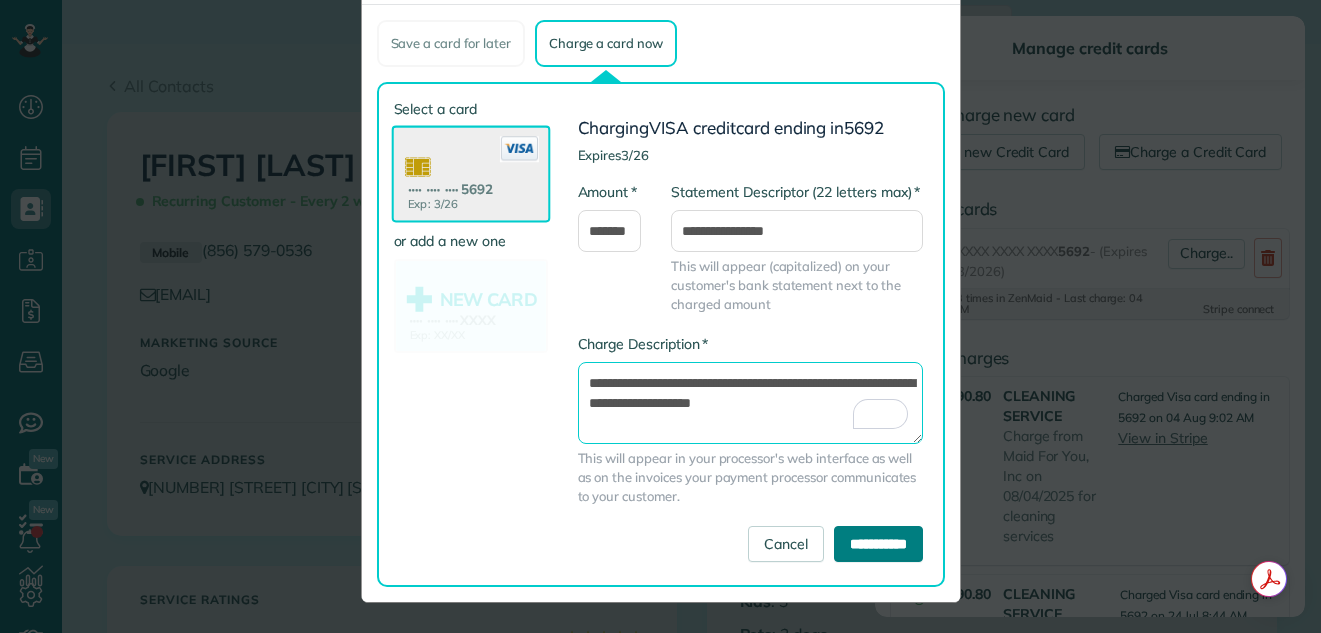 type on "**********" 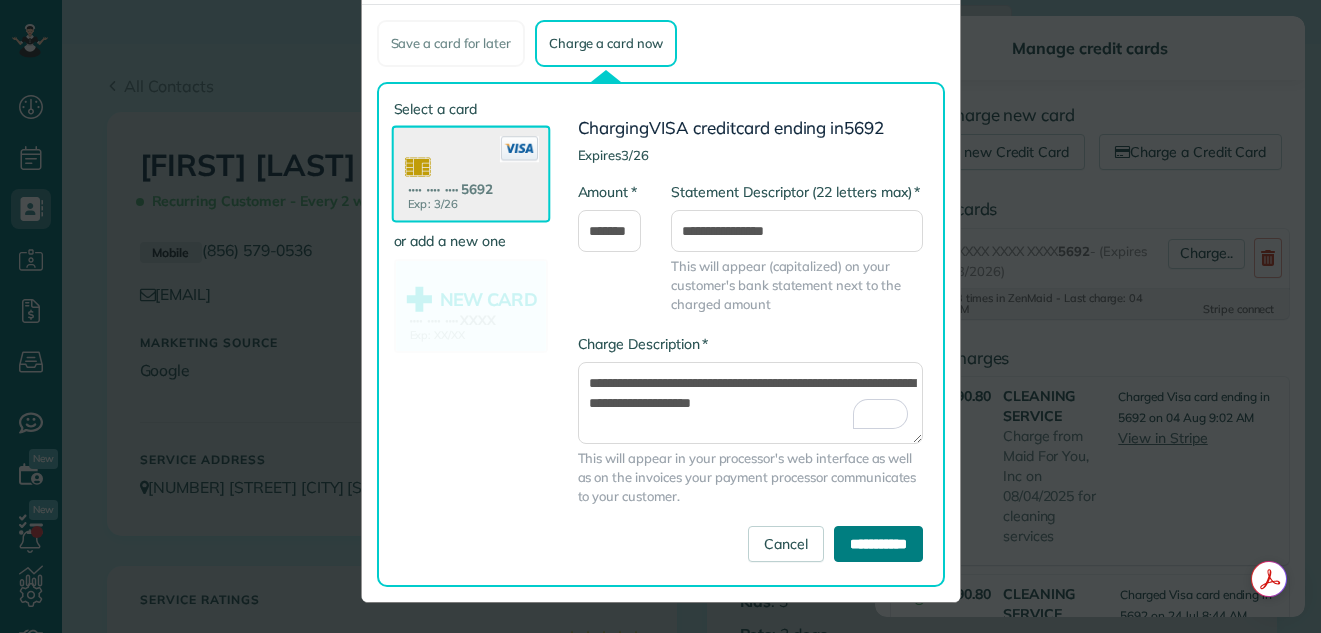 click on "**********" at bounding box center [878, 544] 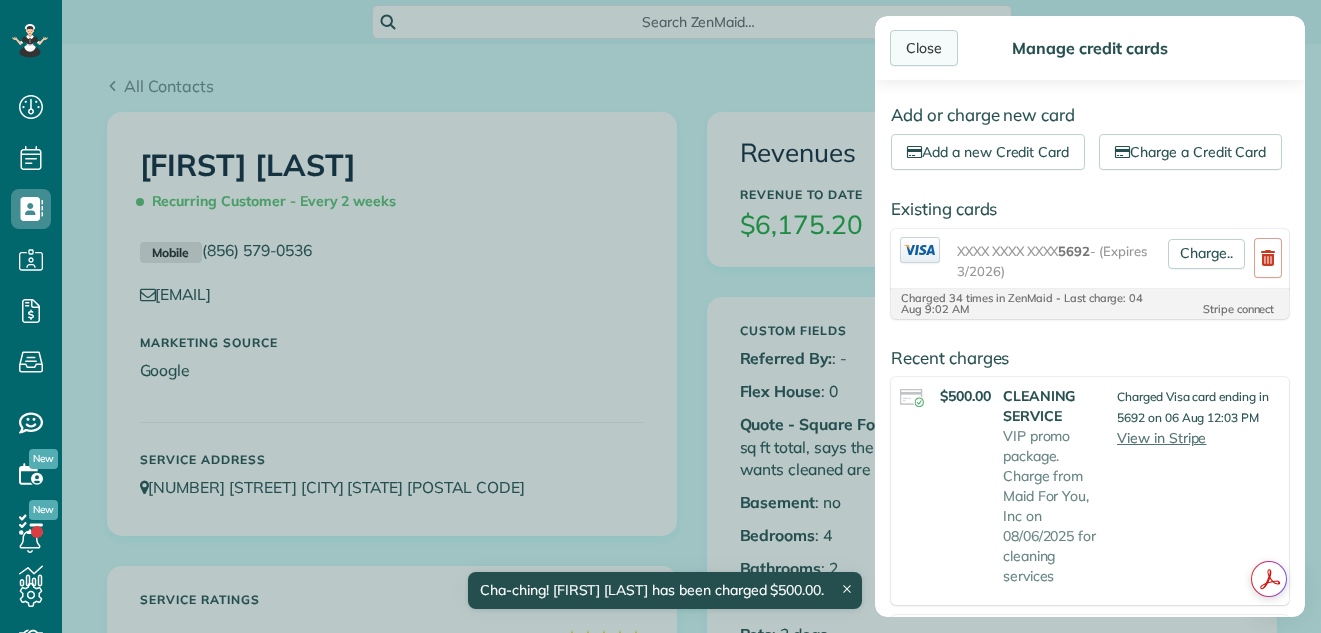 click on "Close" at bounding box center [924, 48] 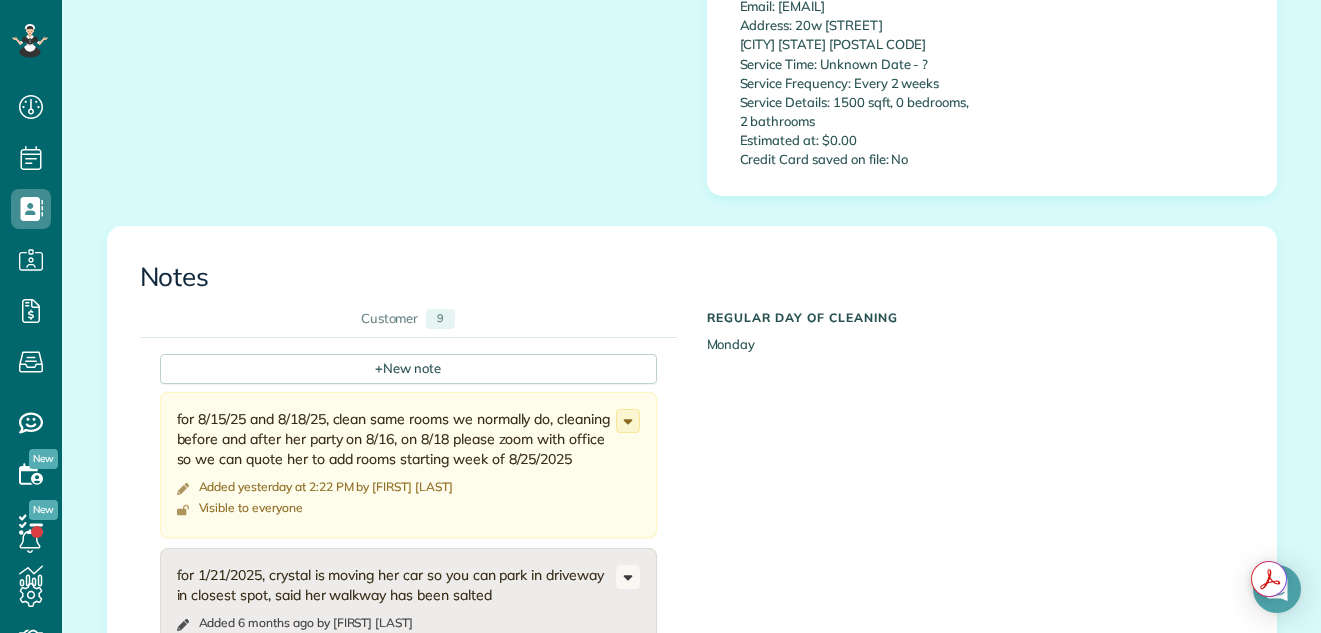 scroll, scrollTop: 1759, scrollLeft: 0, axis: vertical 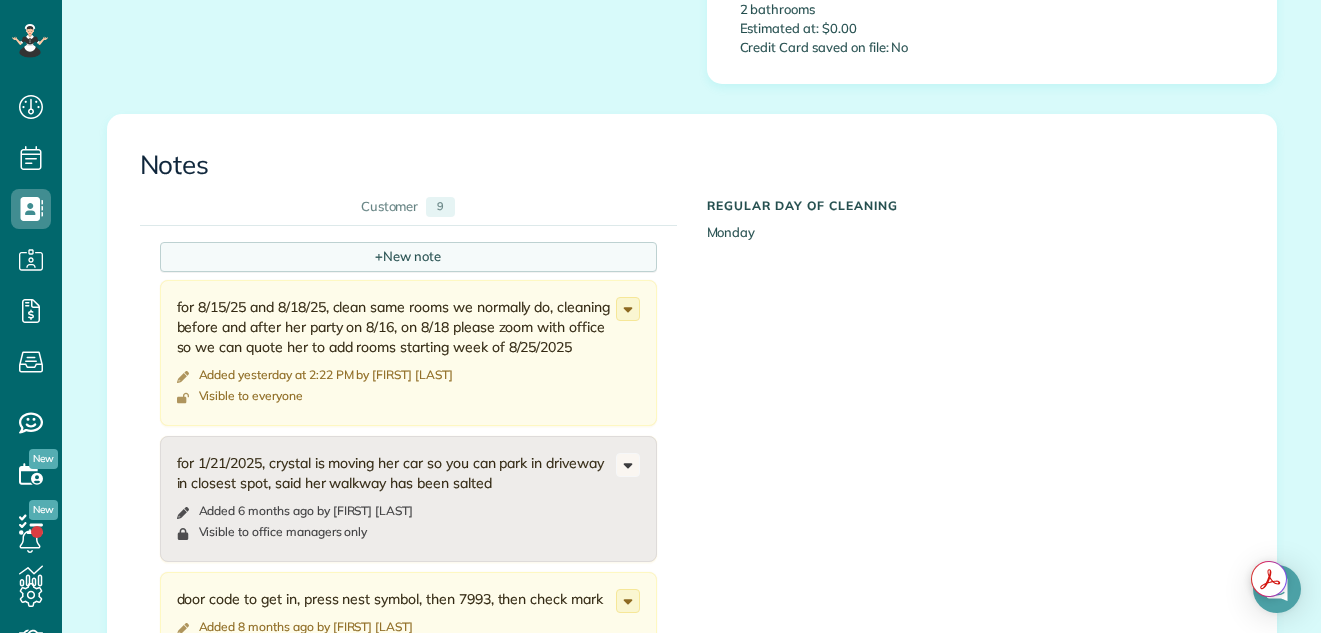 click on "+
New note" at bounding box center [408, 257] 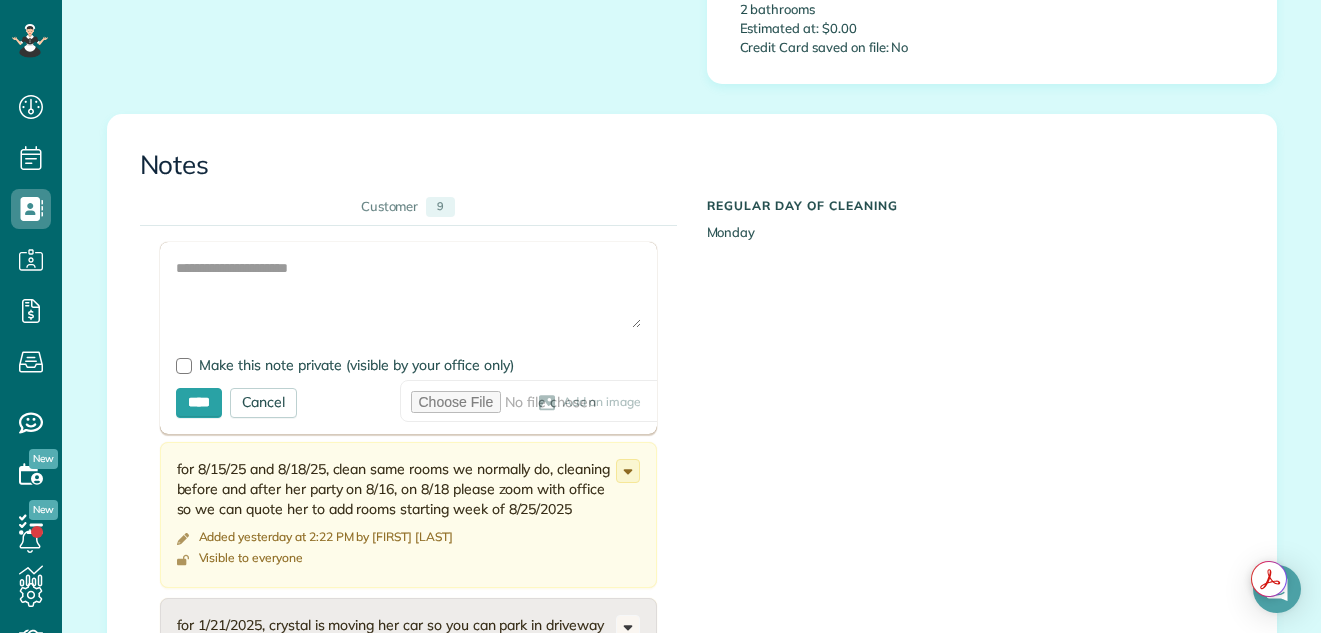 click on "Add Image
Make this note private (visible by your office only)
****
Cancel
Add an image" at bounding box center (408, 338) 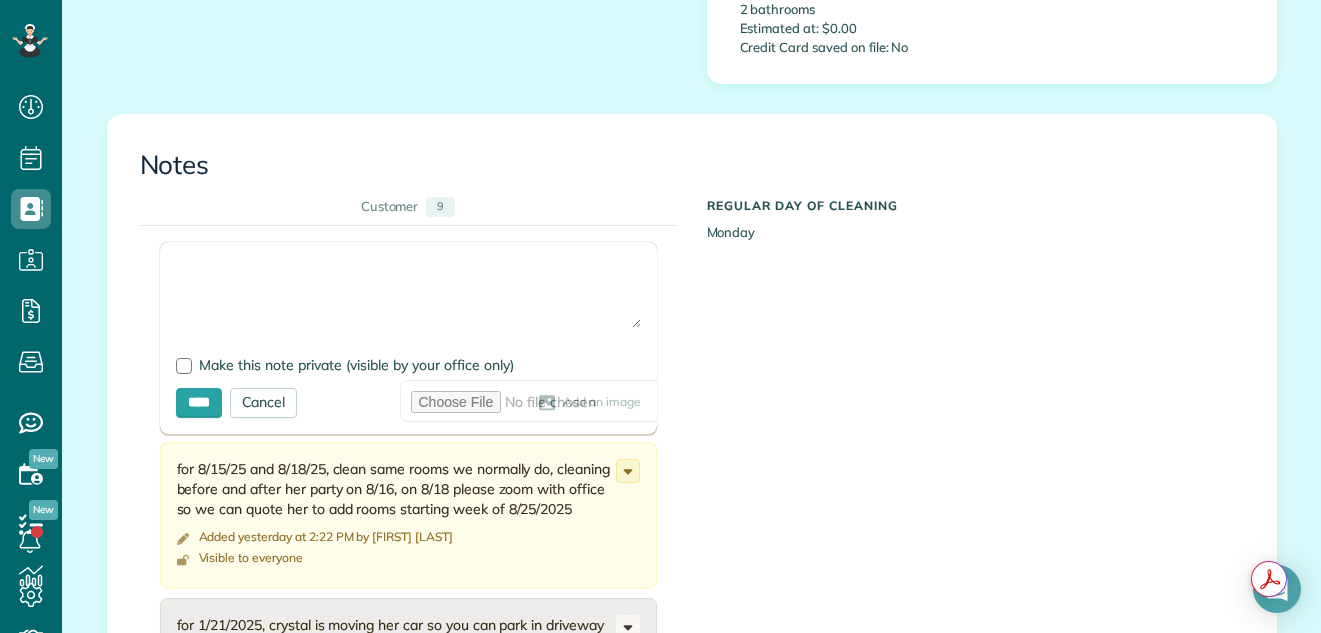 click at bounding box center [408, 293] 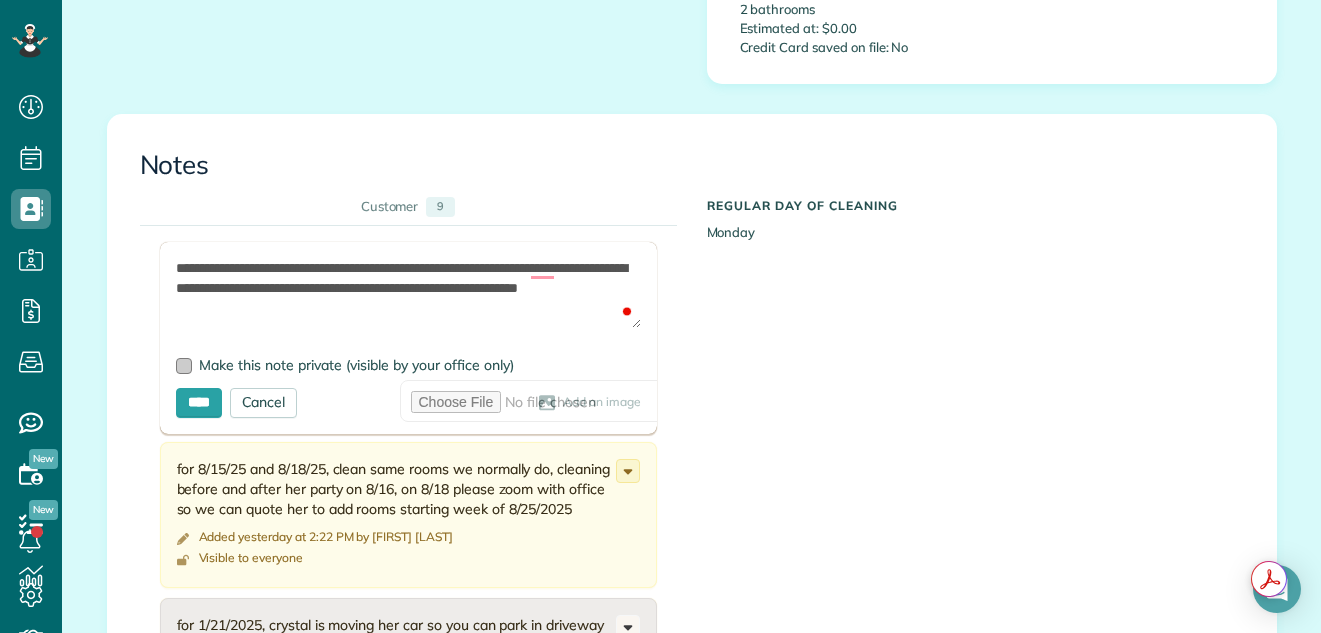 type on "**********" 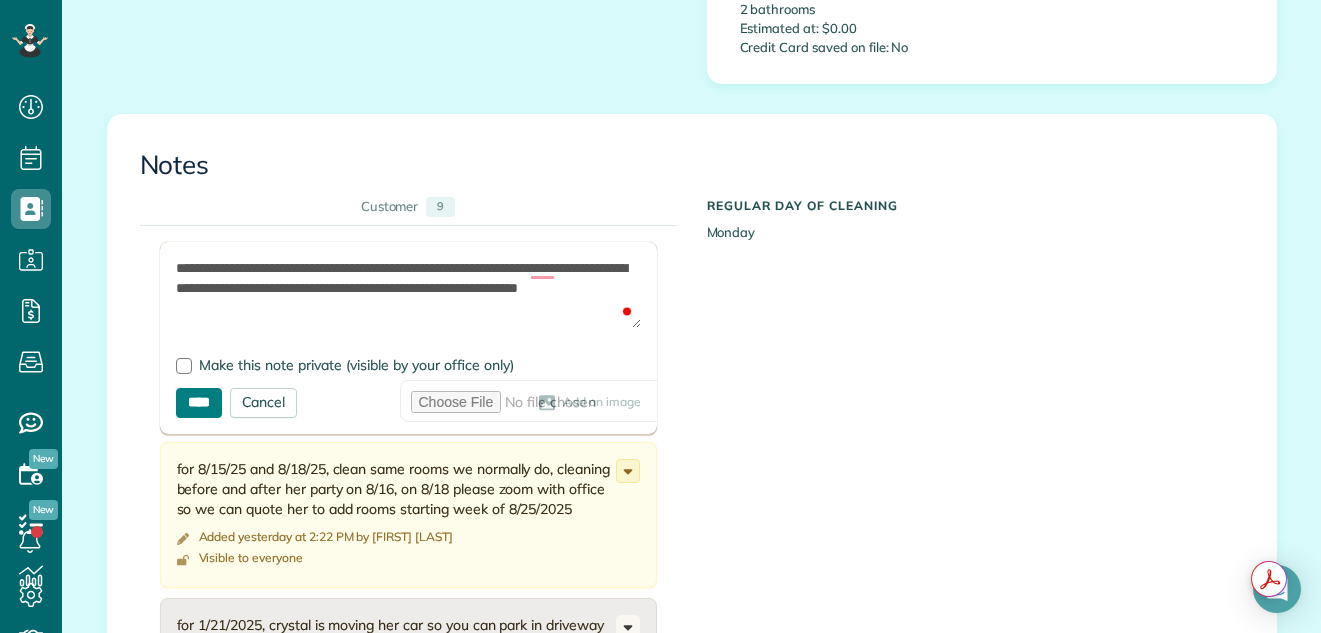 click on "****" at bounding box center (199, 403) 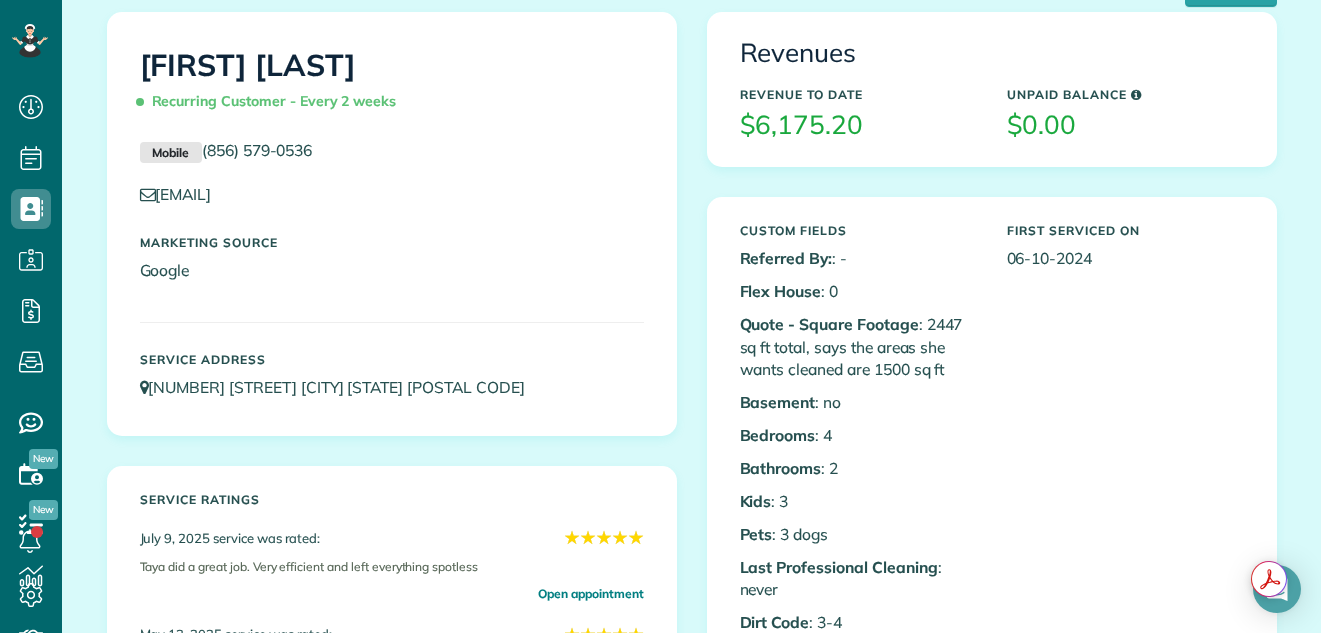 scroll, scrollTop: 0, scrollLeft: 0, axis: both 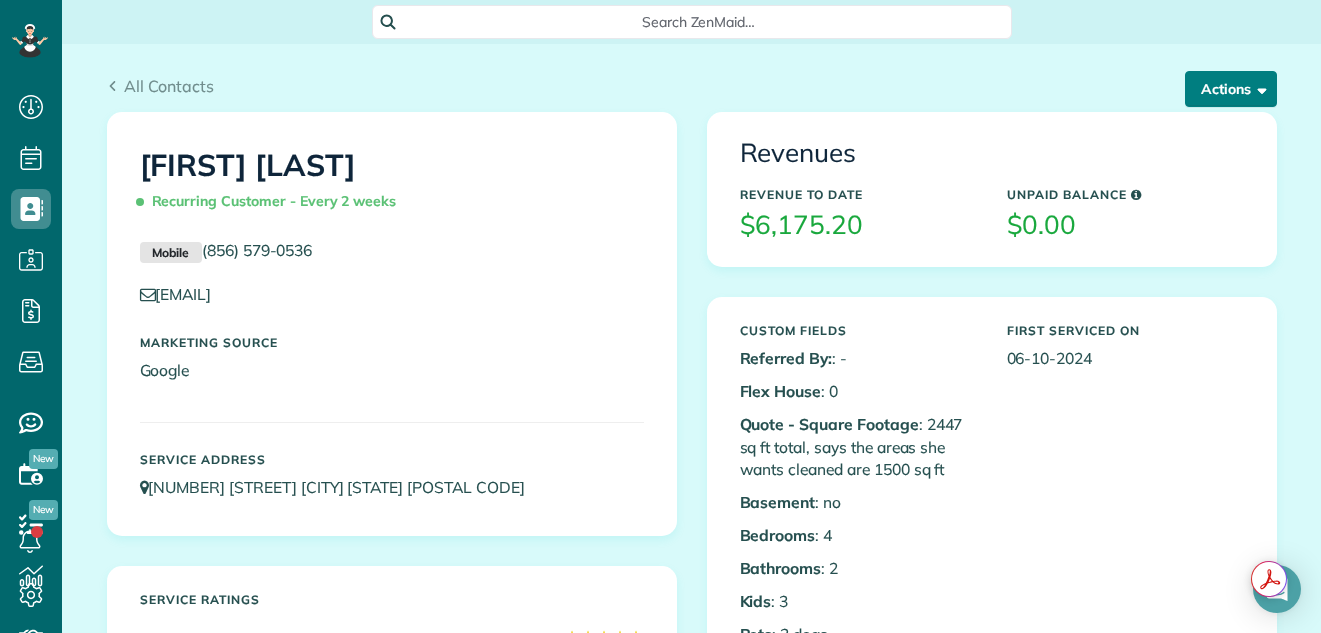 click on "Actions" at bounding box center [1231, 89] 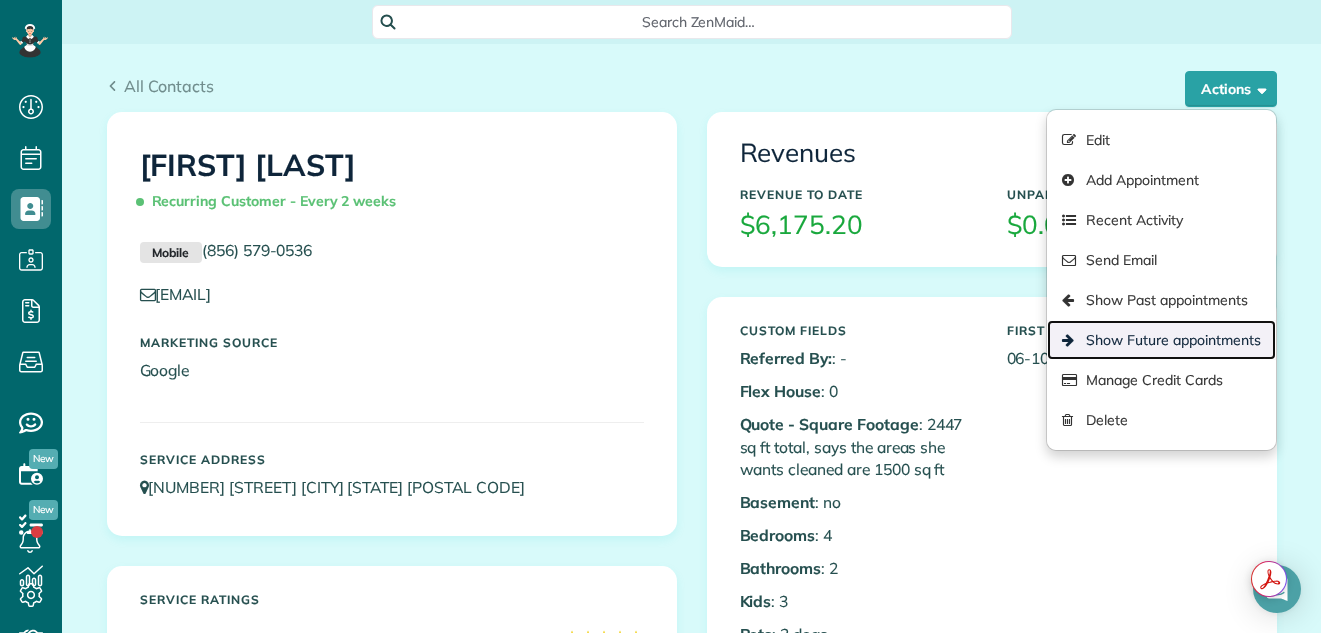 click on "Show Future appointments" at bounding box center (1161, 340) 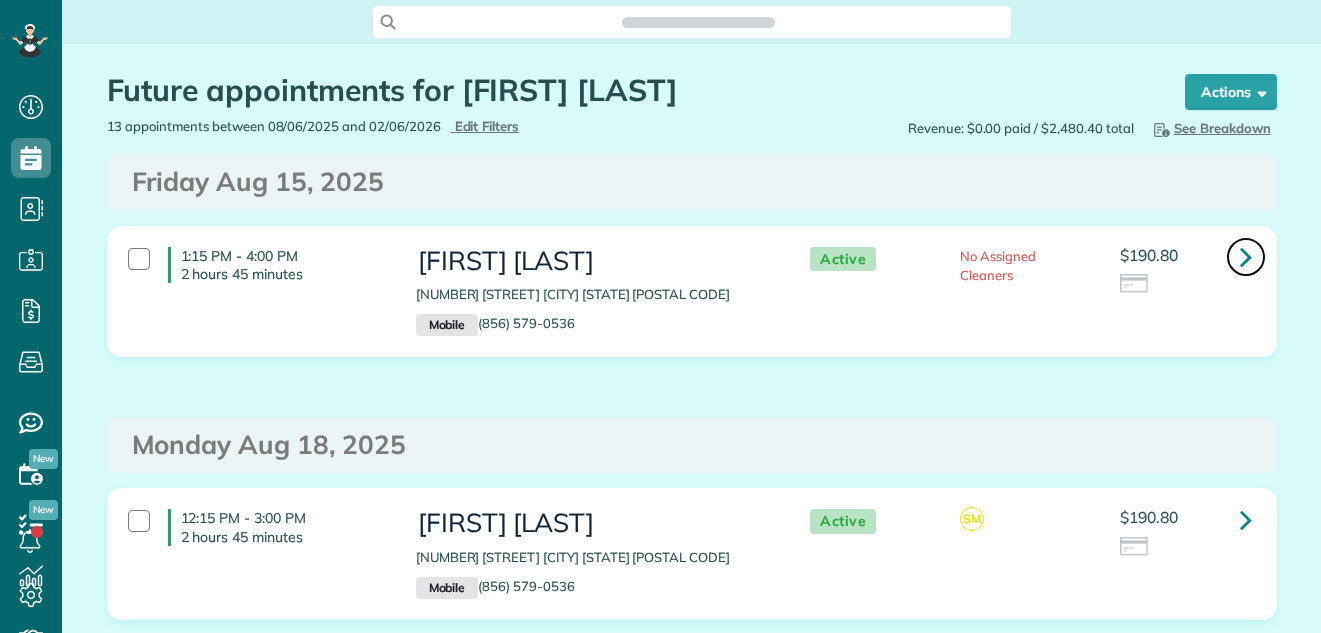 click at bounding box center [1246, 256] 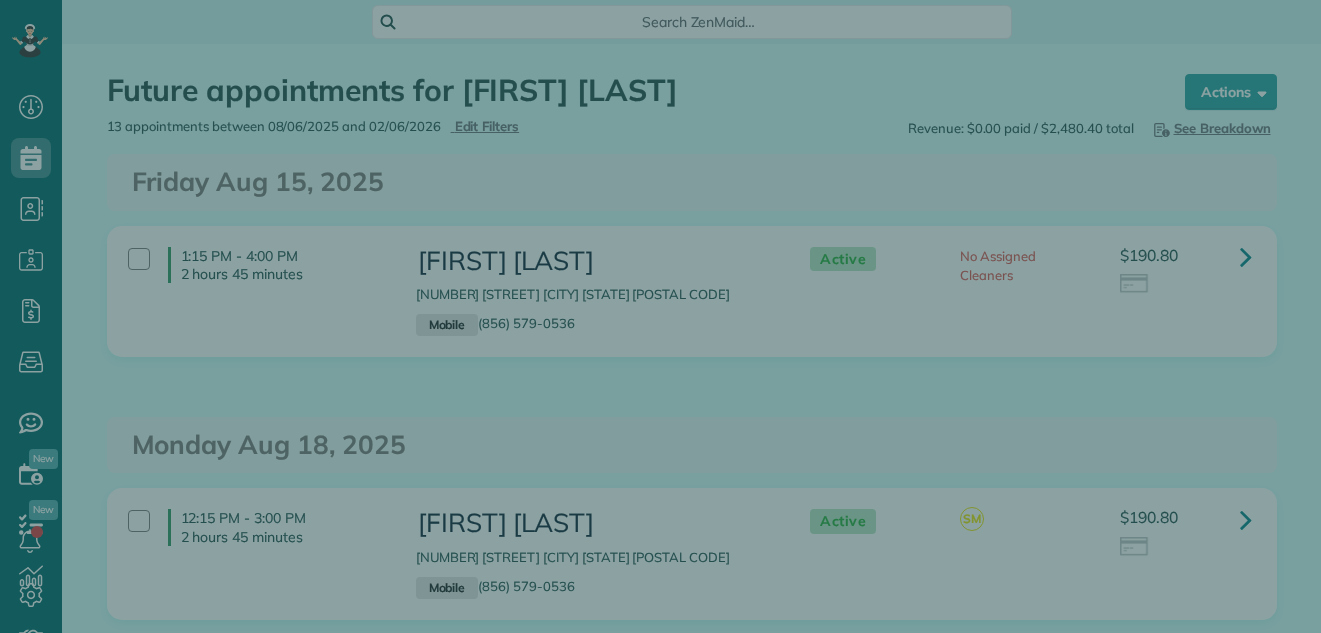 scroll, scrollTop: 633, scrollLeft: 62, axis: both 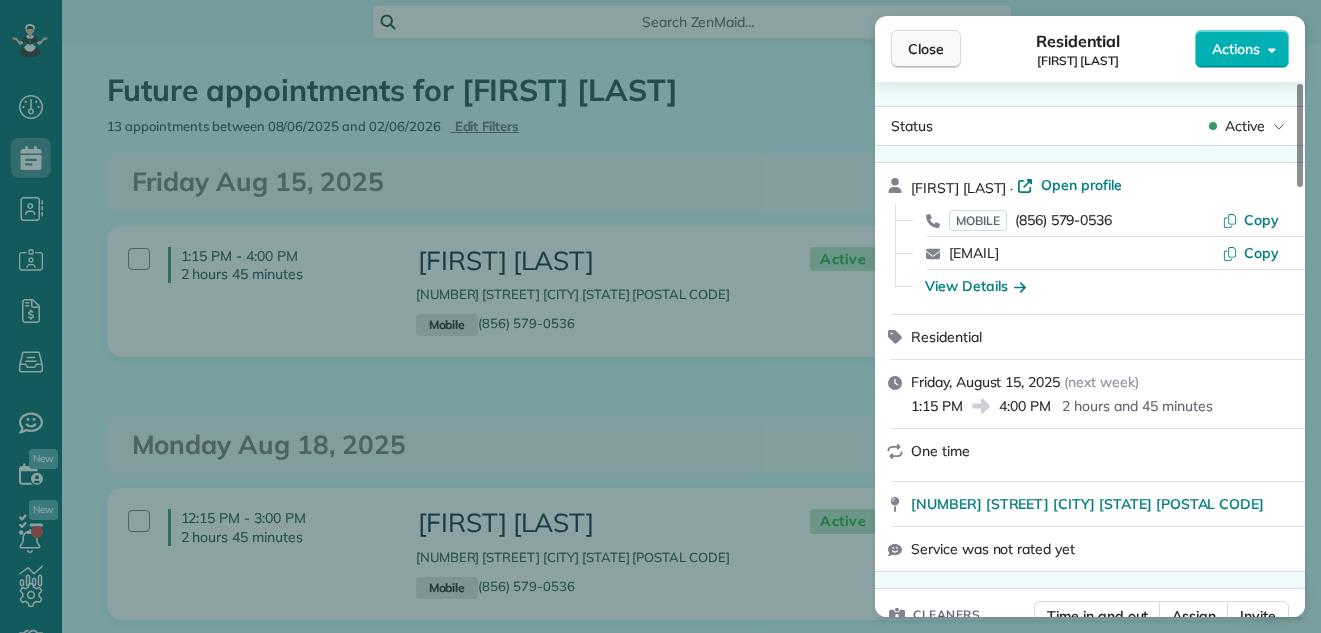 click on "Close" at bounding box center [926, 49] 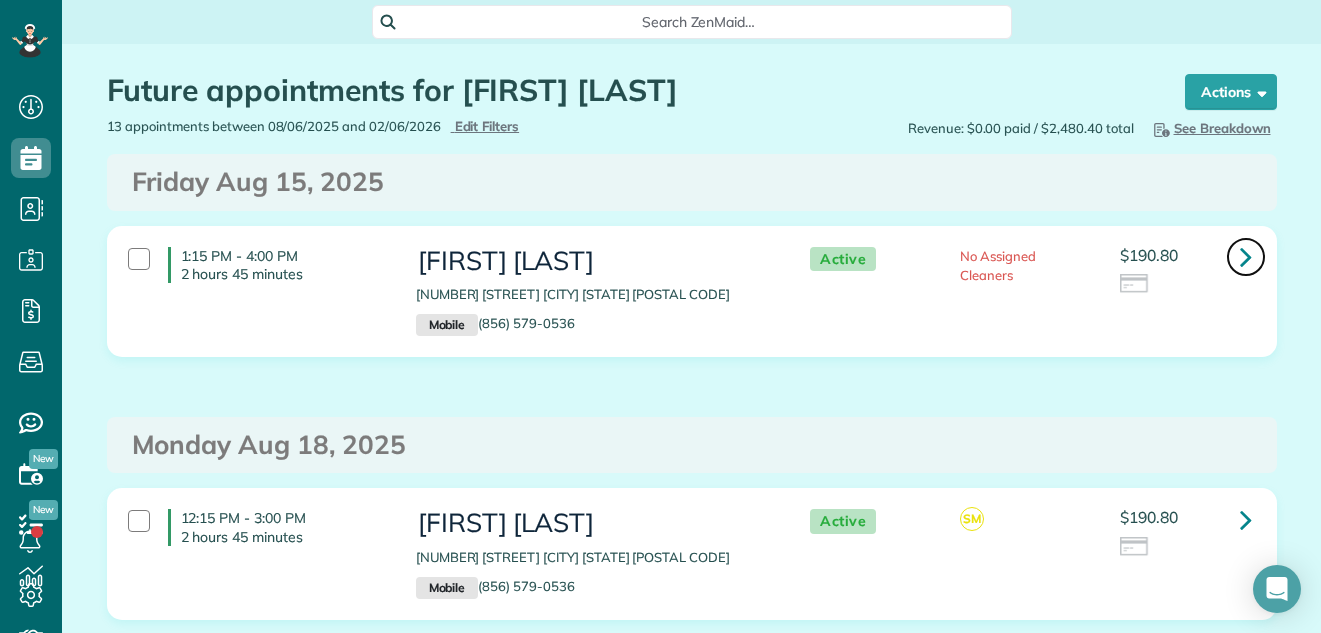 click at bounding box center (1246, 256) 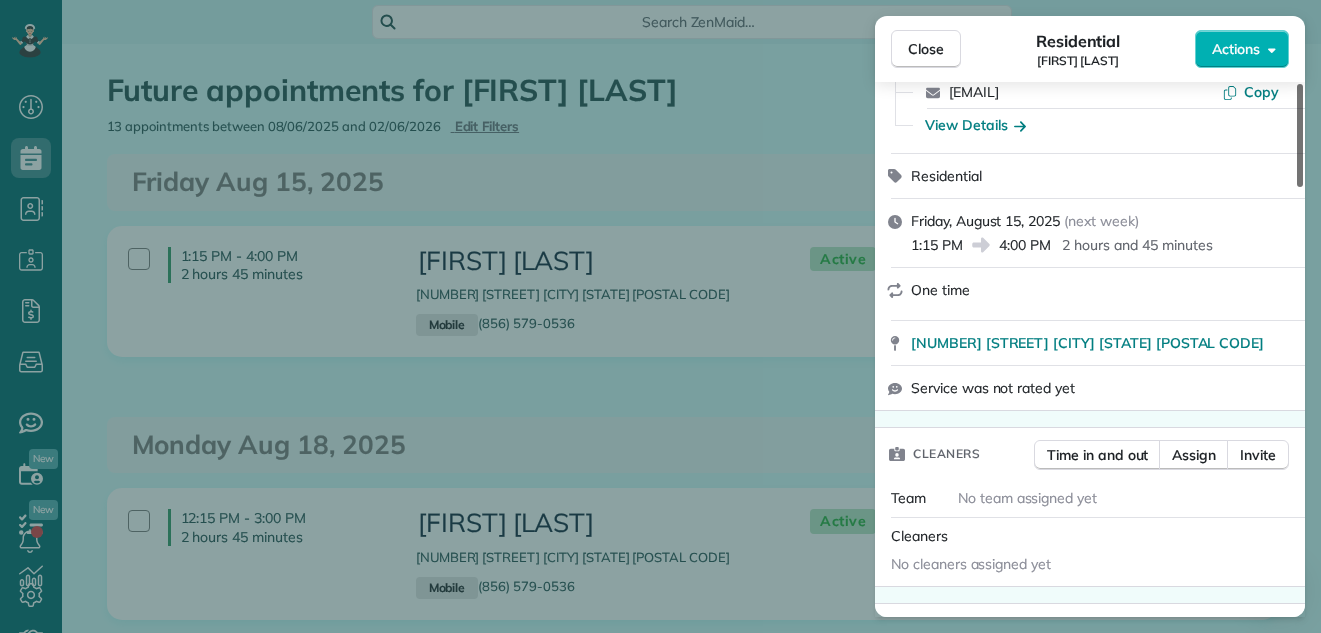 scroll, scrollTop: 151, scrollLeft: 0, axis: vertical 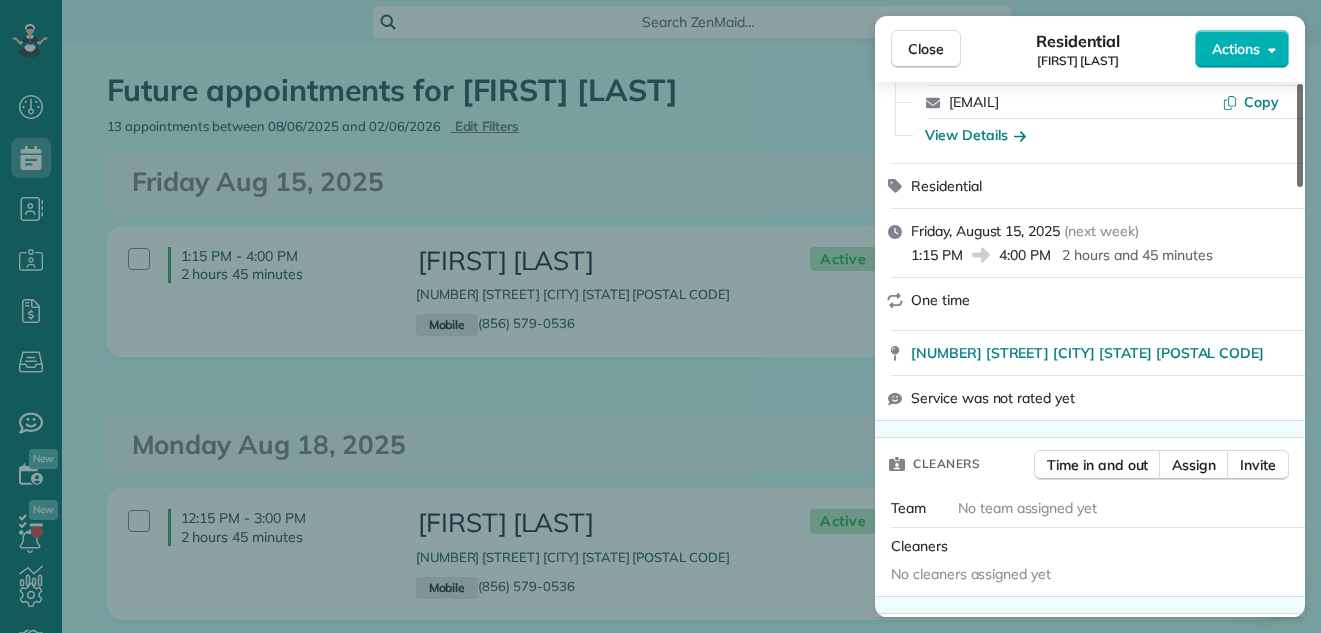 drag, startPoint x: 1301, startPoint y: 103, endPoint x: 1292, endPoint y: 132, distance: 30.364452 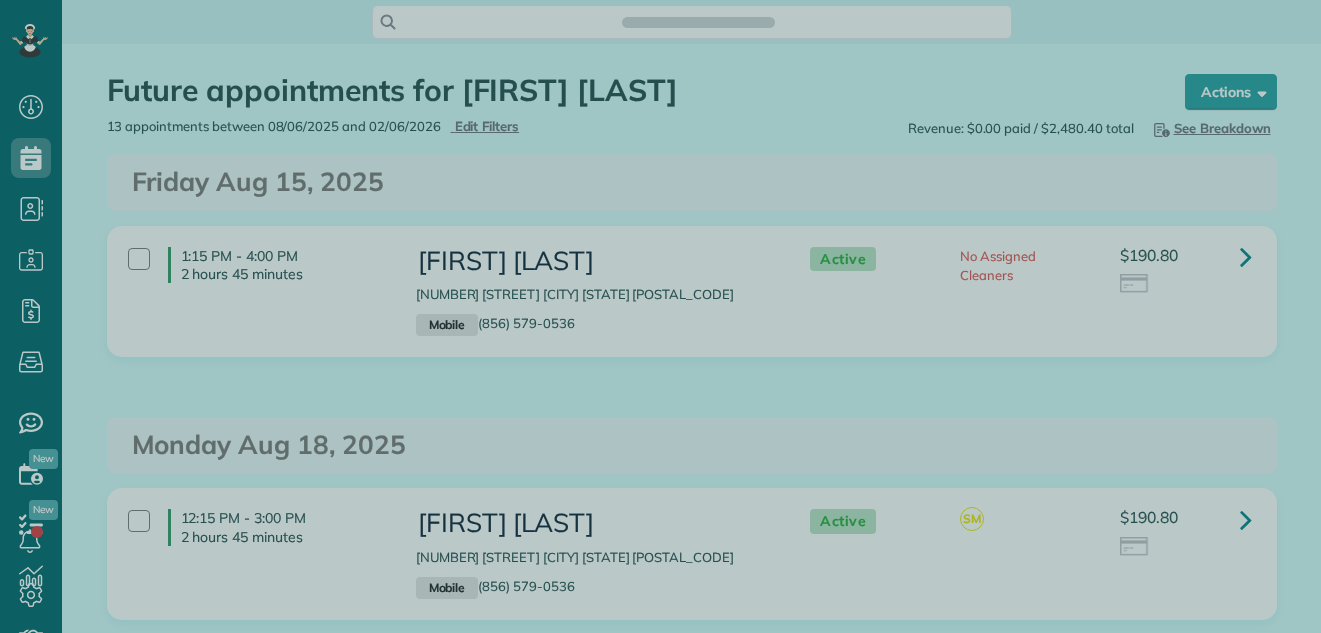 scroll, scrollTop: 0, scrollLeft: 0, axis: both 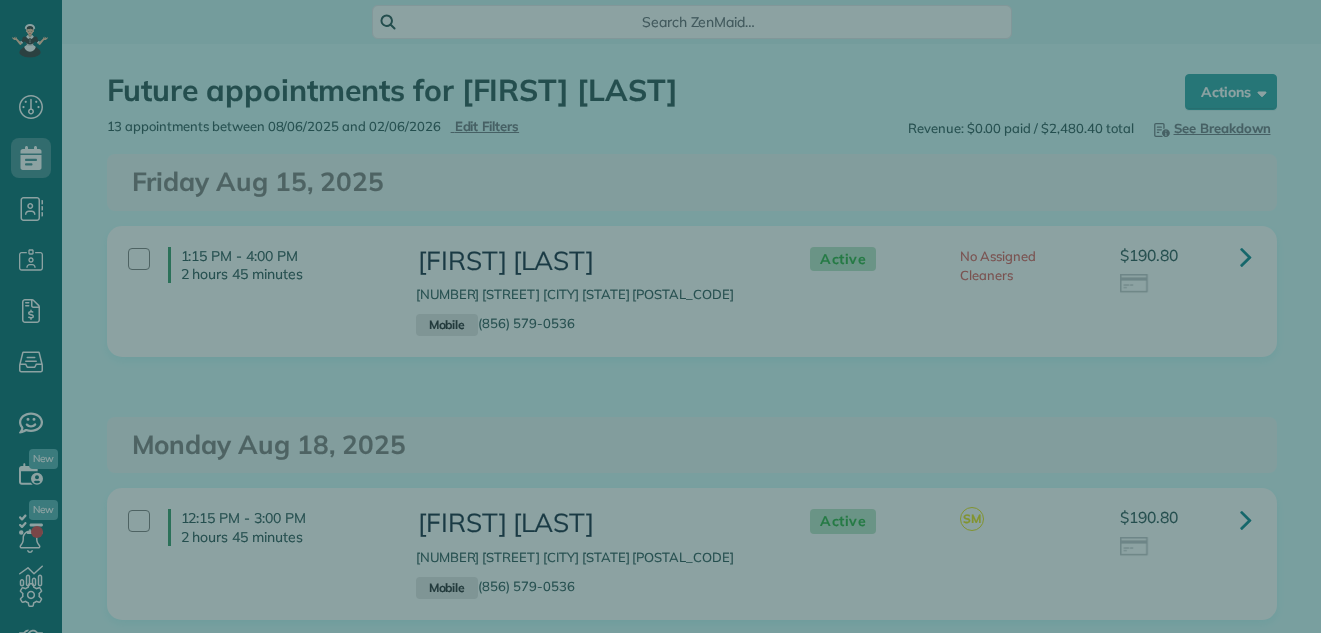 click at bounding box center (660, 316) 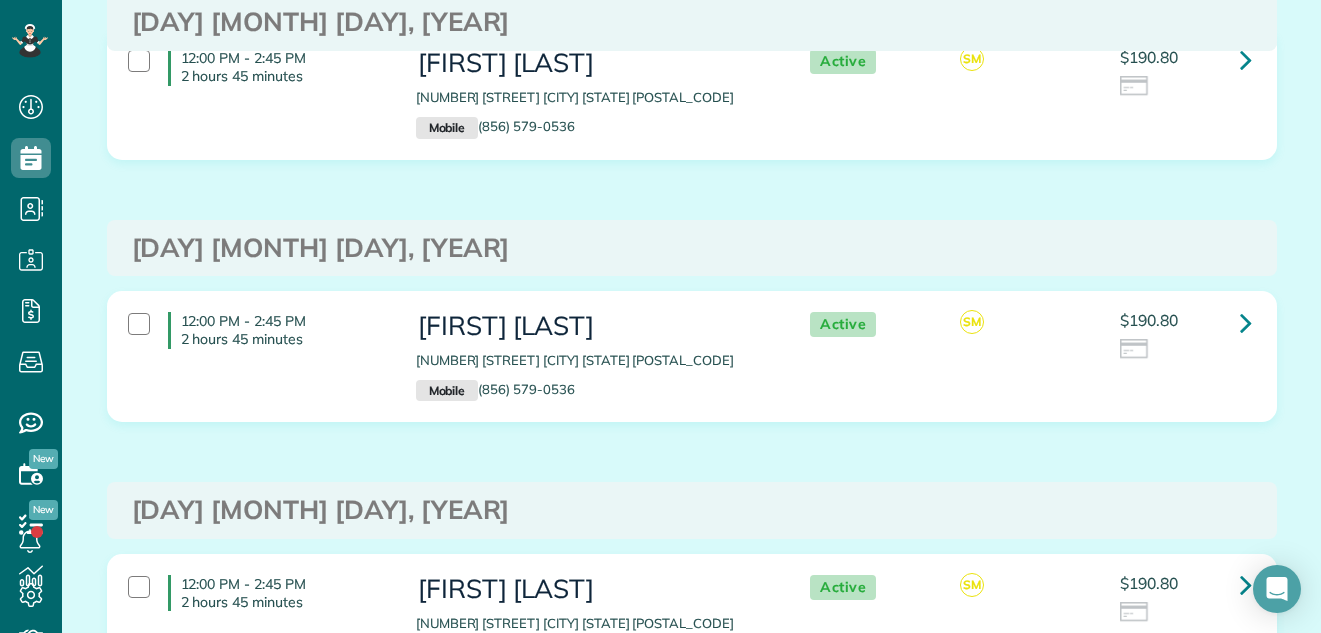 scroll, scrollTop: 840, scrollLeft: 0, axis: vertical 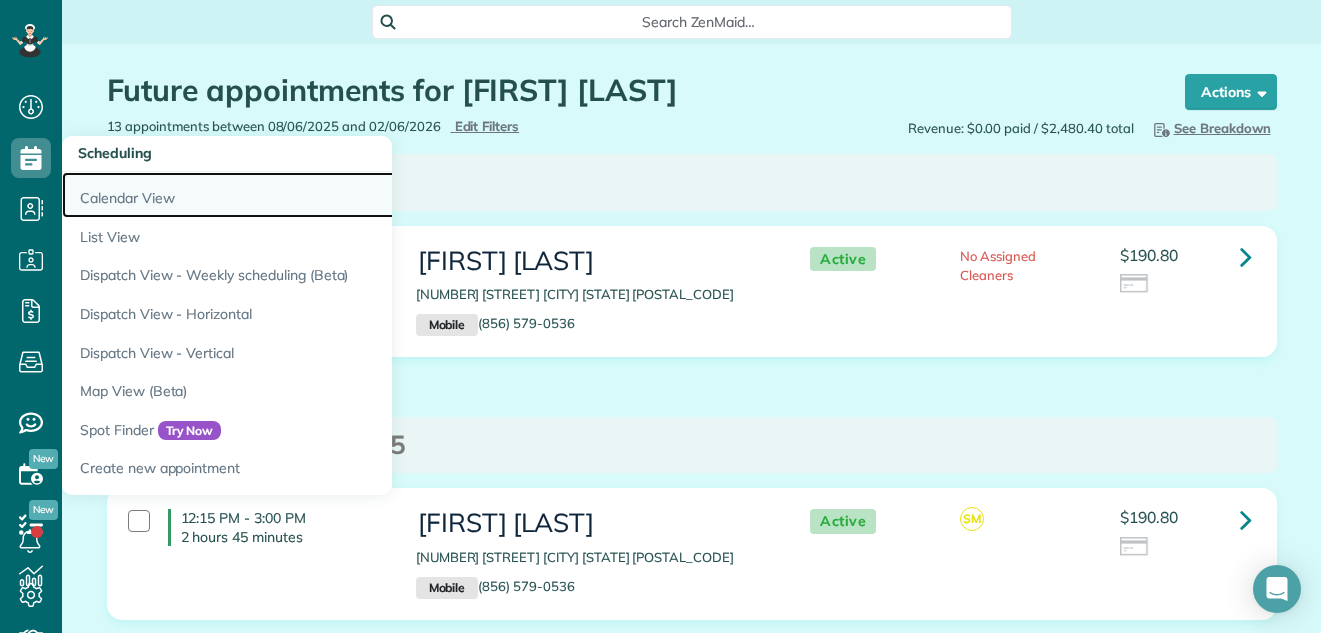 click on "Calendar View" at bounding box center [312, 195] 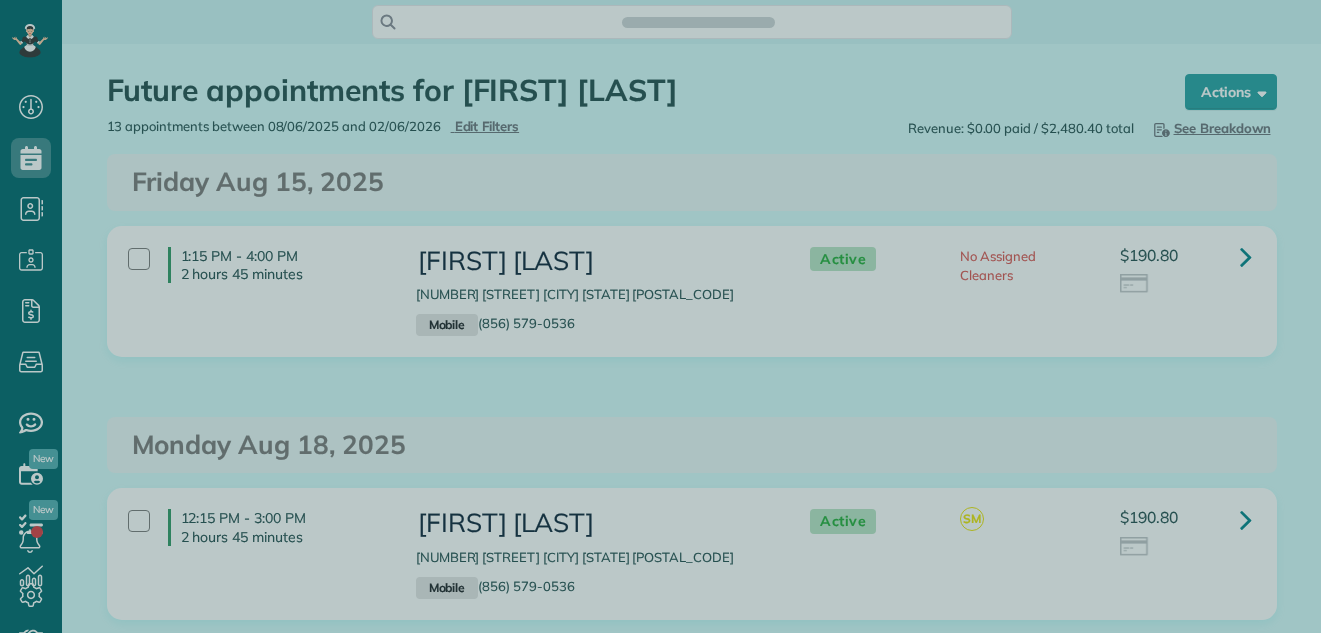 scroll, scrollTop: 0, scrollLeft: 0, axis: both 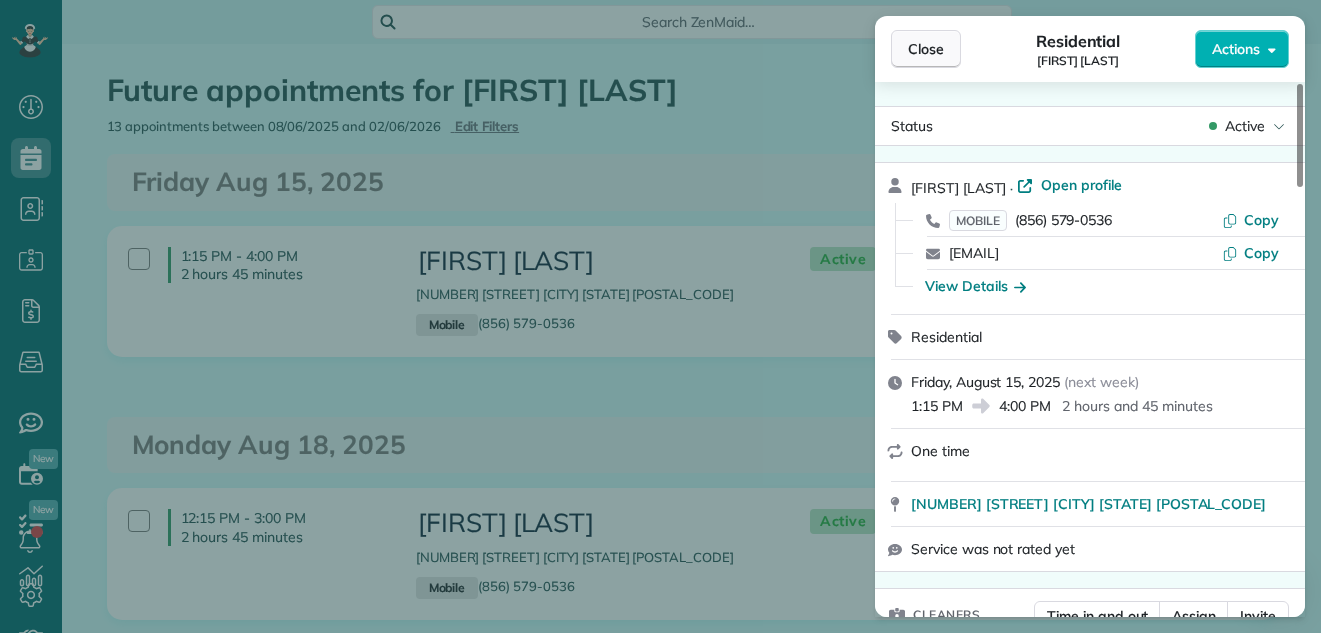 click on "Close" at bounding box center (926, 49) 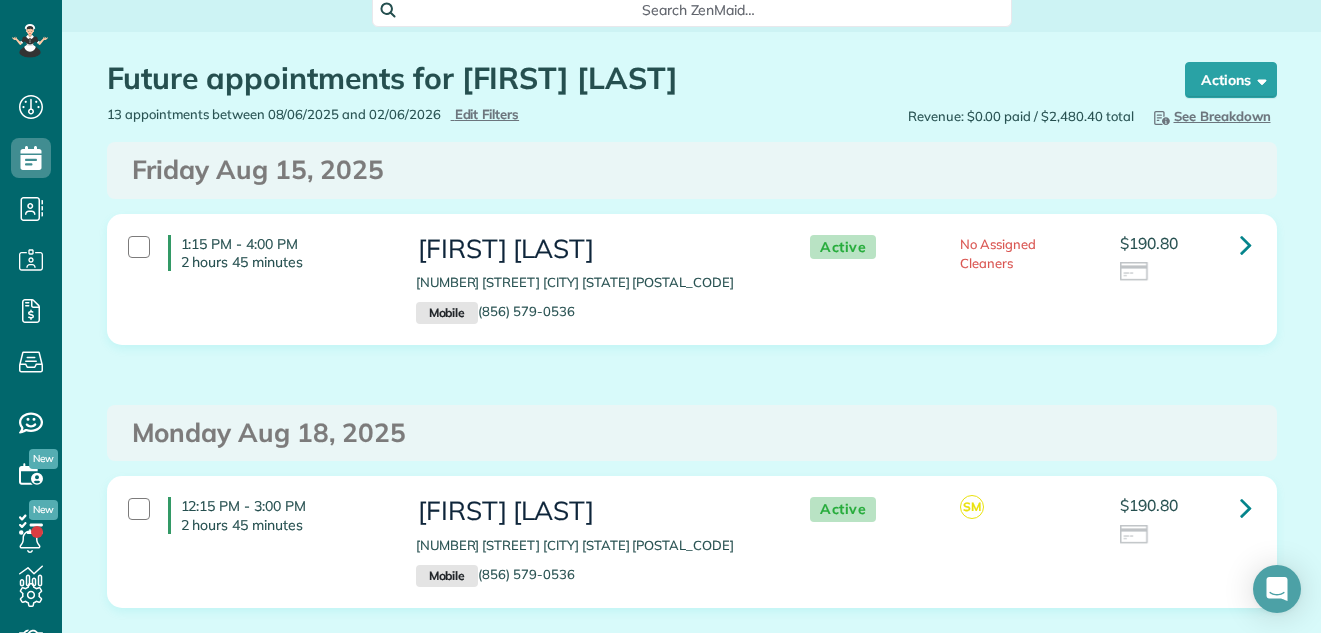 scroll, scrollTop: 0, scrollLeft: 0, axis: both 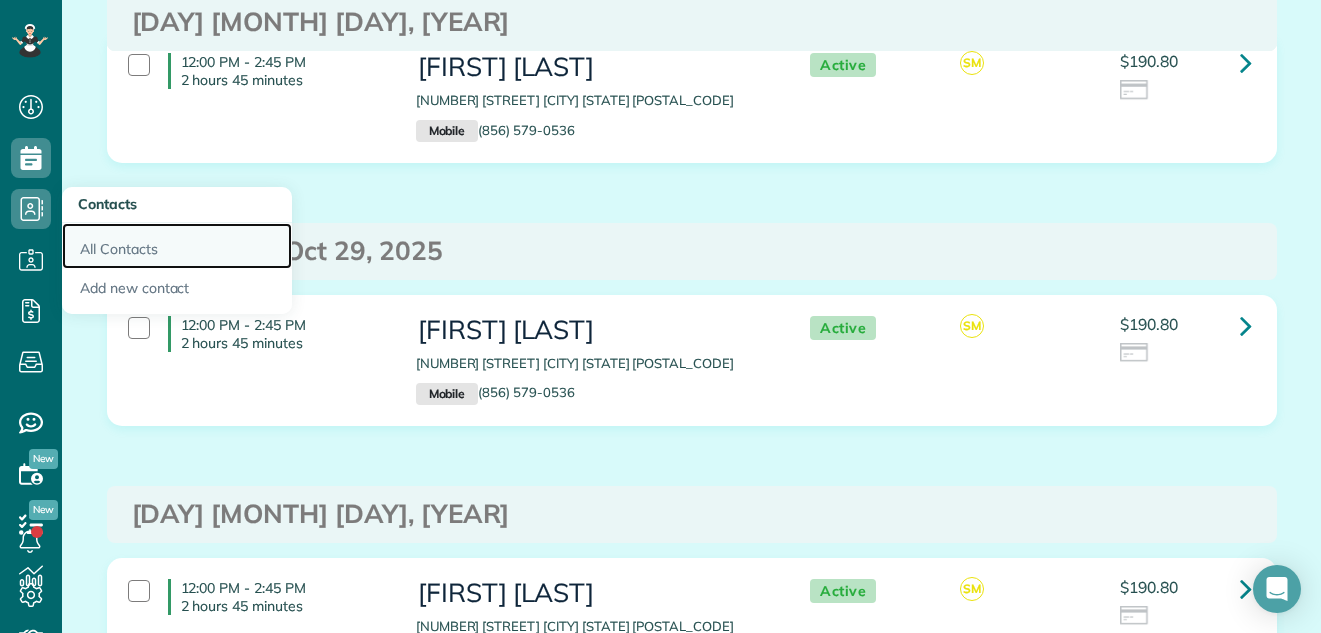click on "All Contacts" at bounding box center (177, 246) 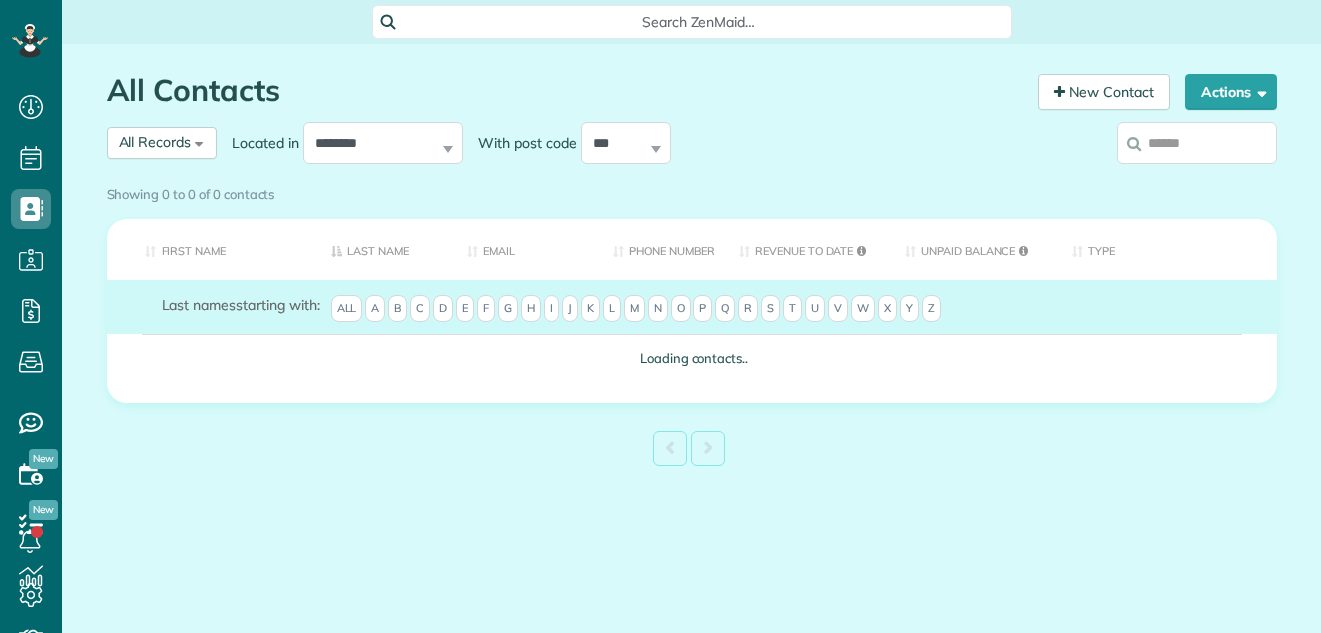 scroll, scrollTop: 0, scrollLeft: 0, axis: both 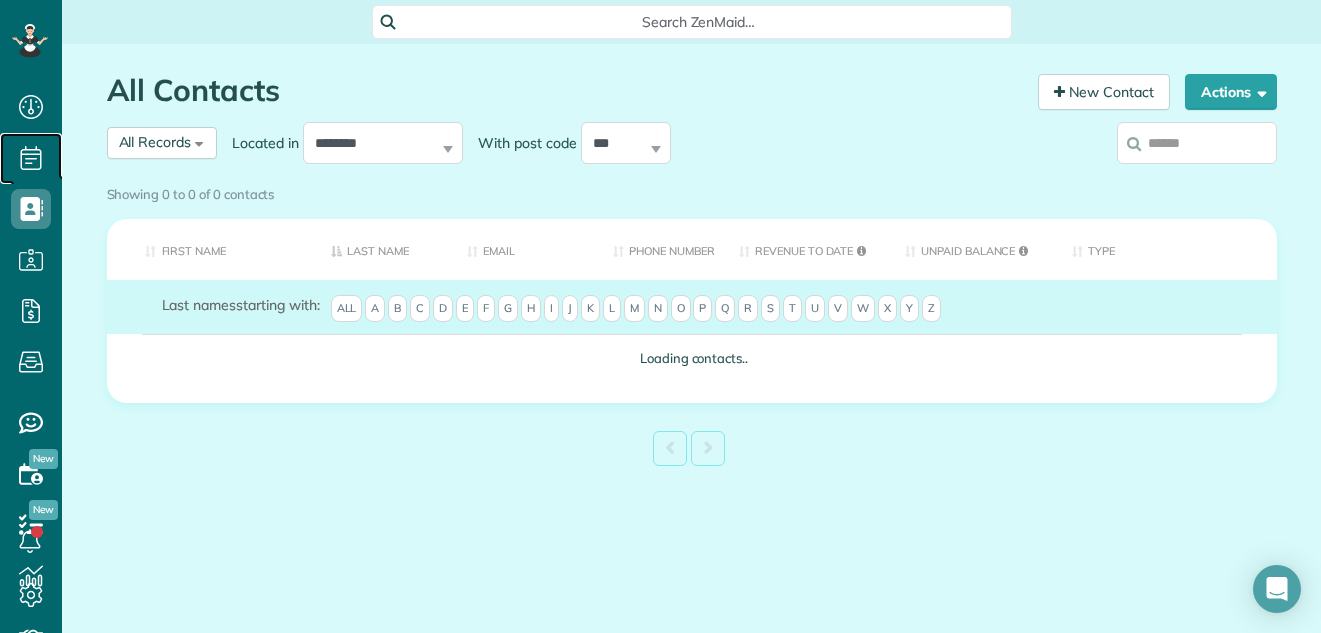 click 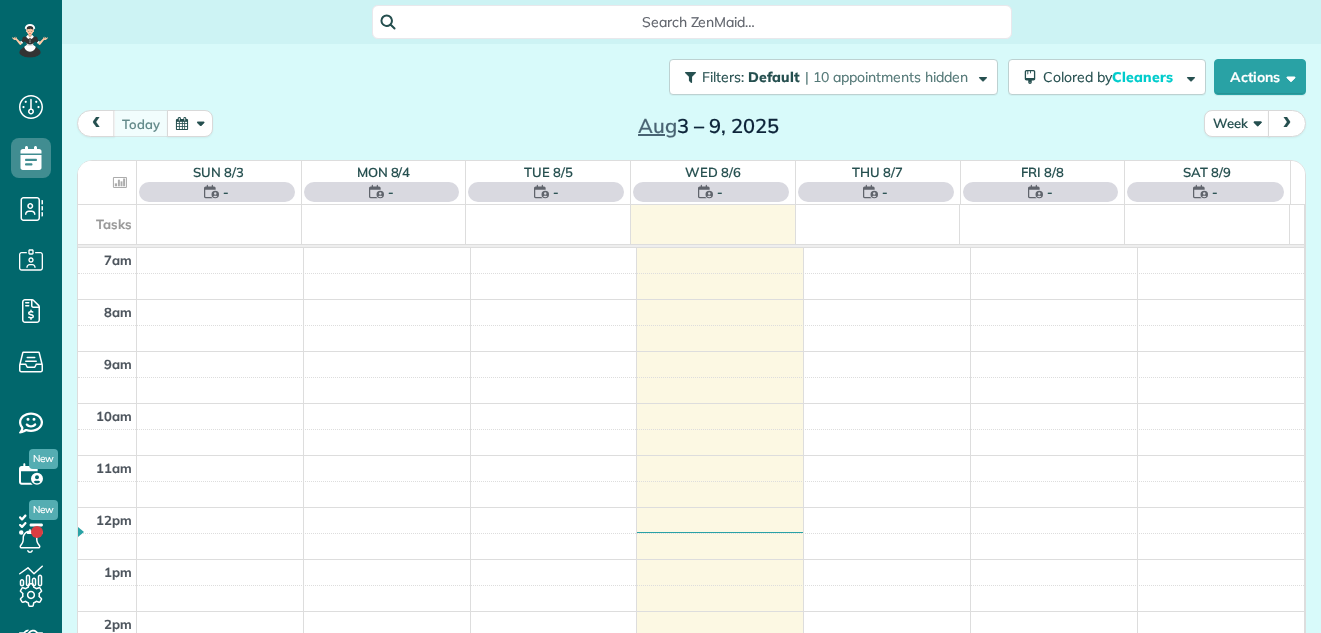 scroll, scrollTop: 0, scrollLeft: 0, axis: both 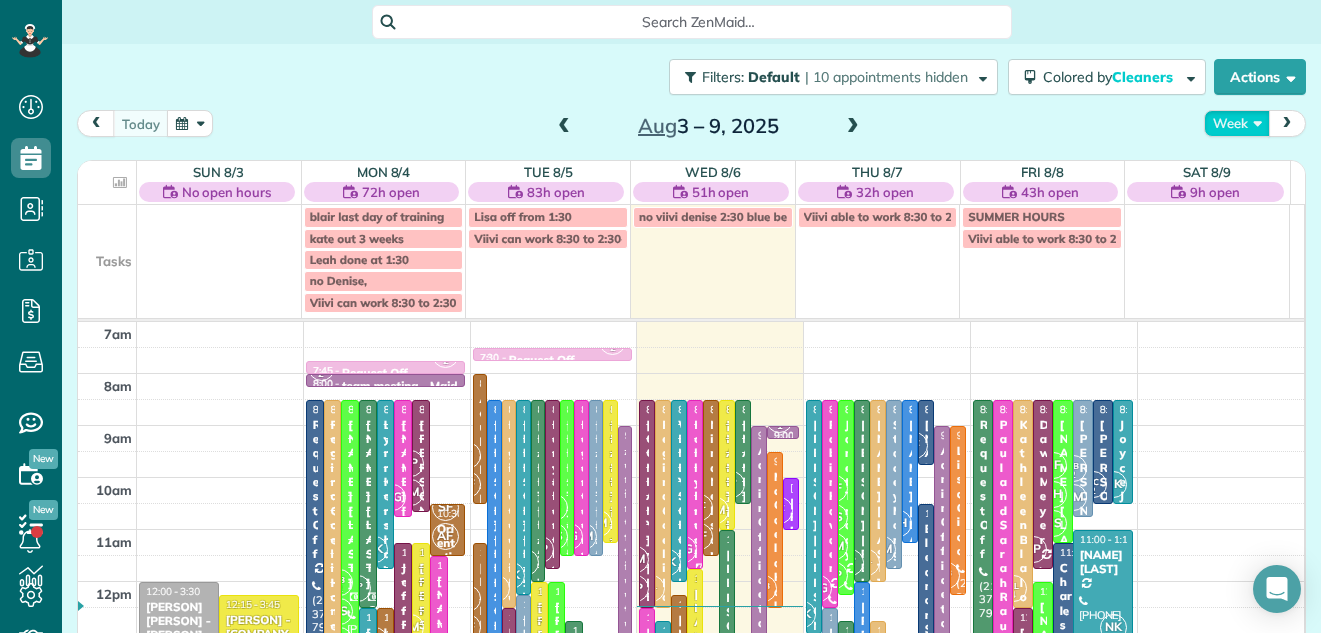 click on "Week" at bounding box center (1237, 123) 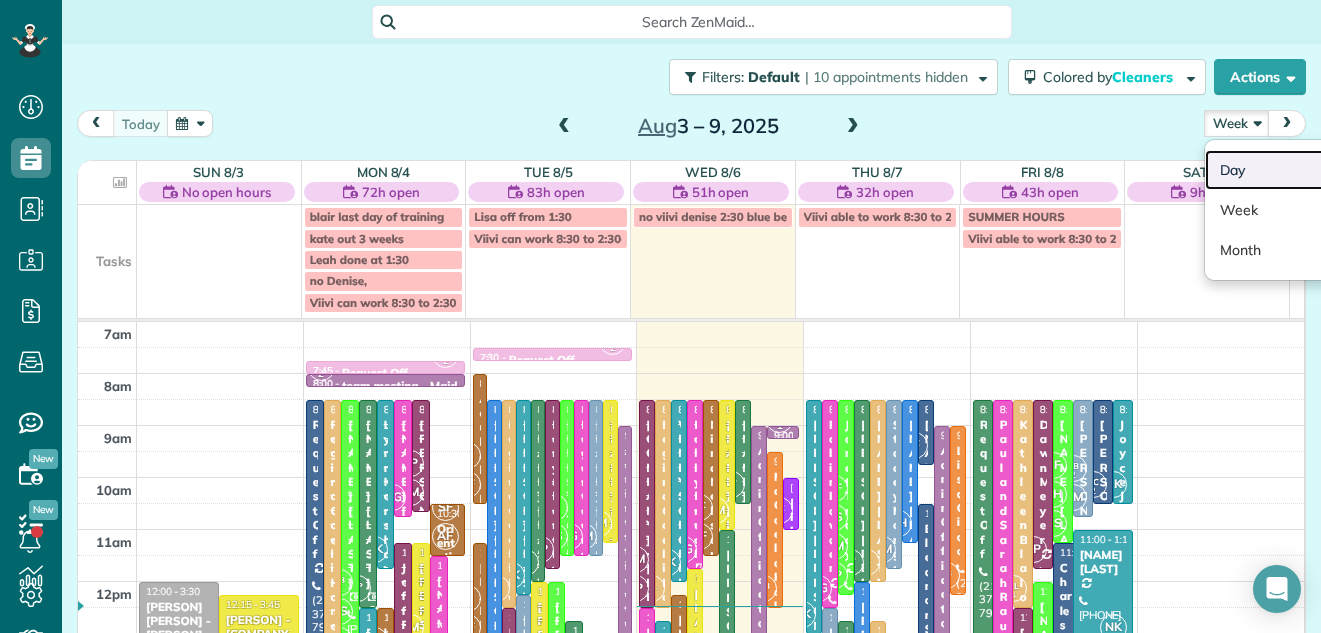 click on "Day" at bounding box center [1284, 170] 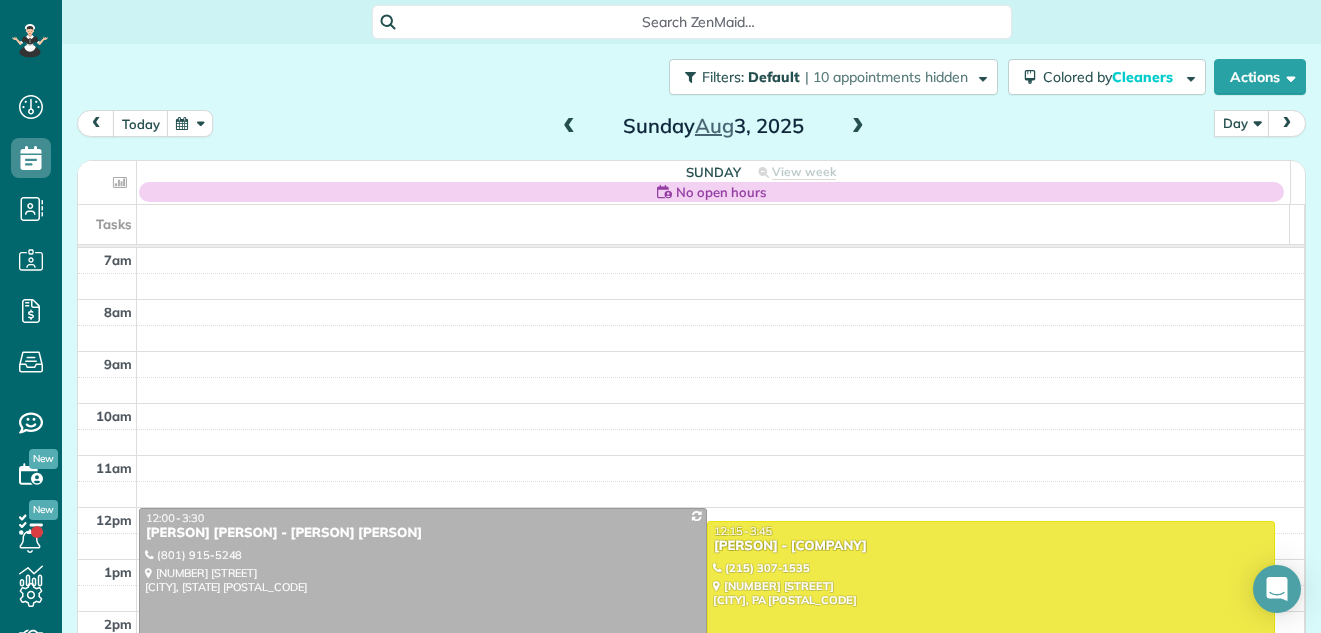 click at bounding box center [858, 127] 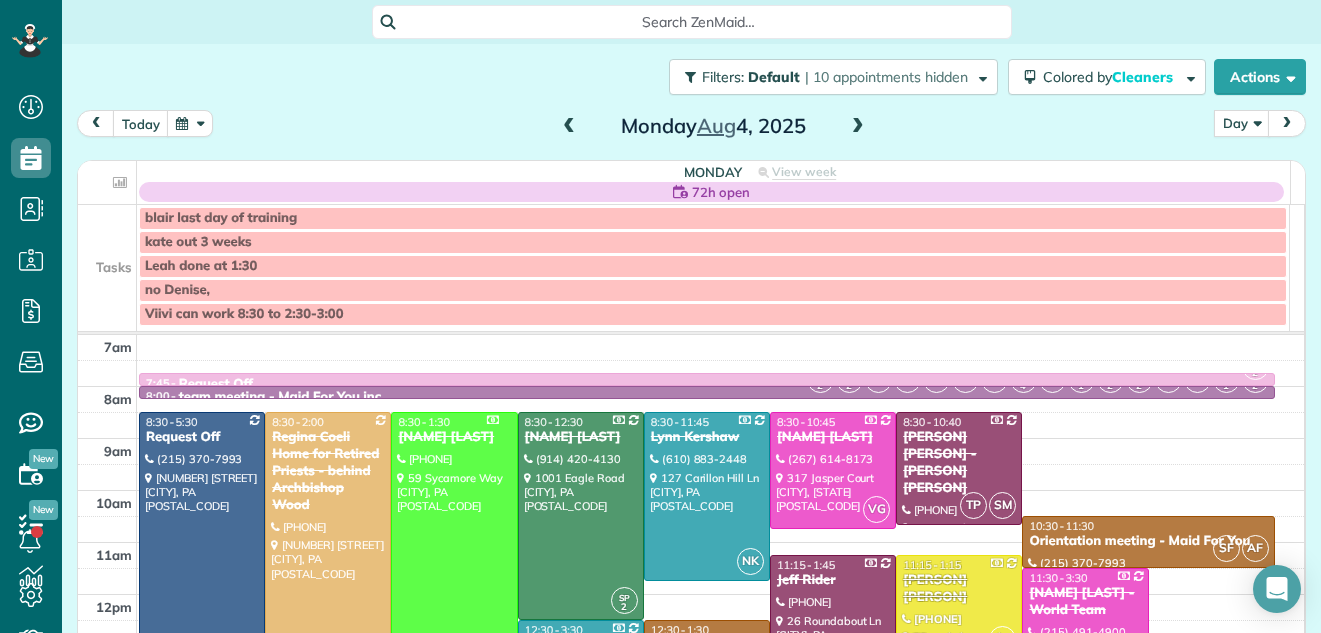 click at bounding box center [858, 127] 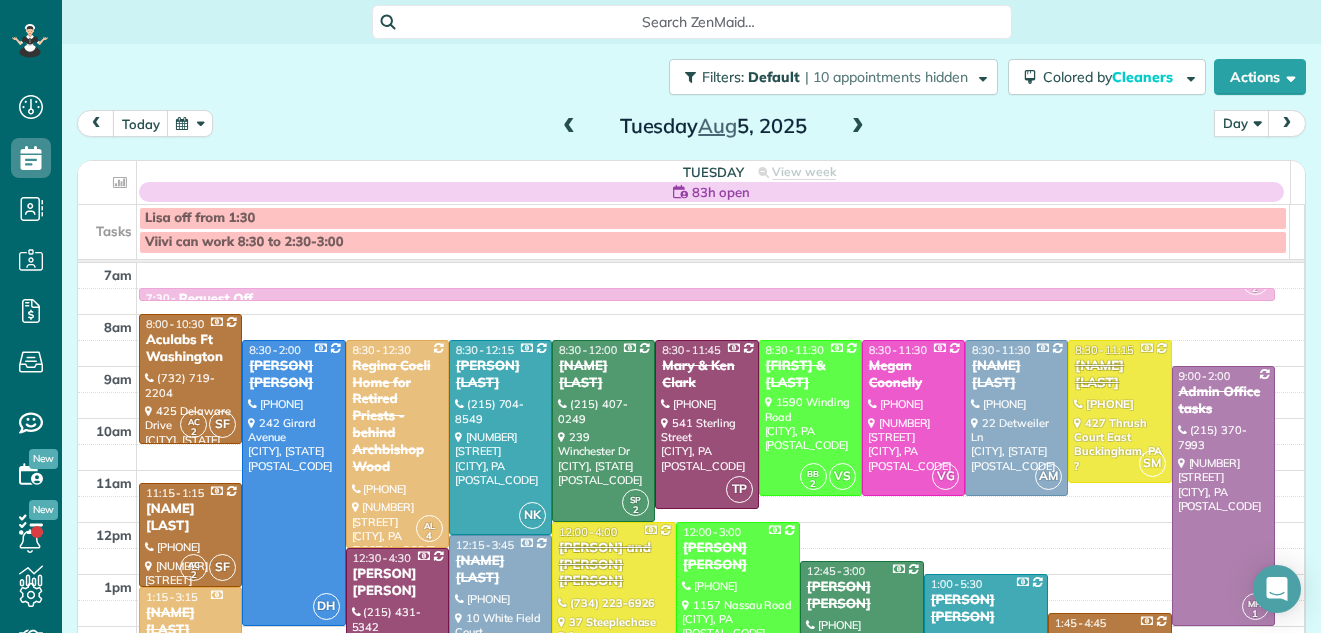 click at bounding box center [858, 127] 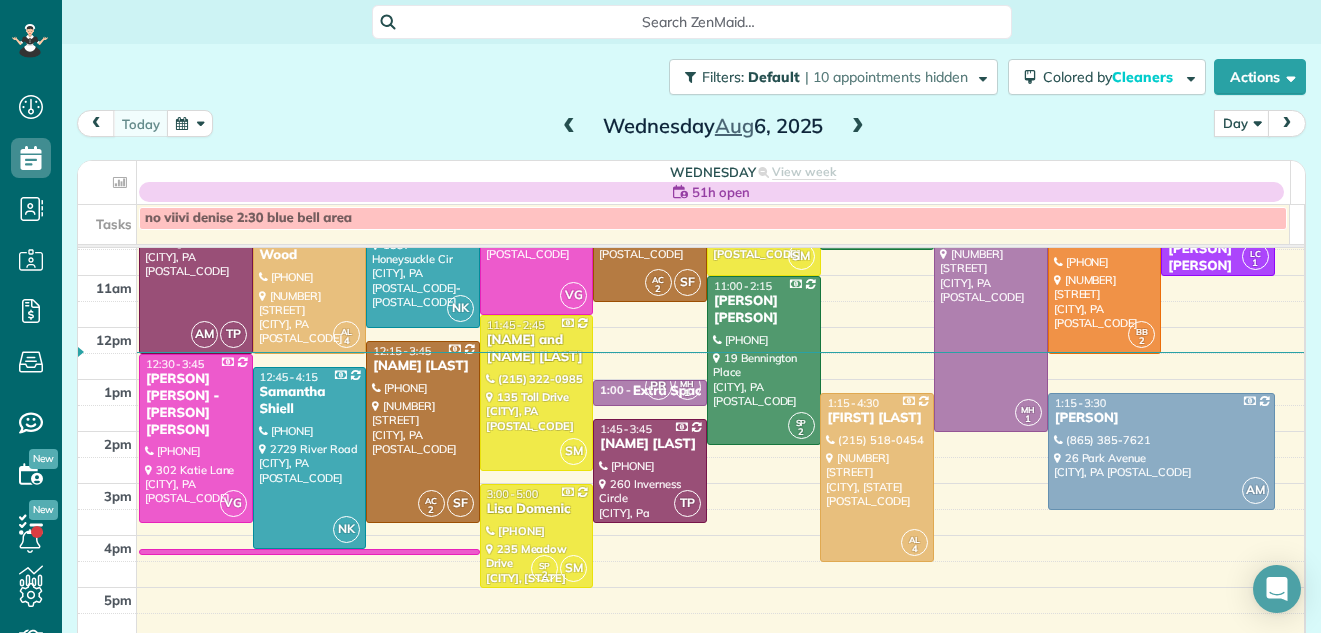 scroll, scrollTop: 184, scrollLeft: 0, axis: vertical 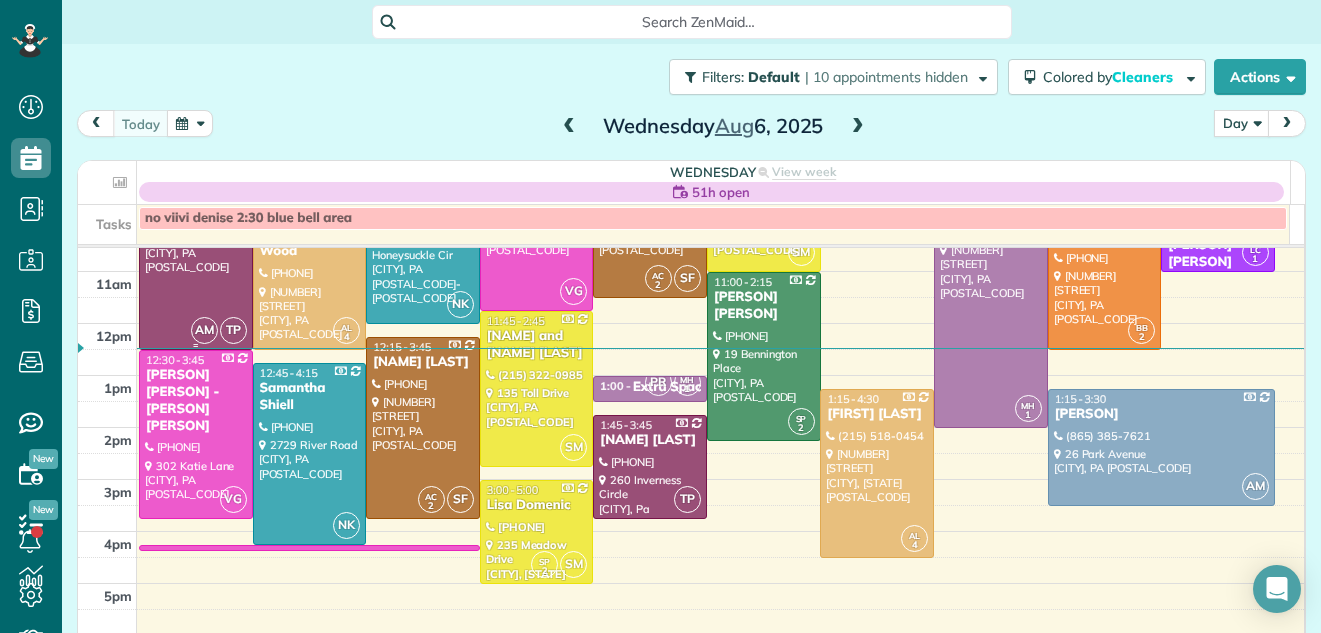 click at bounding box center [196, 246] 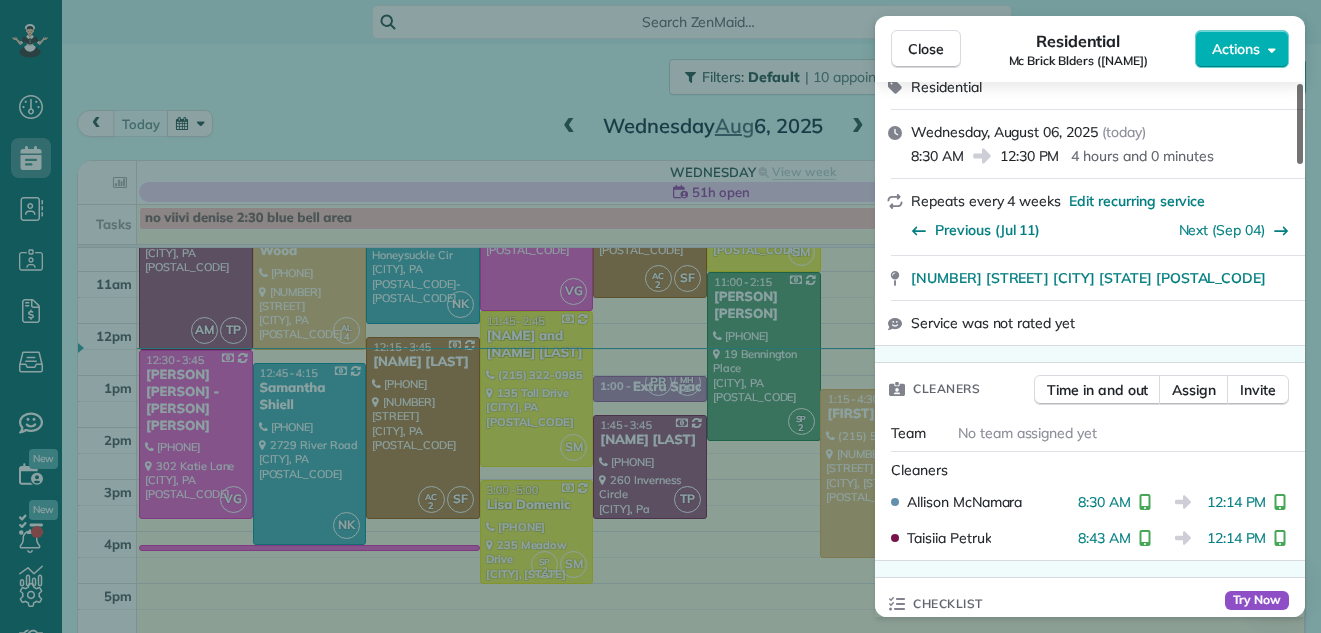 scroll, scrollTop: 242, scrollLeft: 0, axis: vertical 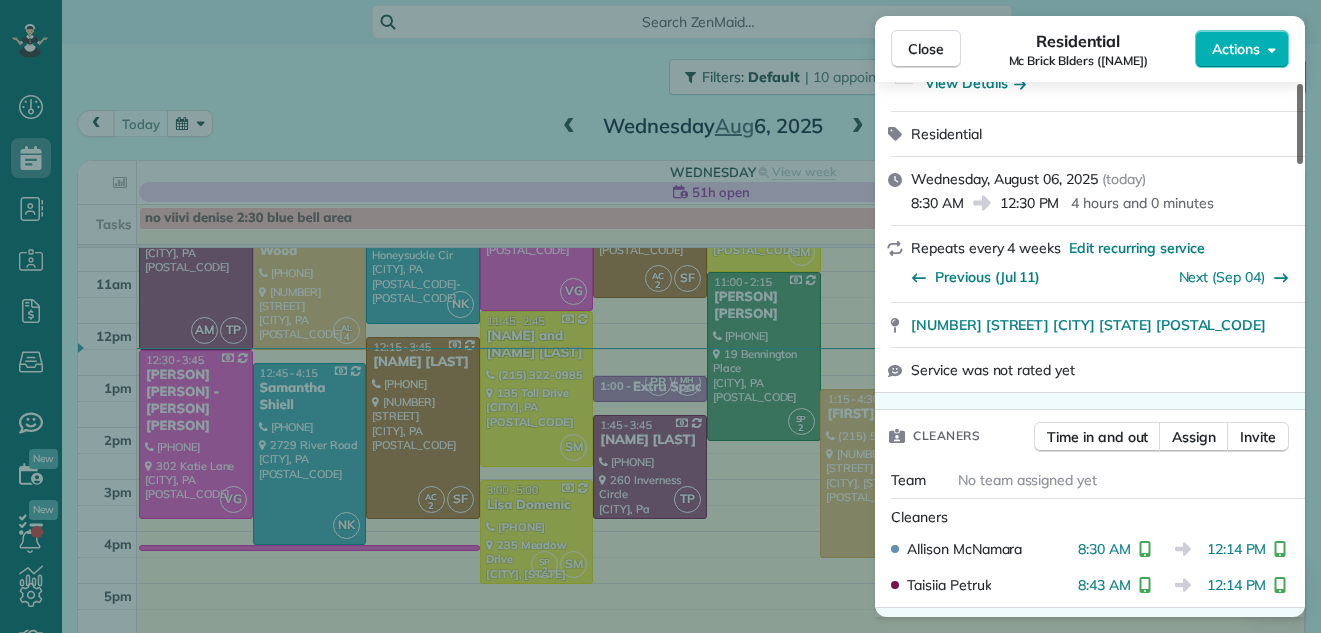 drag, startPoint x: 1301, startPoint y: 133, endPoint x: 1285, endPoint y: 169, distance: 39.39543 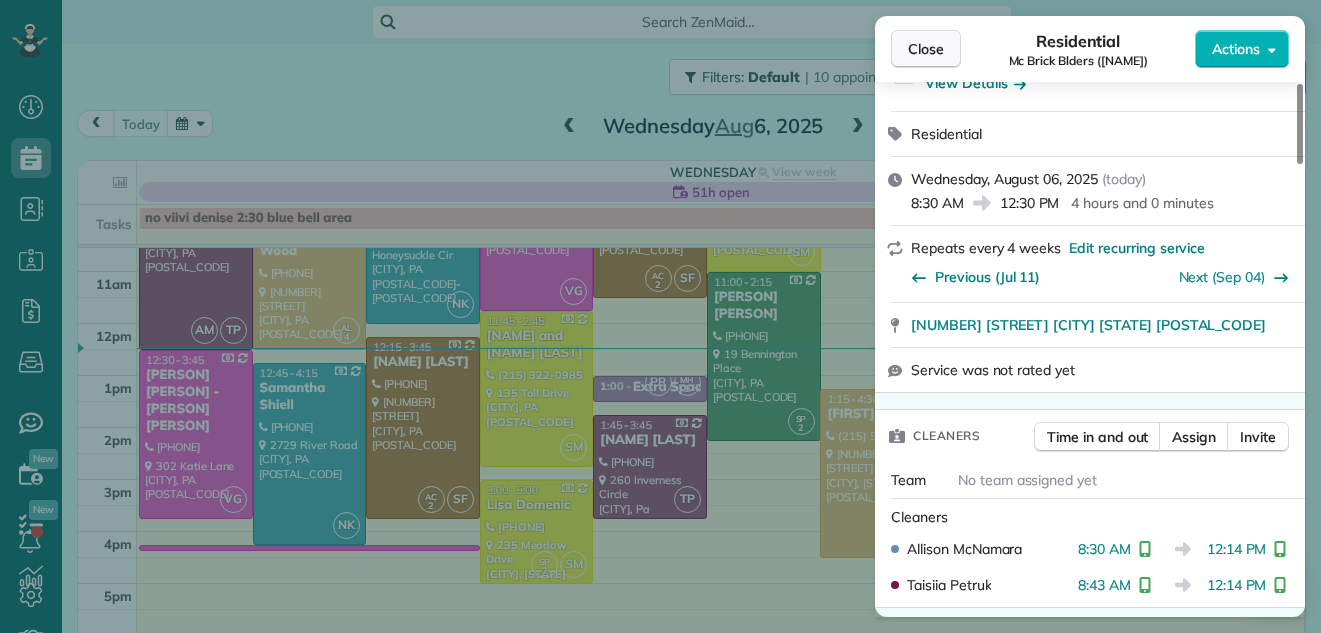 click on "Close" at bounding box center [926, 49] 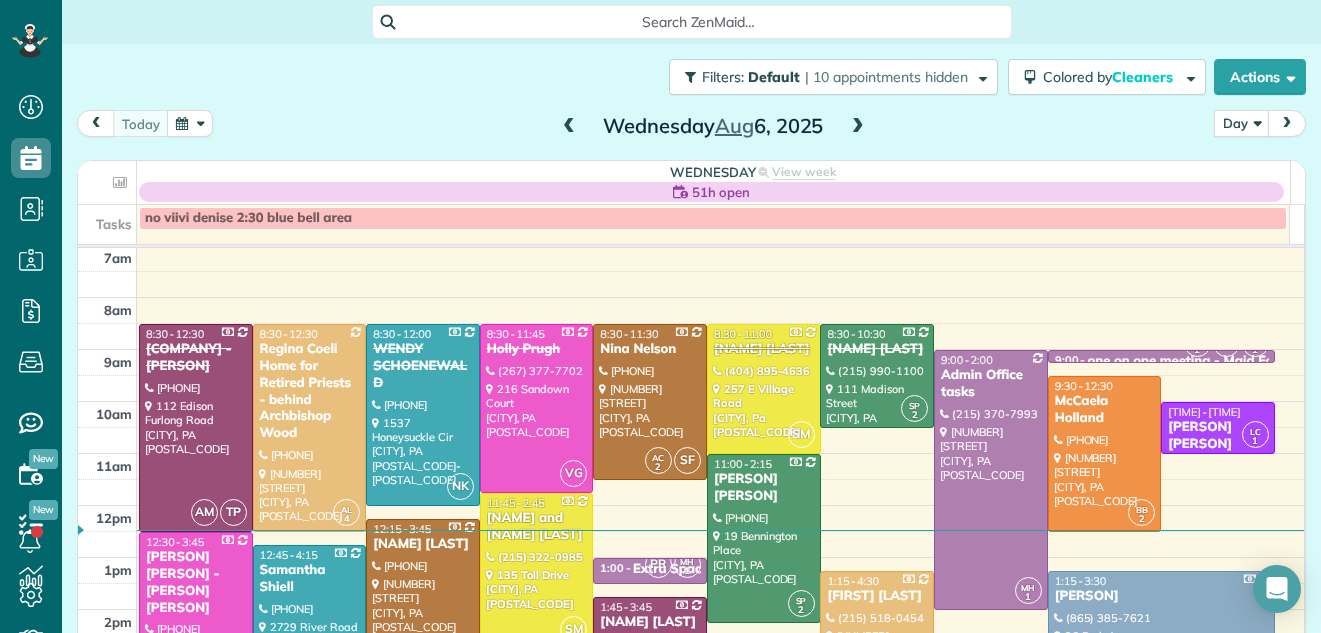 scroll, scrollTop: 0, scrollLeft: 0, axis: both 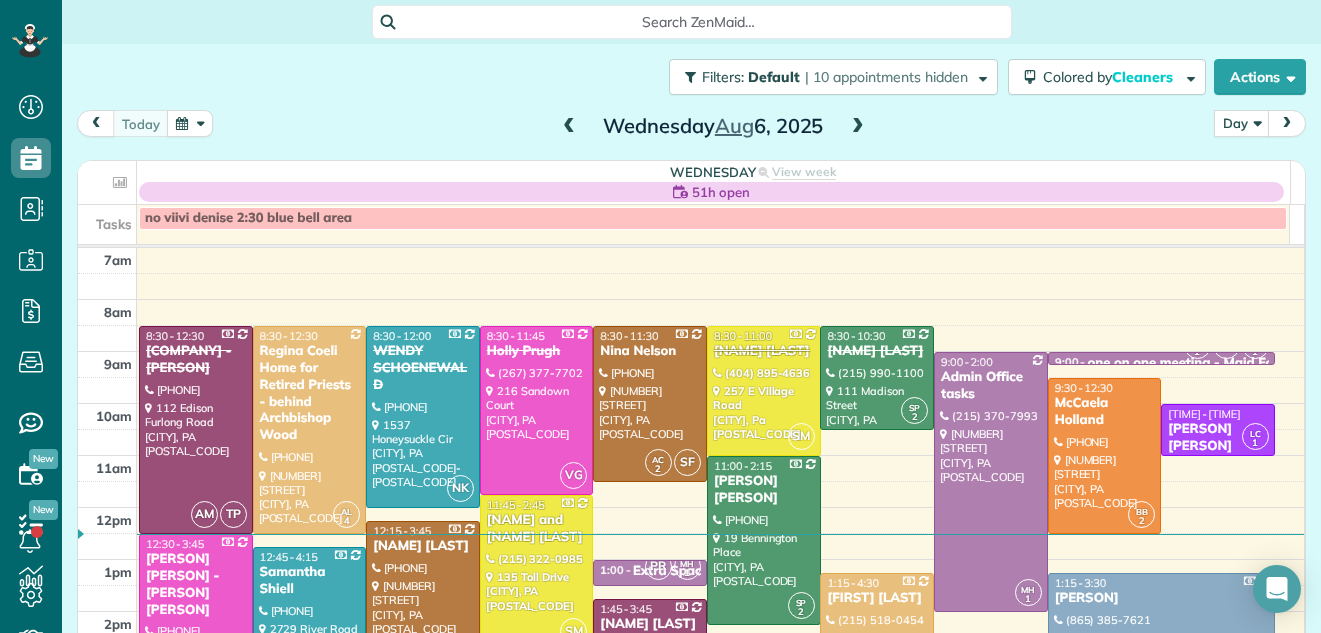 click at bounding box center [569, 127] 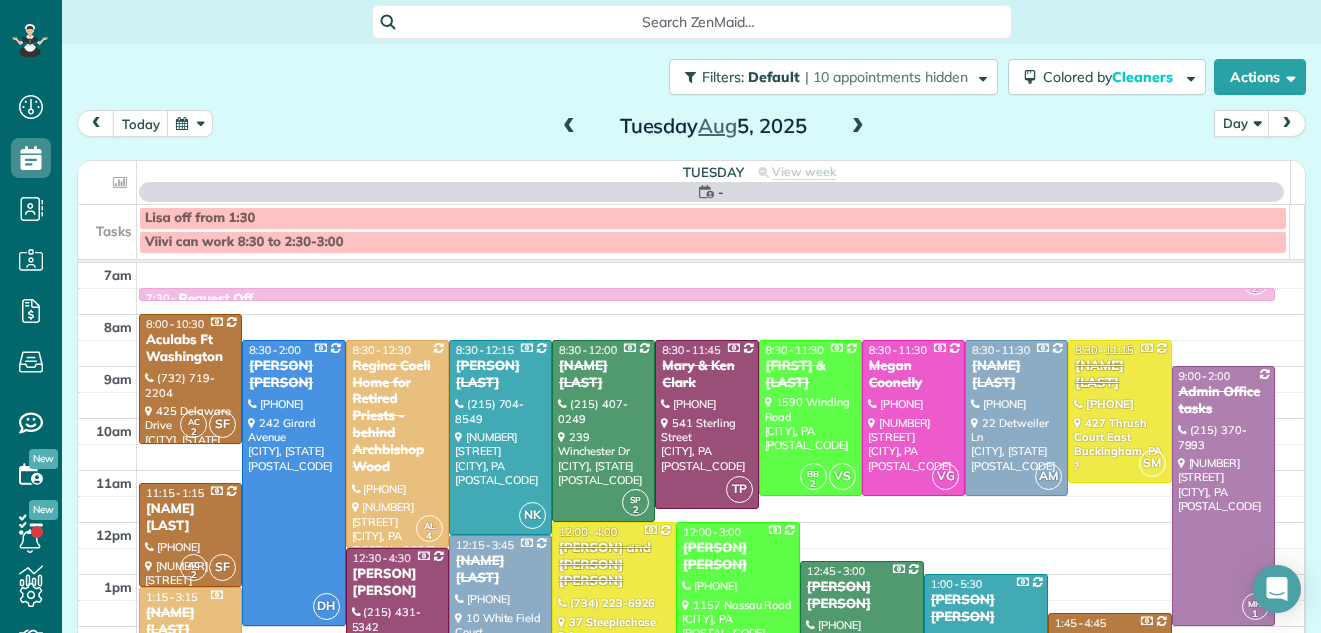 click at bounding box center (569, 127) 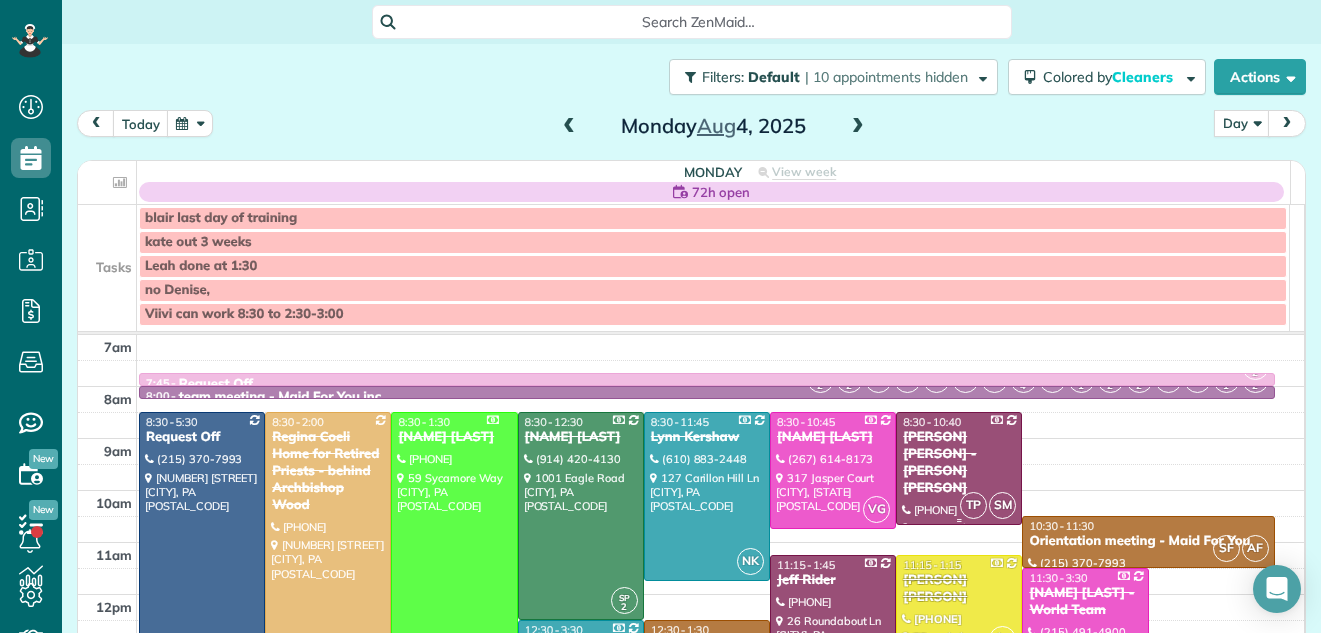 click on "Susan McGire - Contempro Dance Theatre" at bounding box center (959, 463) 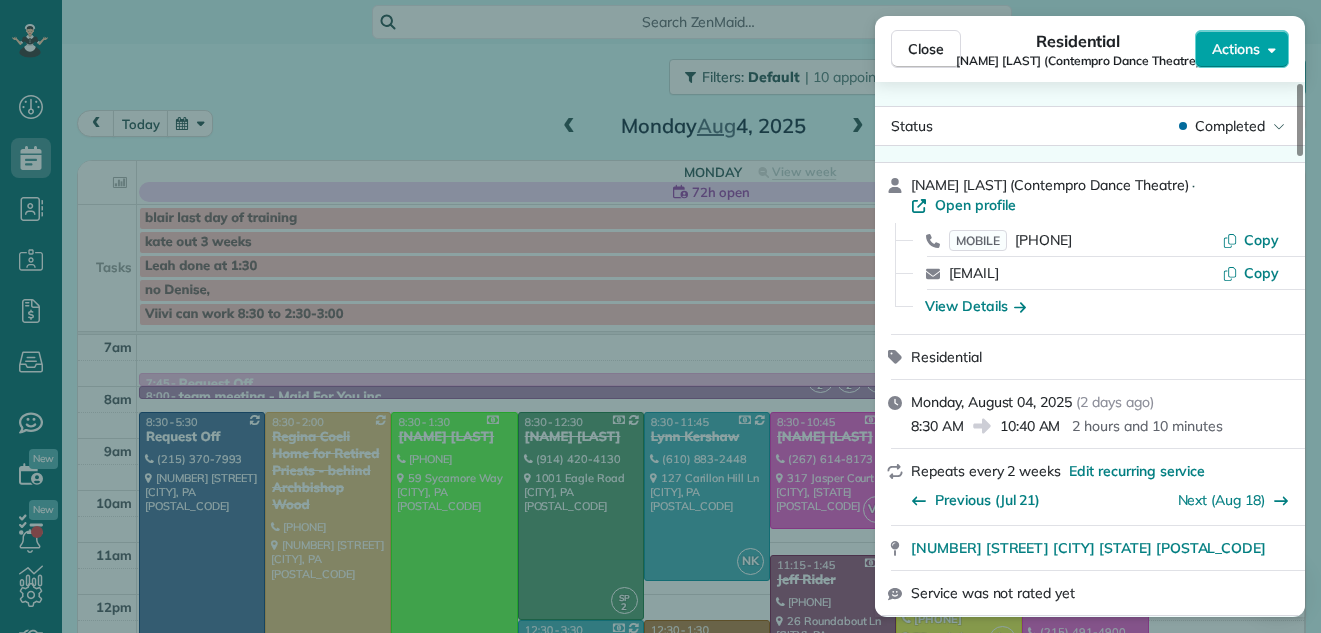 click on "Actions" at bounding box center [1236, 49] 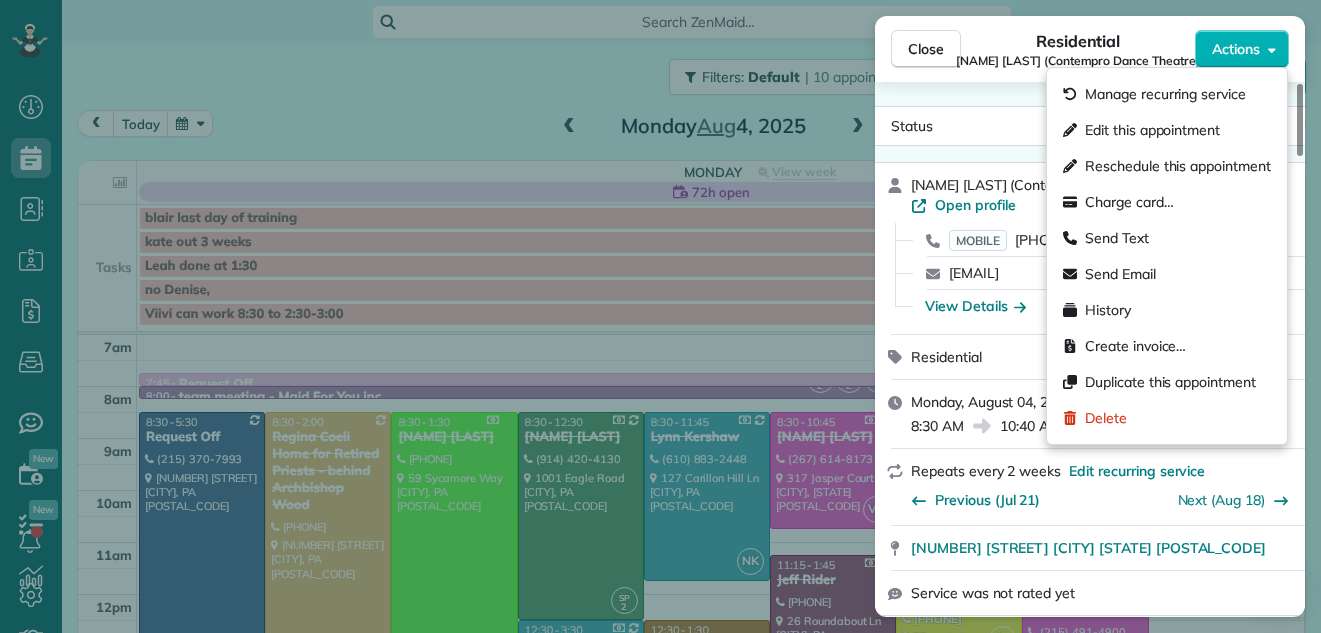 click on "Status Completed Susan McGire (Contempro Dance Theatre) · Open profile MOBILE (267) 994-8292 Copy blazers10689@aol.com Copy View Details Residential Monday, August 04, 2025 ( 2 days ago ) 8:30 AM 10:40 AM 2 hours and 10 minutes Repeats every 2 weeks Edit recurring service Previous (Jul 21) Next (Aug 18) 612 Lincoln Highway Fairless Hills PA 19030 Service was not rated yet Cleaners Time in and out Assign Invite Team No team assigned yet Cleaners Taisiia   Petruk 8:31 AM 10:41 AM Skyler   Miller 8:43 AM 10:40 AM Checklist Try Now Keep this appointment up to your standards. Stay on top of every detail, keep your cleaners organised, and your client happy. Assign a checklist Watch a 5 min demo Billing Billing actions Service Service Price (1x $275.00) $275.00 Add an item Overcharge $0.00 Discount $0.00 Coupon discount - Primary tax Sales Tax (6%) $16.50 Secondary tax non profit (0%) - Total appointment price $291.50 Tips collected $0.00 Paid by card Total including tip $291.50 Get paid online in no-time! No - - -" at bounding box center (1090, 349) 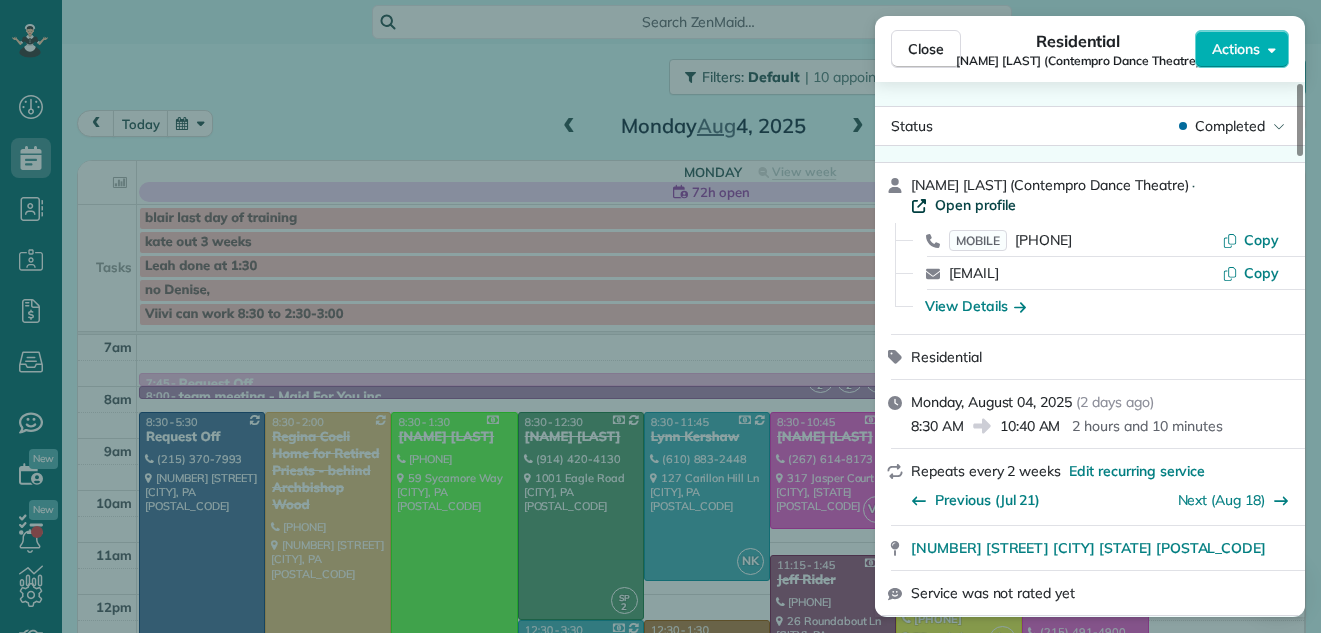 click on "Open profile" at bounding box center (975, 205) 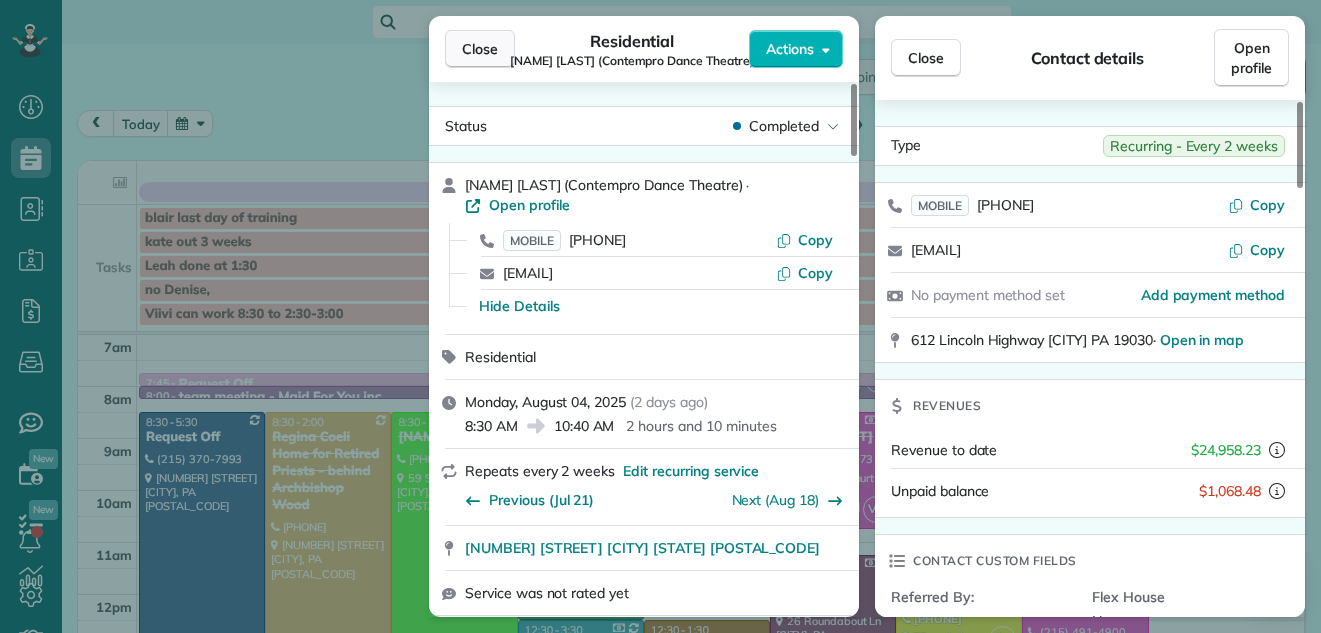 click on "Close" at bounding box center [480, 49] 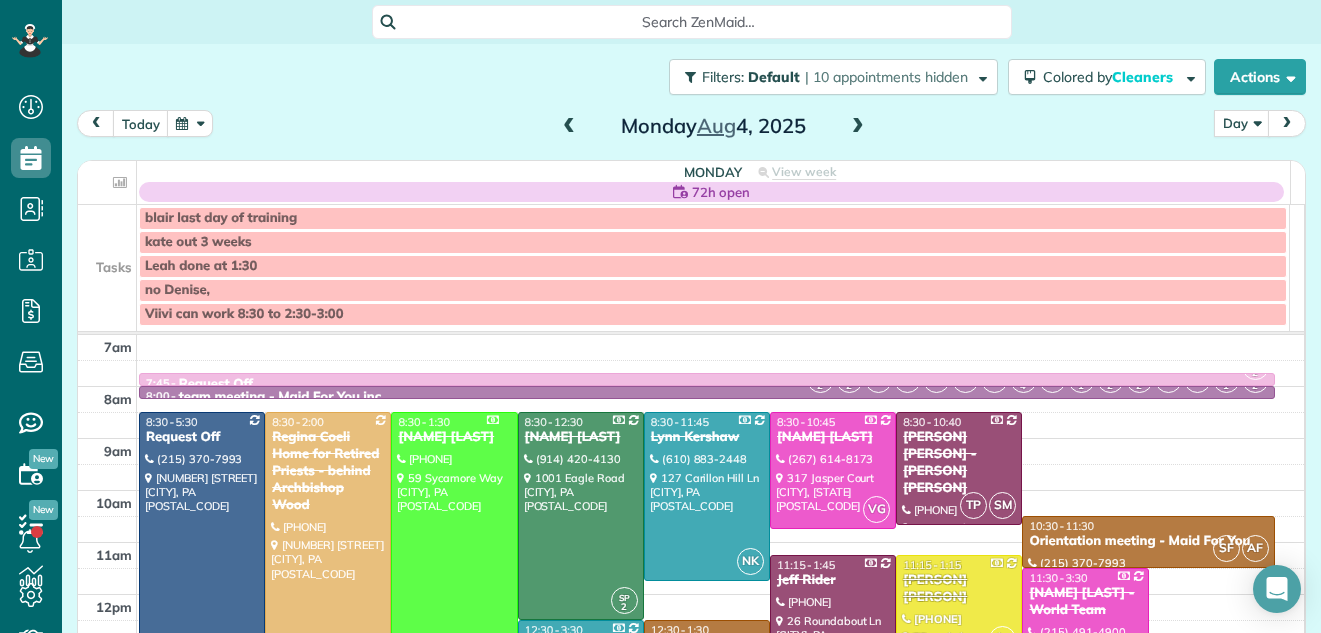click at bounding box center (858, 127) 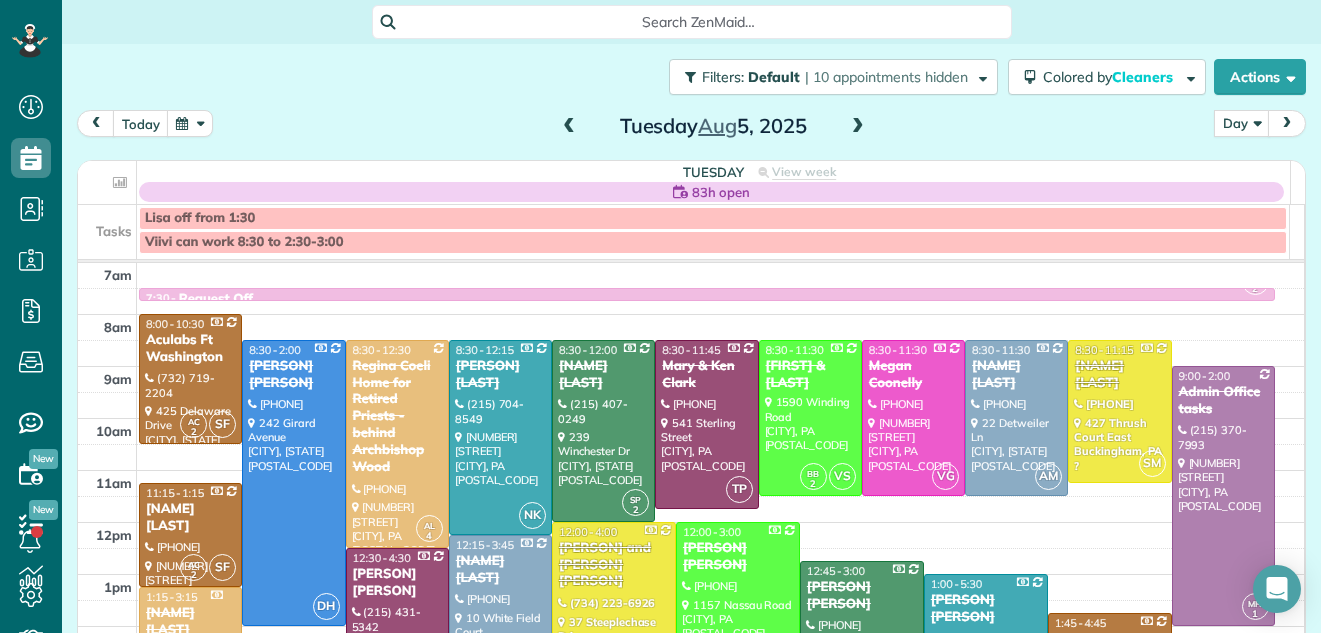 click at bounding box center [858, 127] 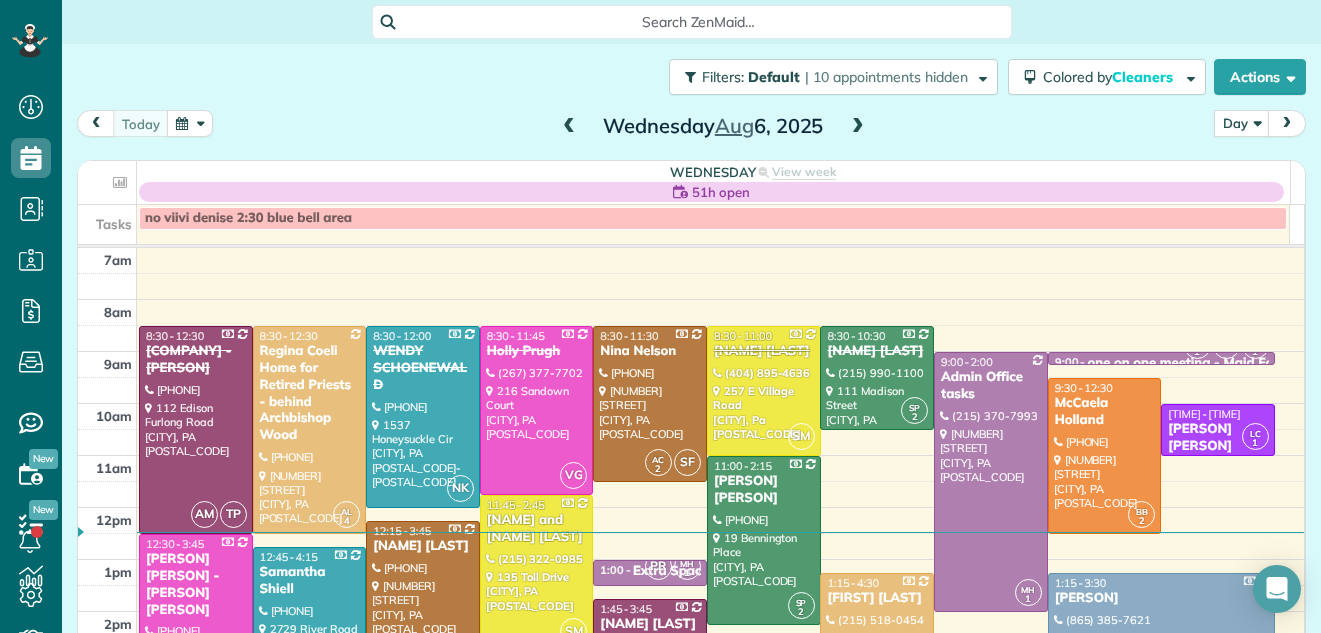 click at bounding box center (858, 127) 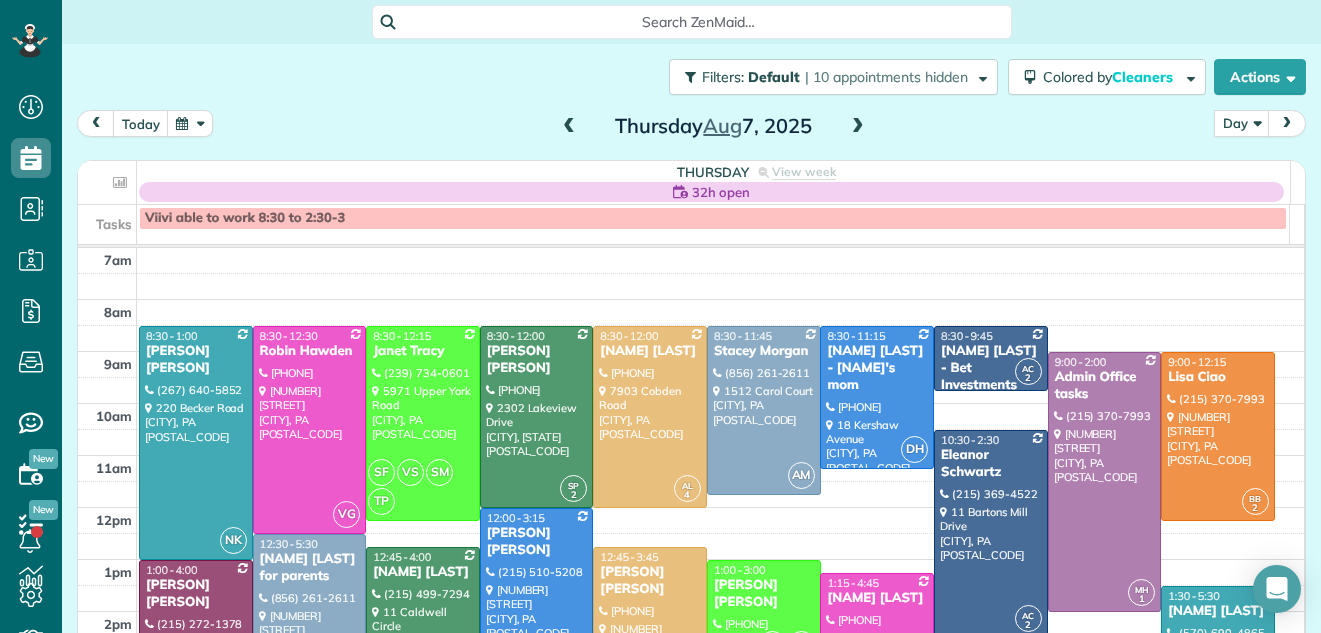click at bounding box center [569, 127] 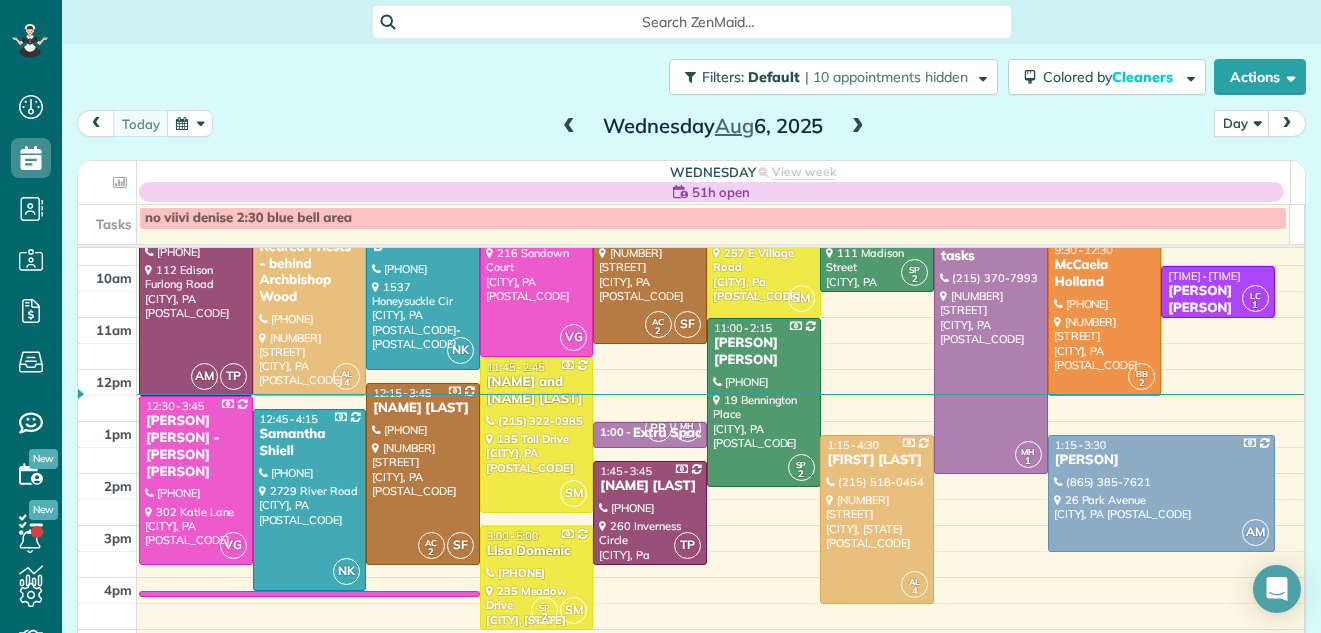 scroll, scrollTop: 204, scrollLeft: 0, axis: vertical 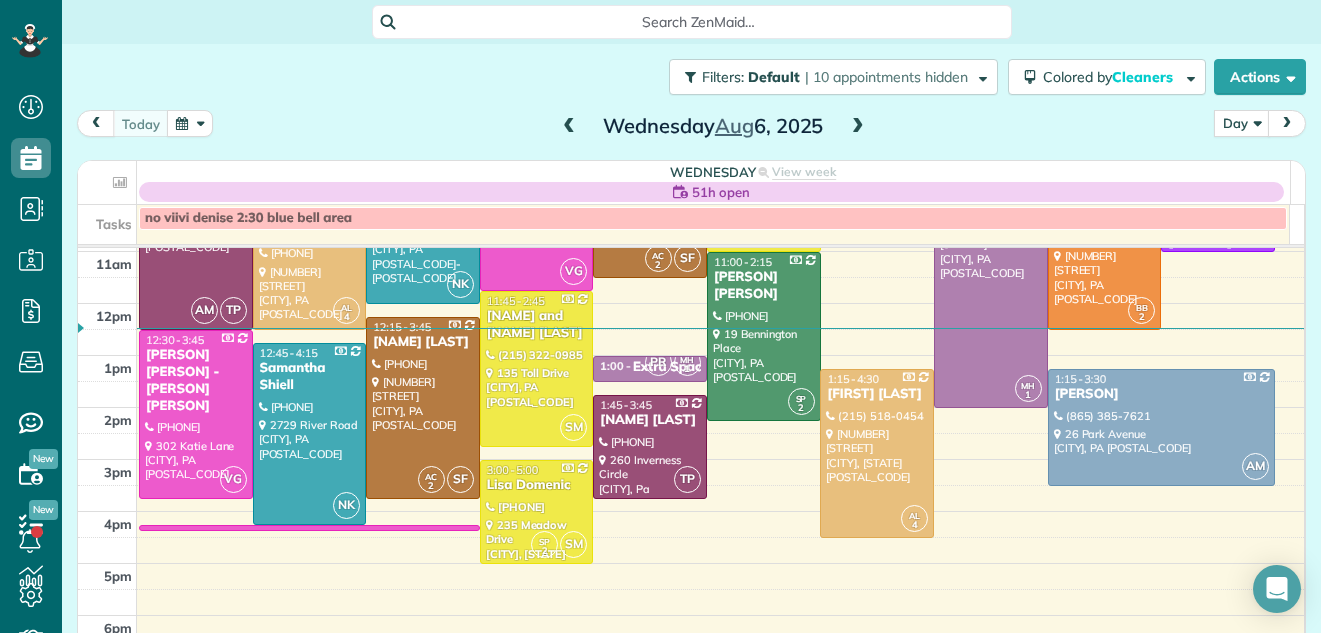 click at bounding box center (858, 127) 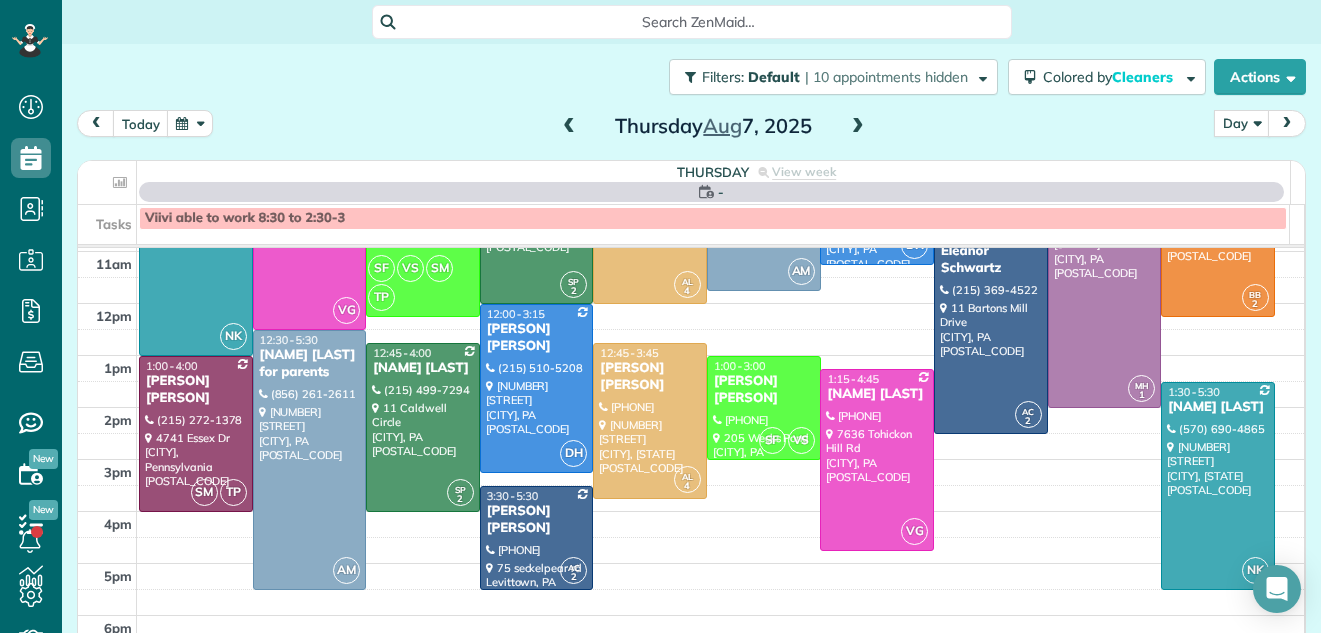 scroll, scrollTop: 0, scrollLeft: 0, axis: both 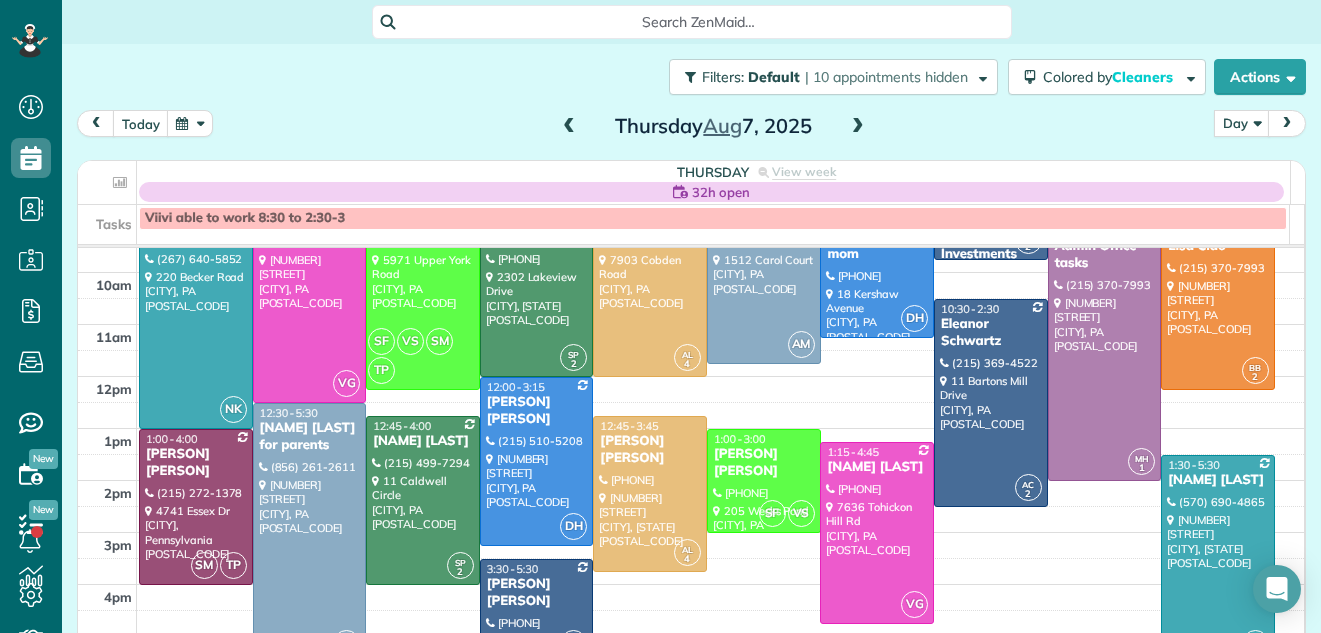 click at bounding box center [310, 533] 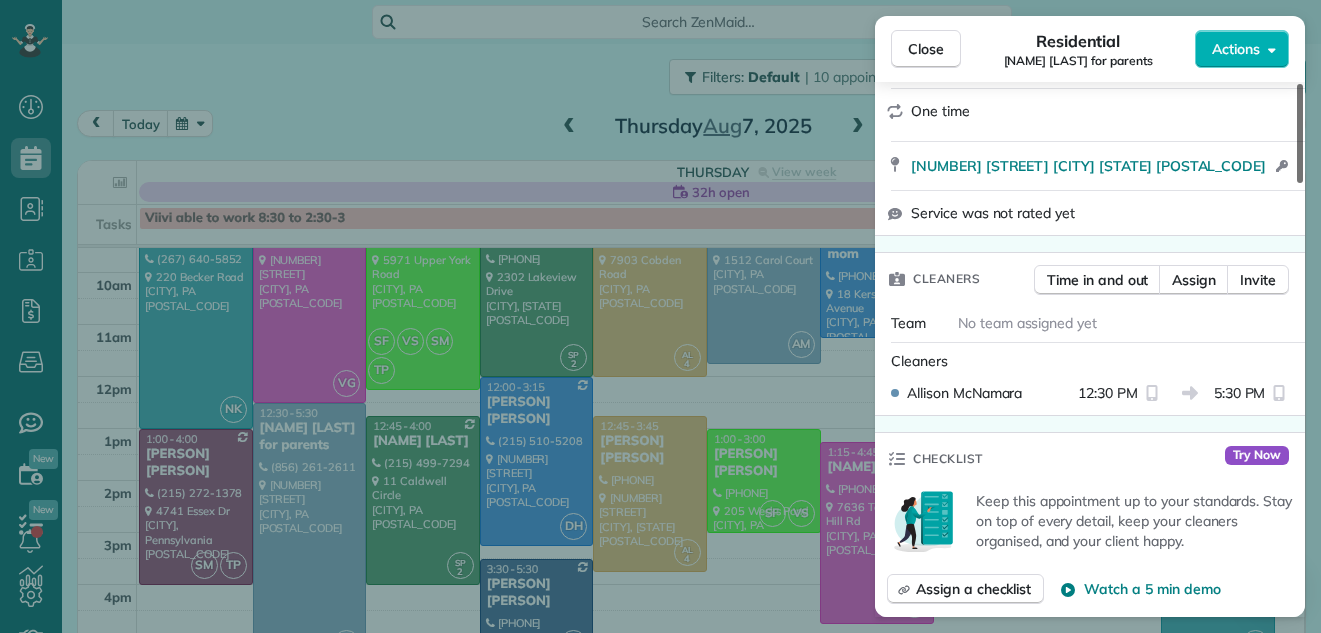 drag, startPoint x: 1300, startPoint y: 104, endPoint x: 1297, endPoint y: 168, distance: 64.070274 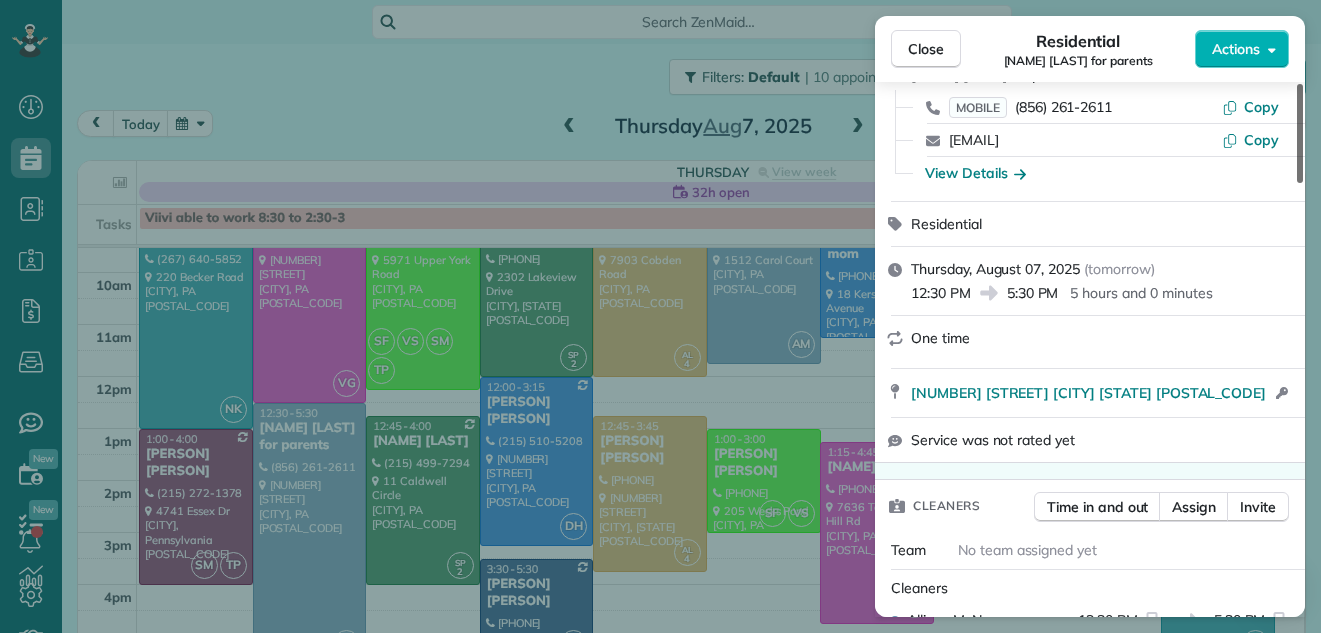 scroll, scrollTop: 0, scrollLeft: 0, axis: both 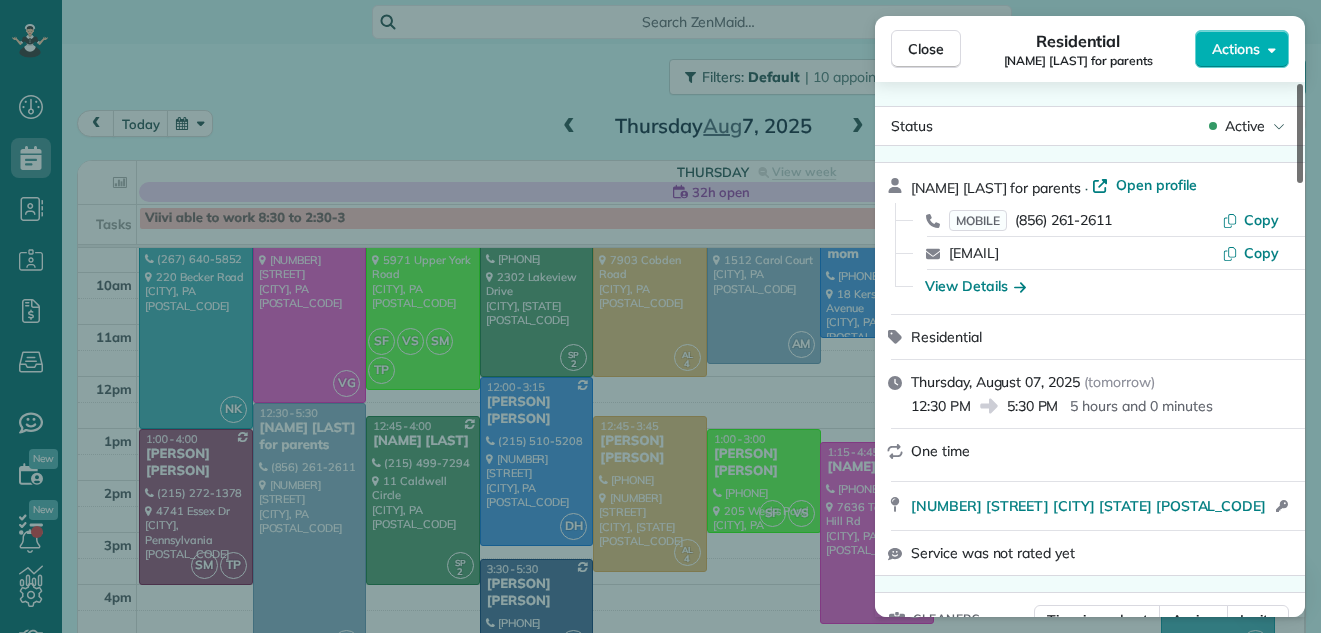 drag, startPoint x: 1300, startPoint y: 159, endPoint x: 1292, endPoint y: 71, distance: 88.362885 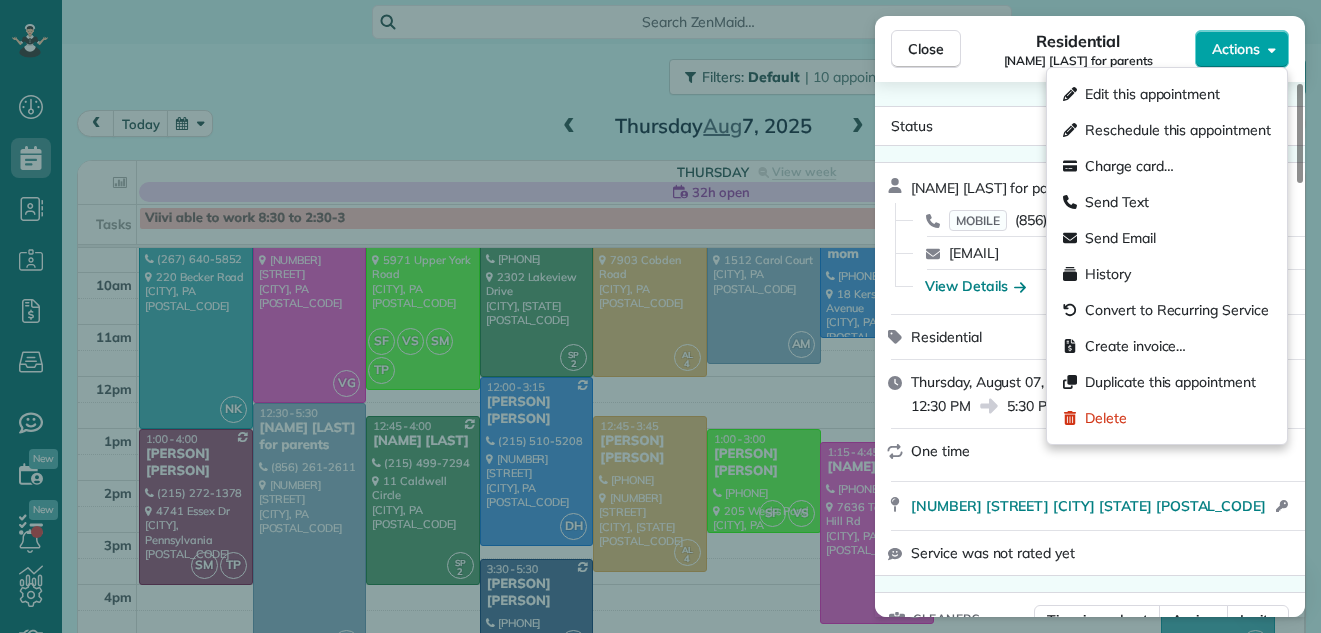 click on "Actions" at bounding box center [1236, 49] 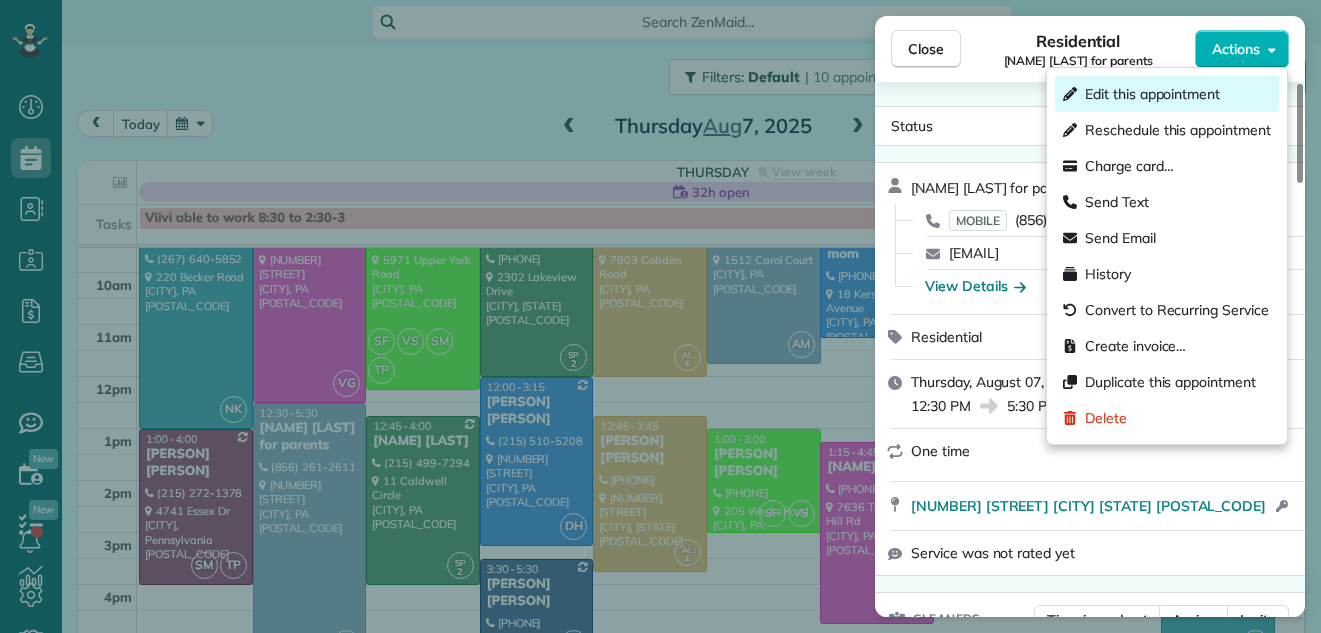 click on "Edit this appointment" at bounding box center [1152, 94] 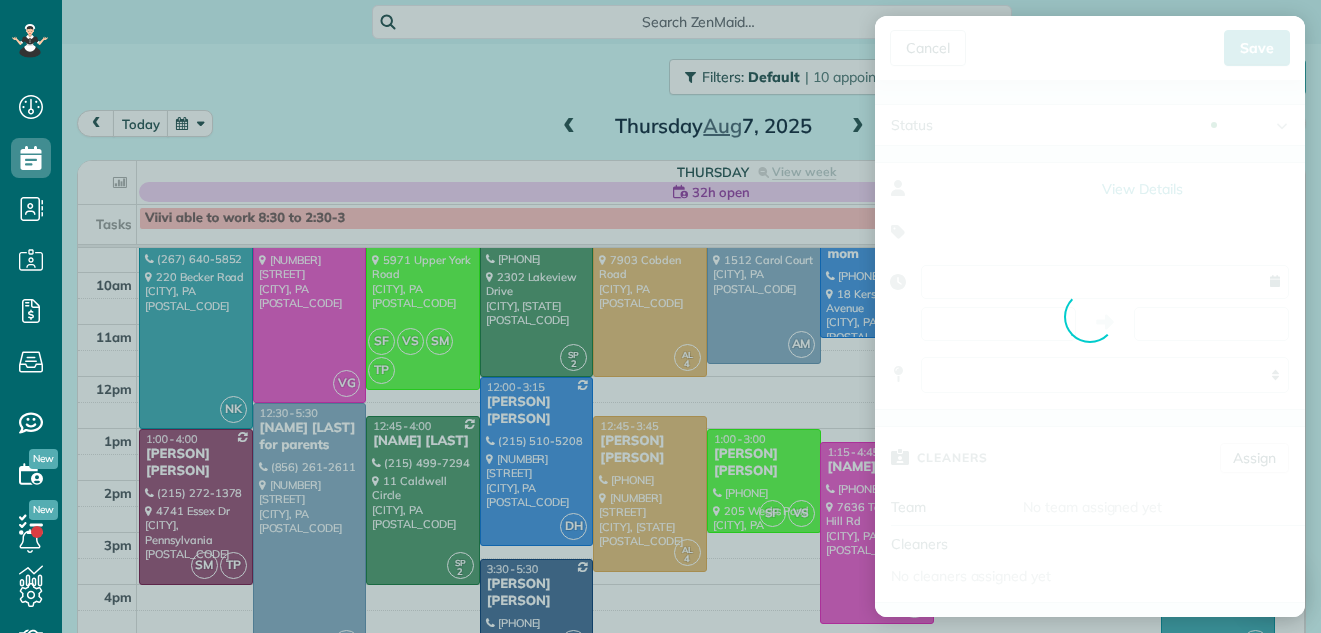 type on "**********" 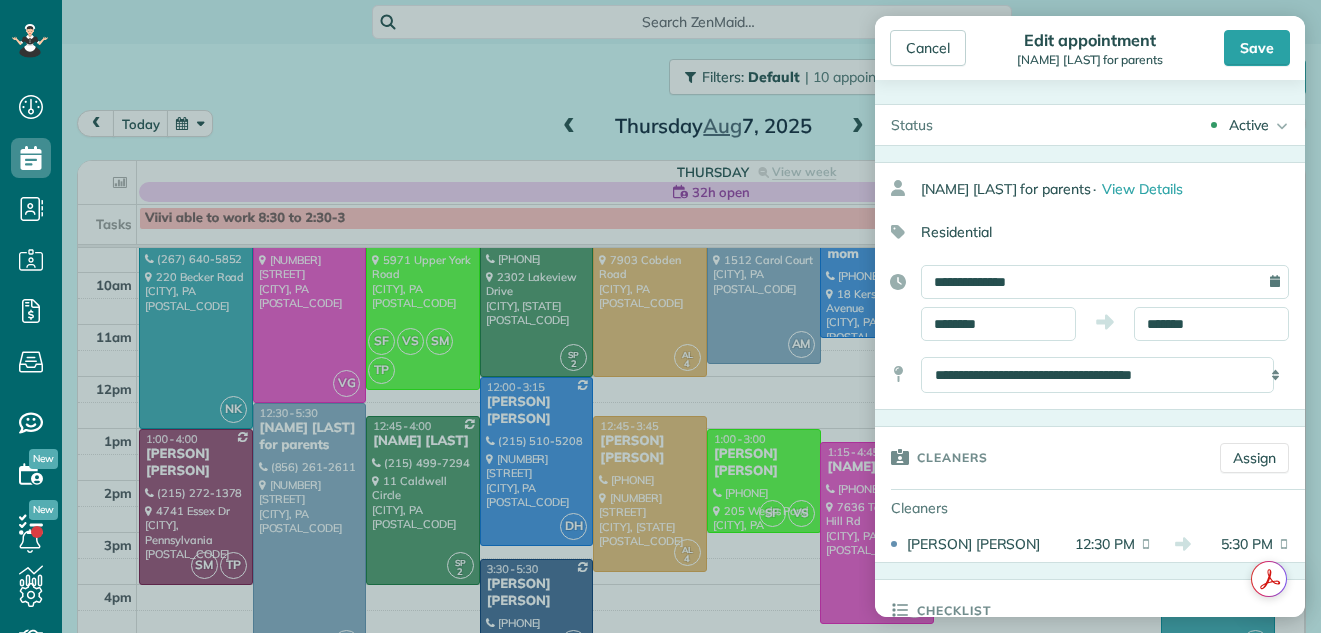drag, startPoint x: 1305, startPoint y: 120, endPoint x: 1302, endPoint y: 134, distance: 14.3178215 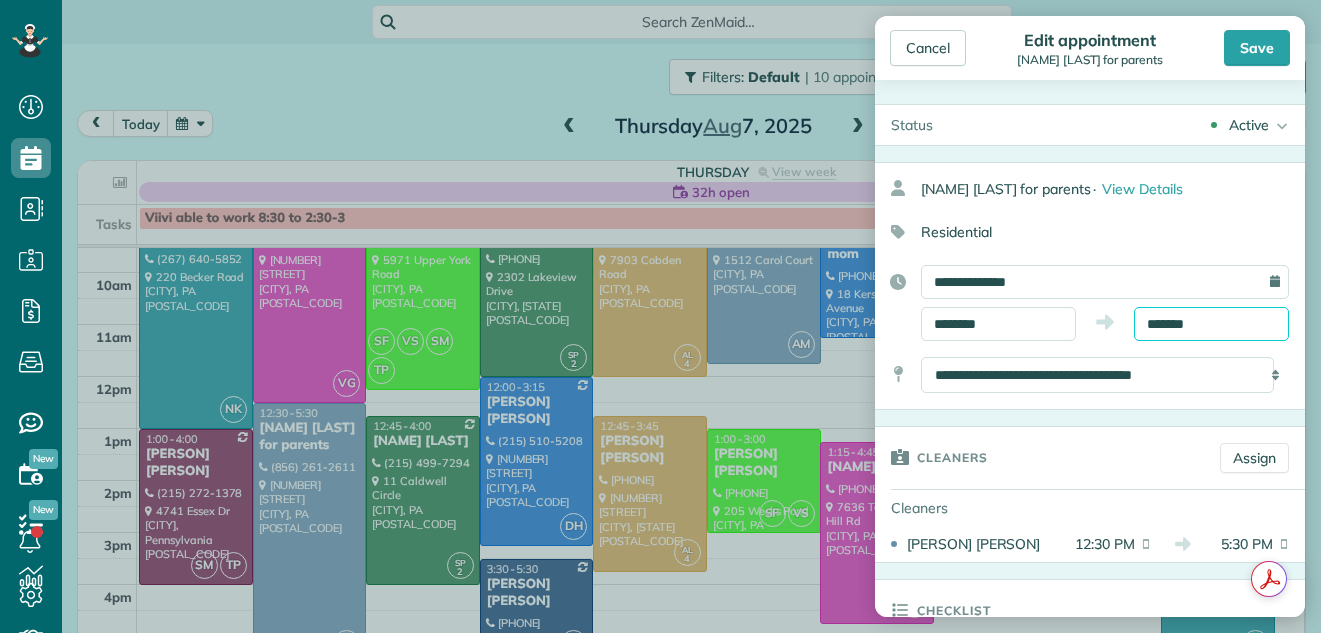 click on "*******" at bounding box center [1211, 324] 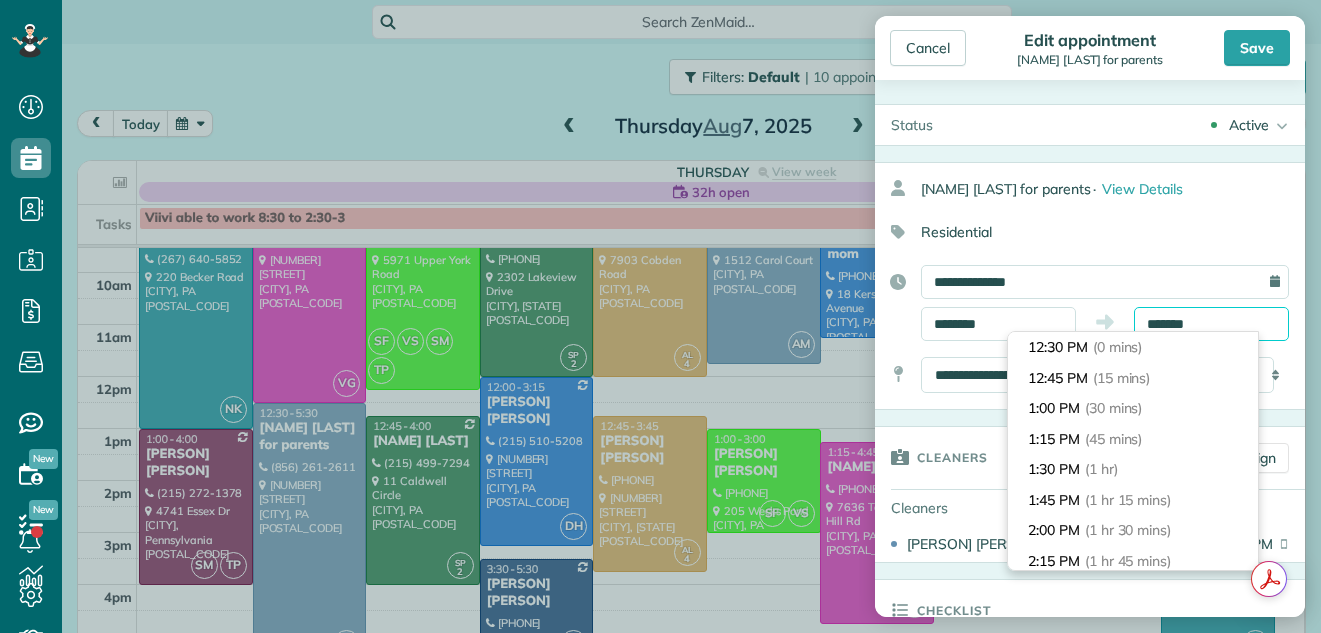 scroll, scrollTop: 580, scrollLeft: 0, axis: vertical 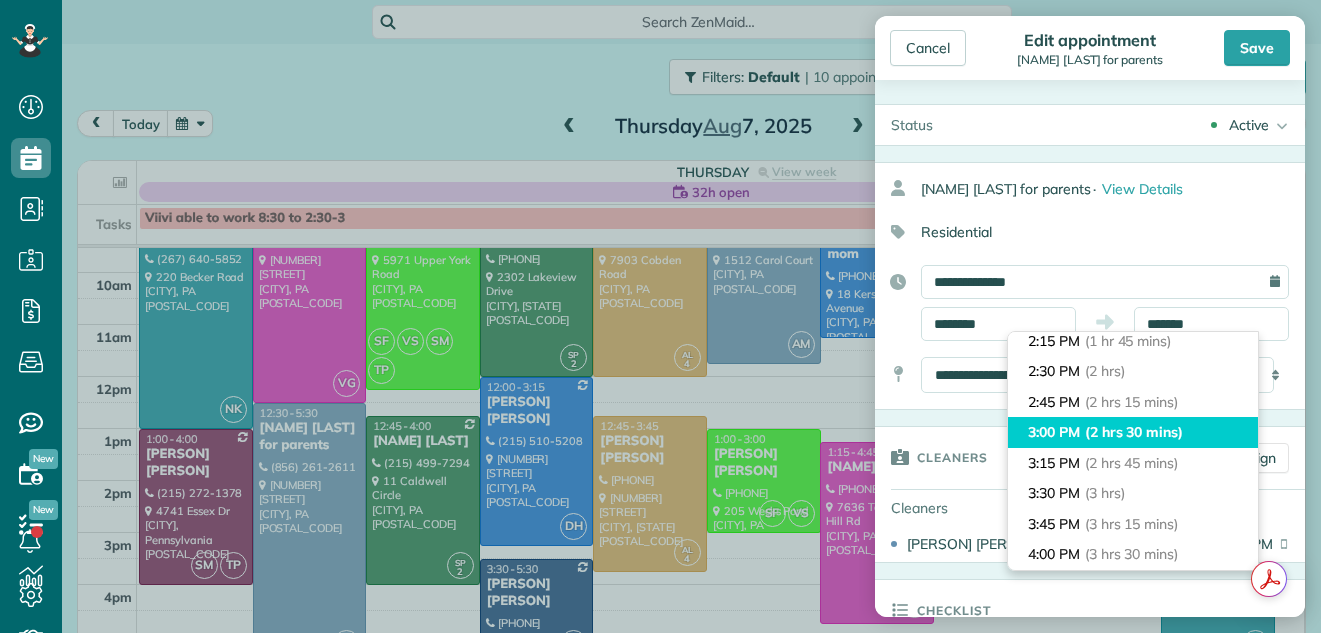 type on "*******" 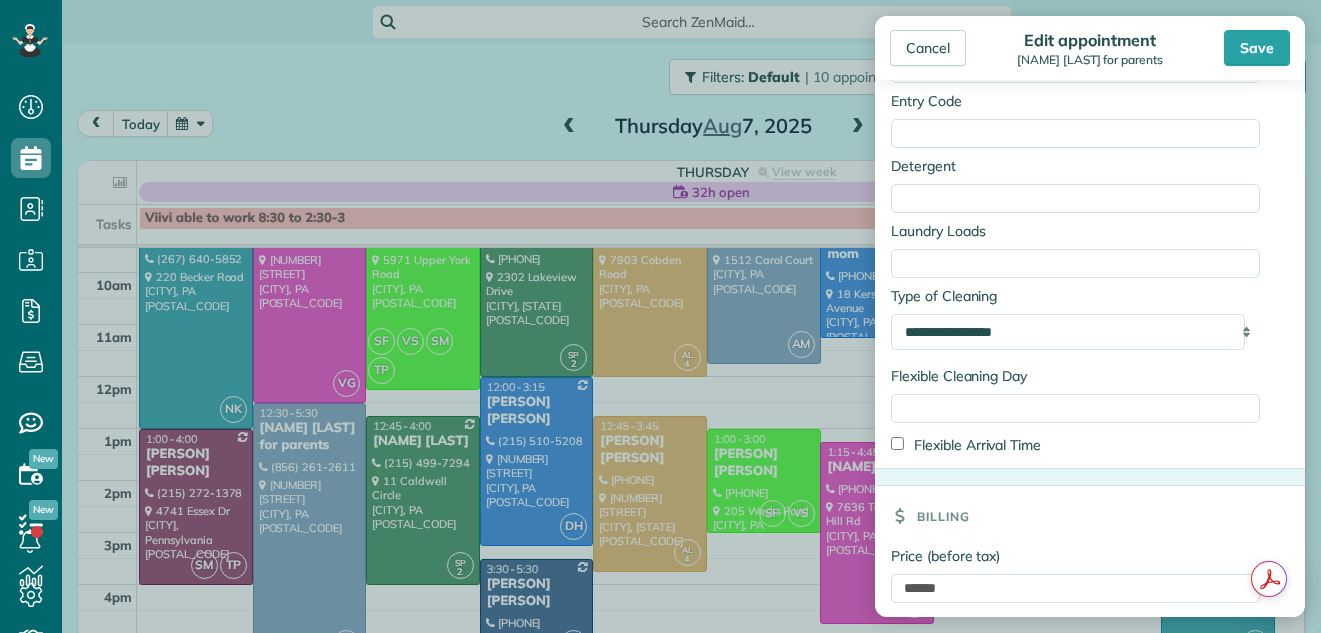 scroll, scrollTop: 1471, scrollLeft: 0, axis: vertical 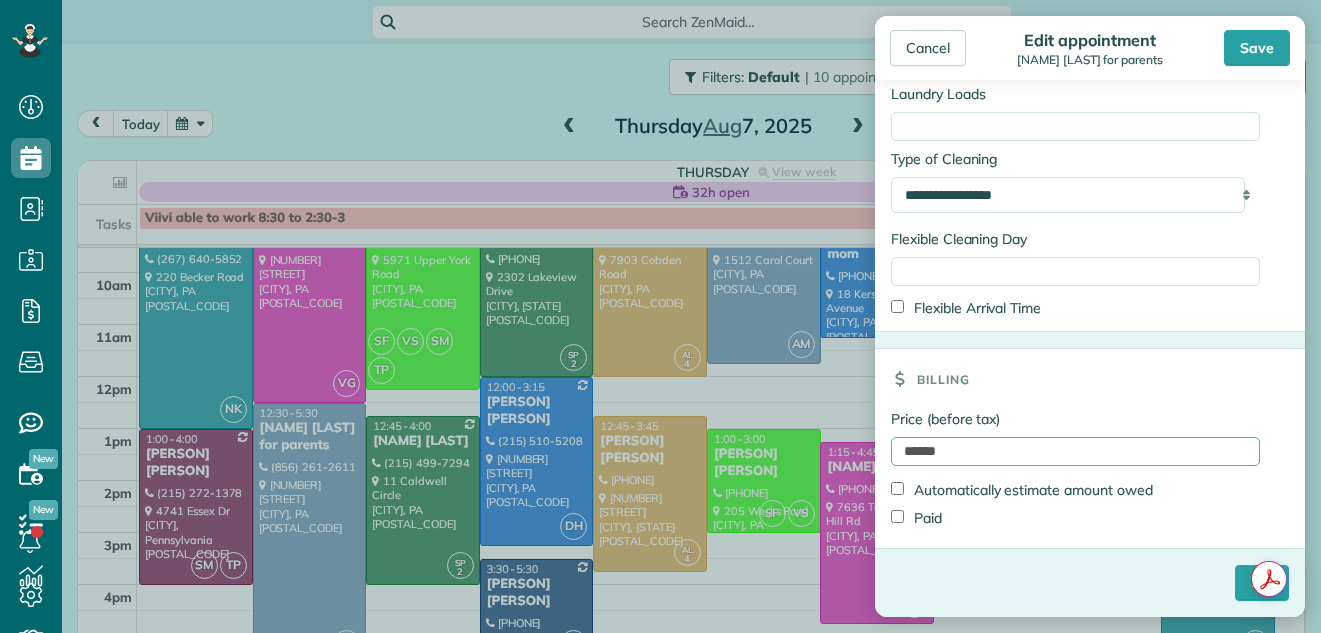 click on "******" at bounding box center [1075, 451] 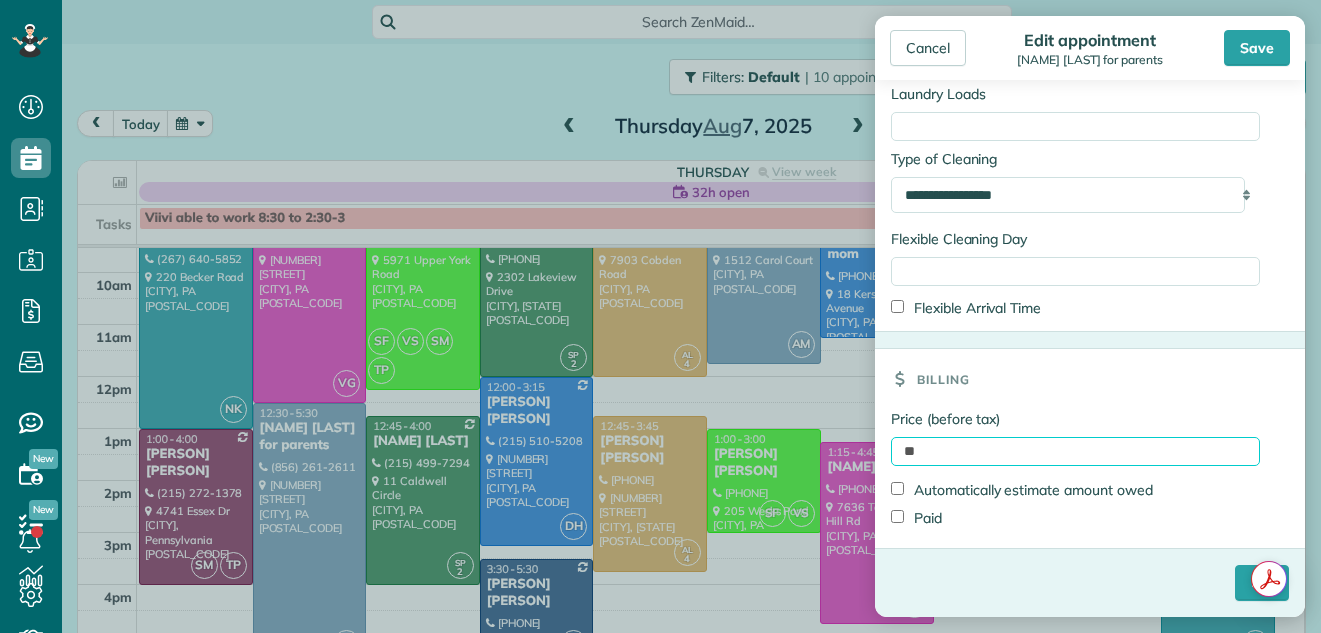 type on "*" 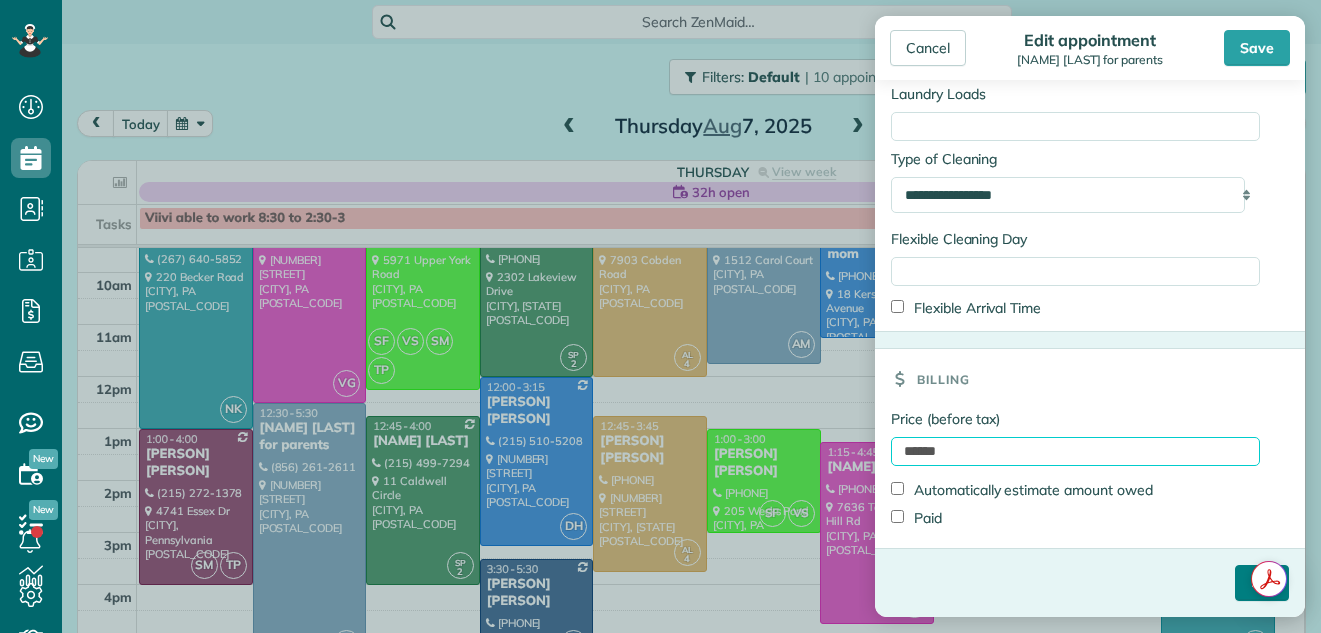 type on "******" 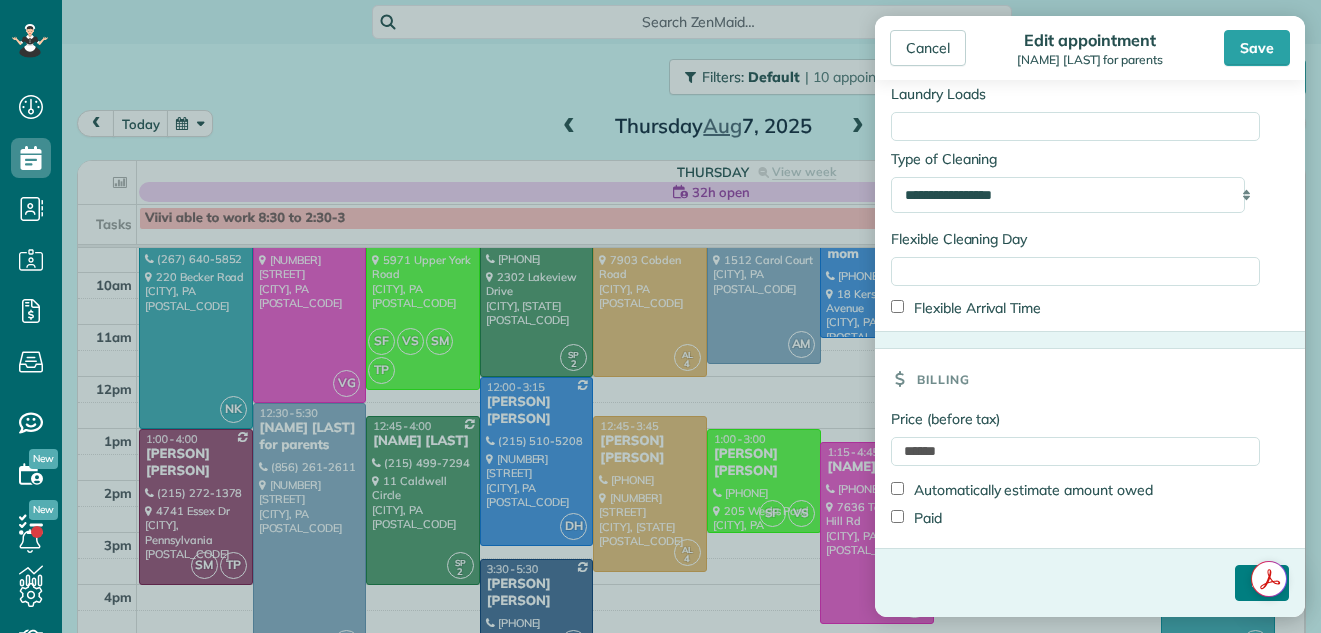 click on "****" at bounding box center (1262, 583) 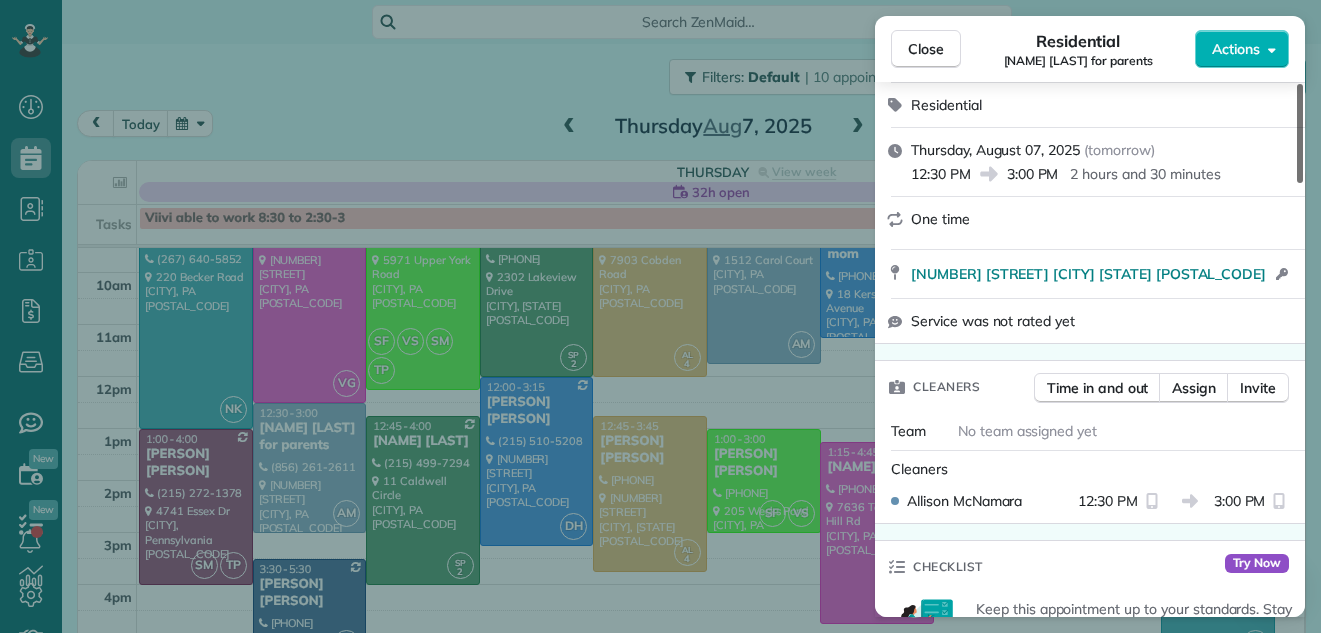 scroll, scrollTop: 291, scrollLeft: 0, axis: vertical 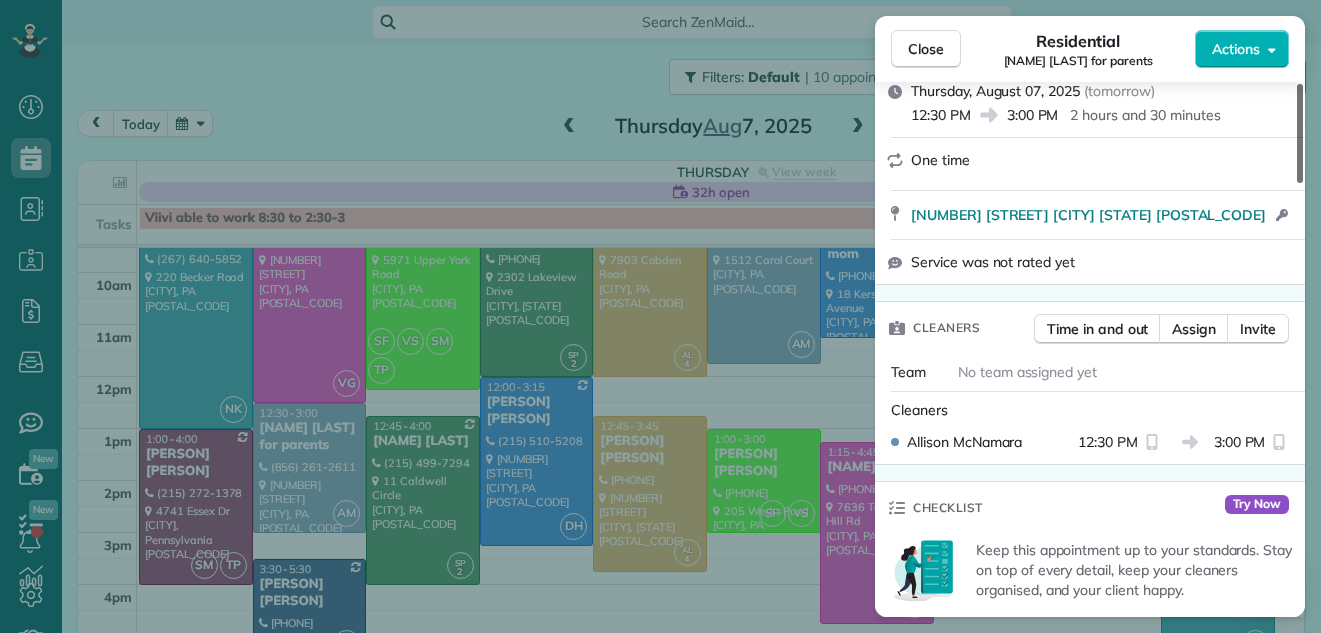 drag, startPoint x: 1298, startPoint y: 155, endPoint x: 1298, endPoint y: 209, distance: 54 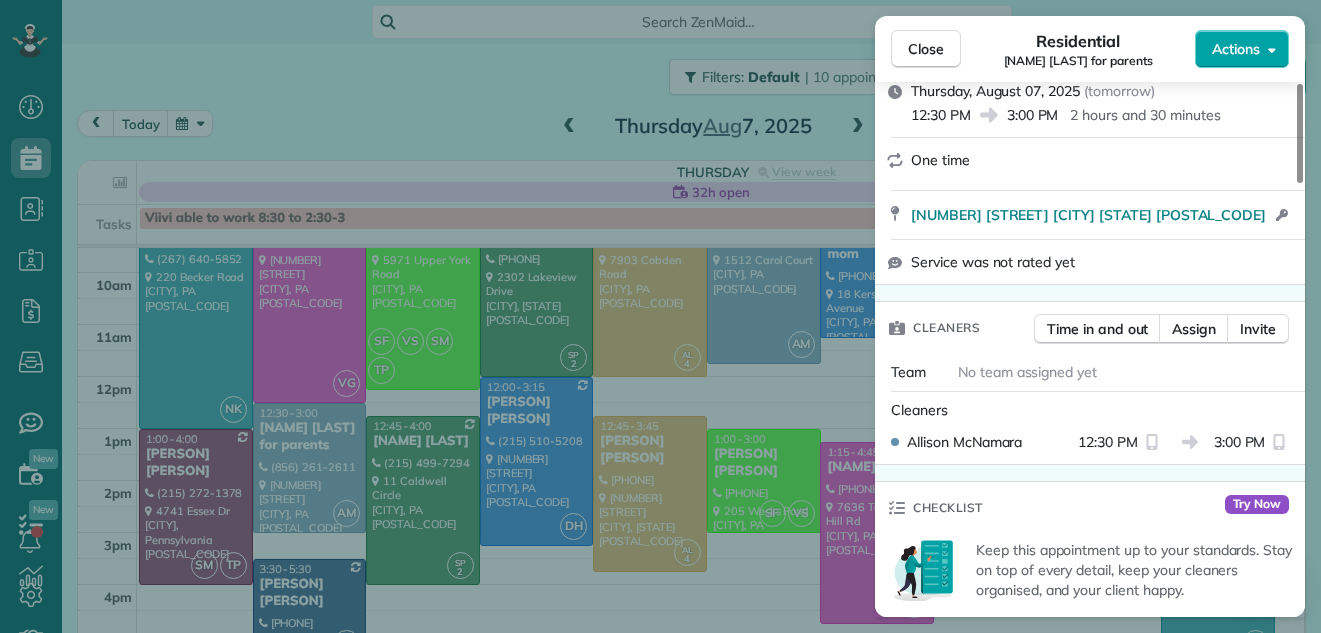 click on "Actions" at bounding box center (1236, 49) 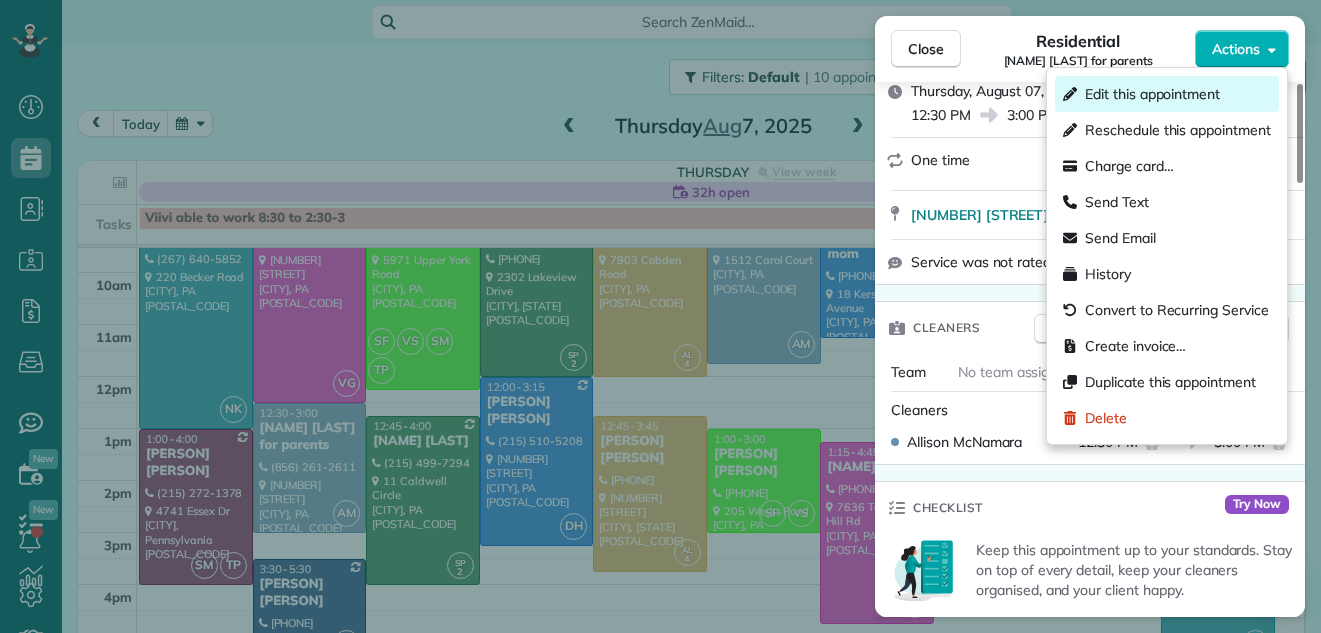 click on "Edit this appointment" at bounding box center (1152, 94) 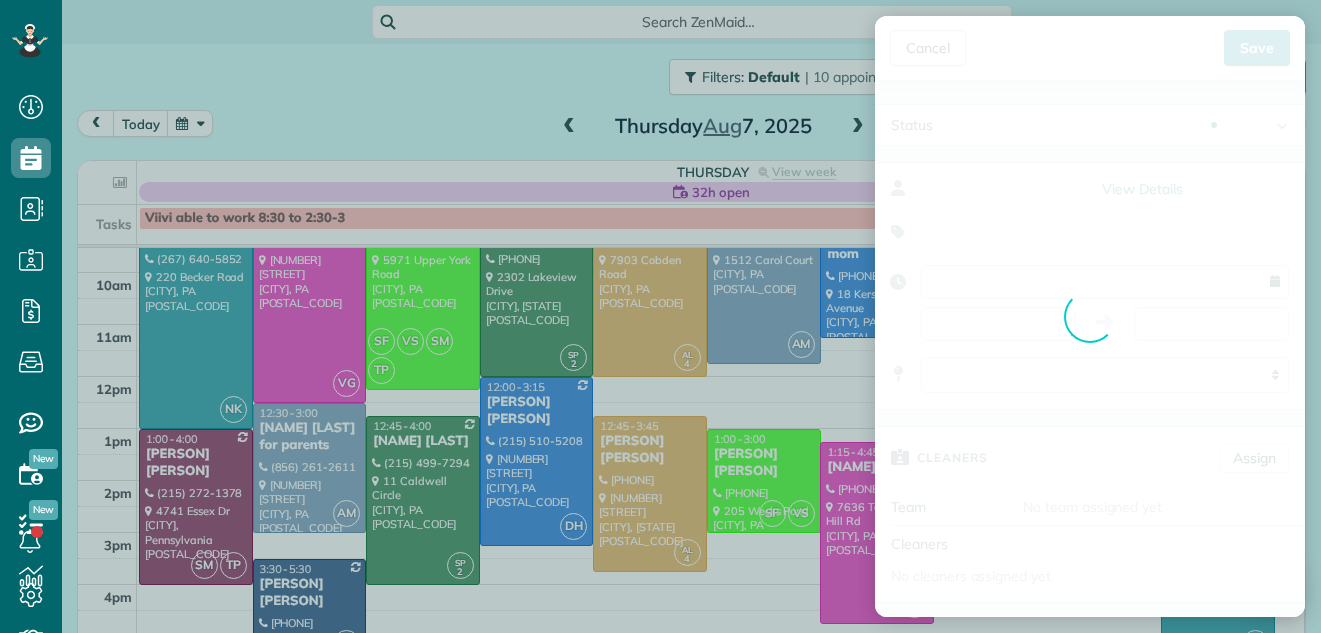 type on "**********" 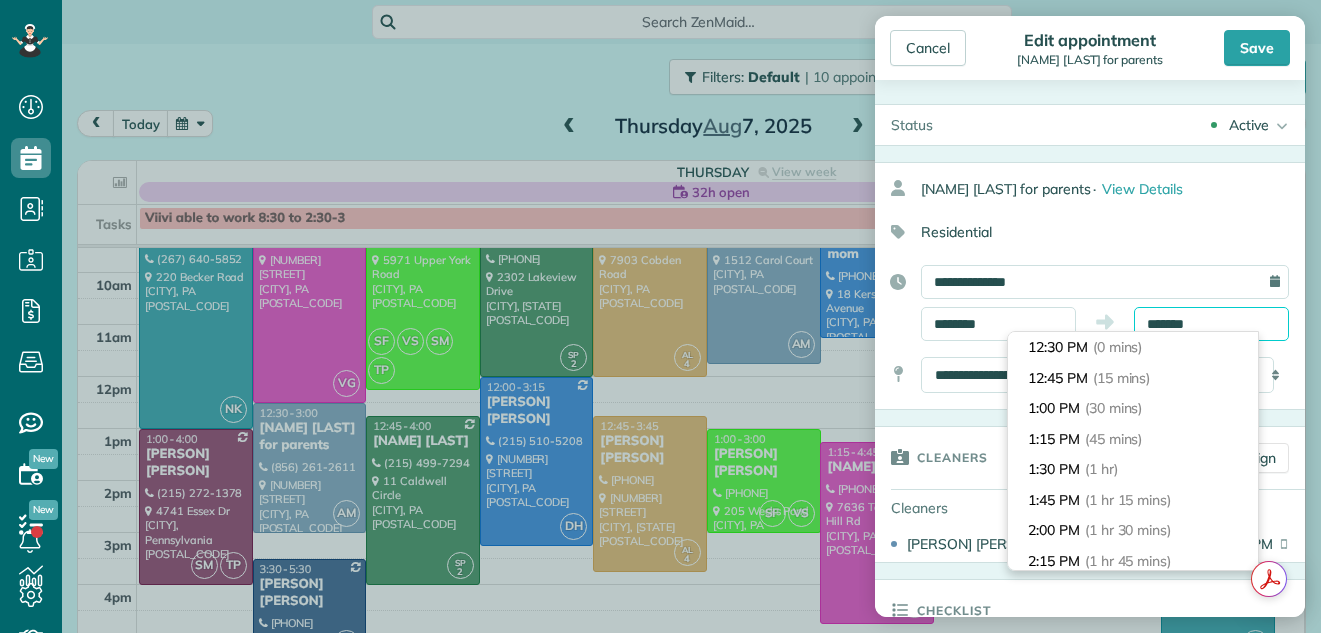 click on "*******" at bounding box center (1211, 324) 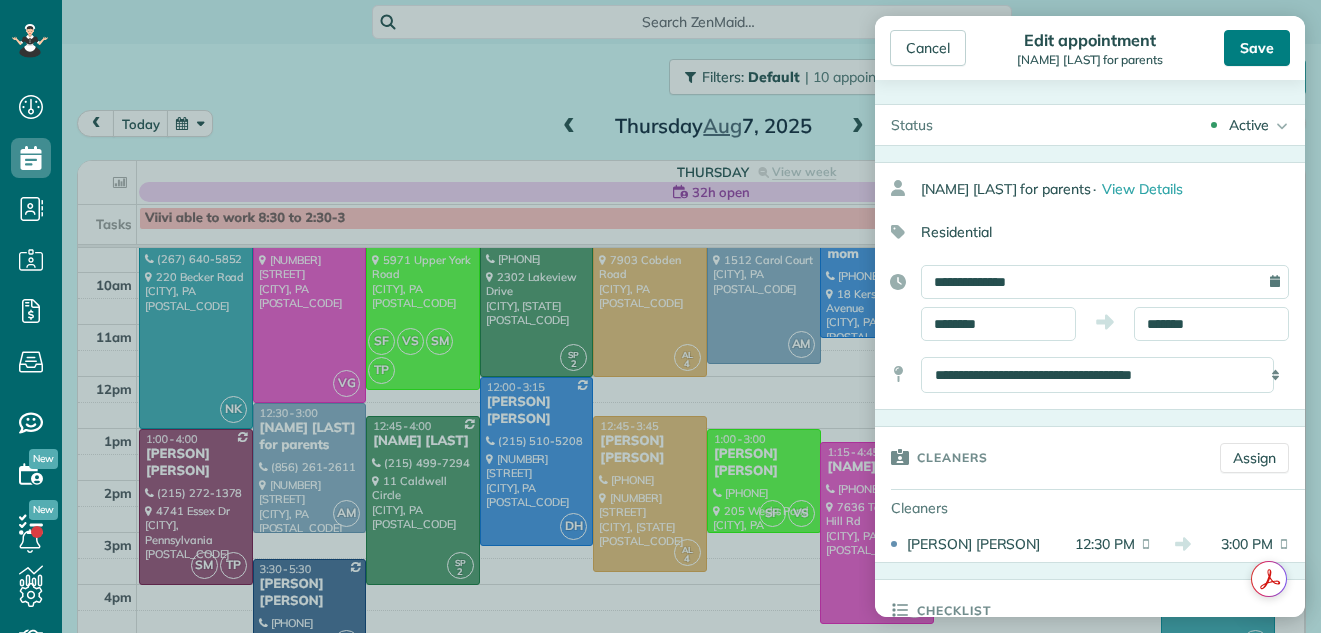 click on "Save" at bounding box center [1257, 48] 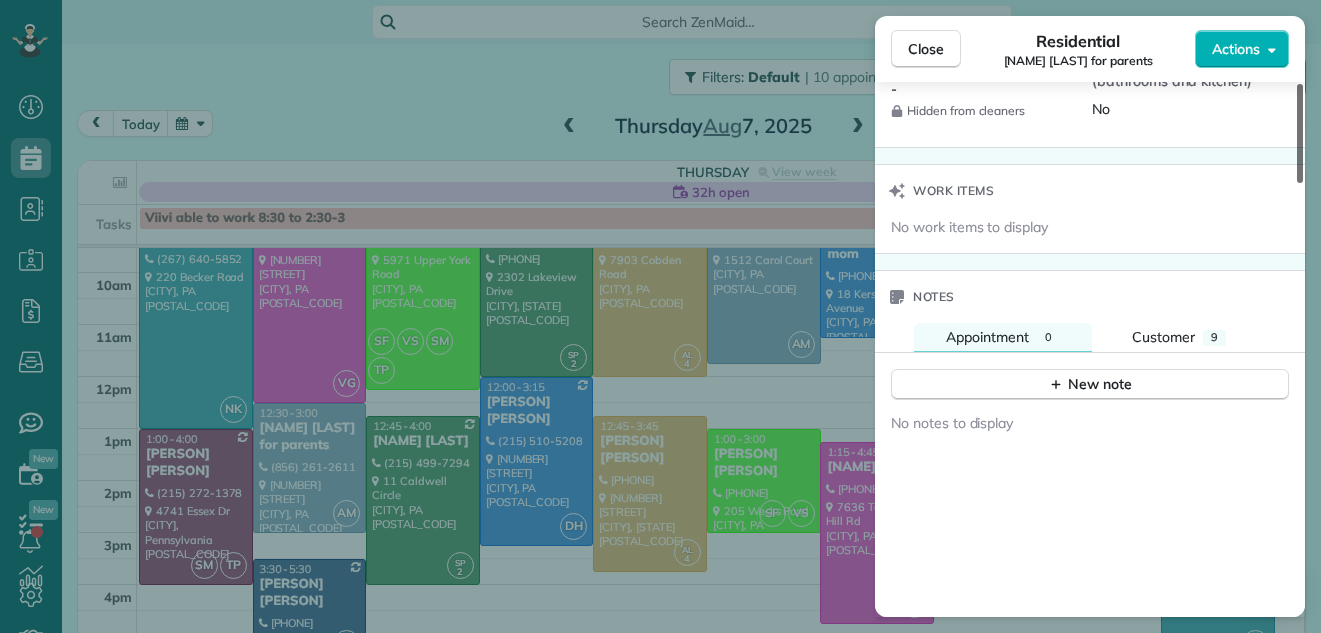 scroll, scrollTop: 1902, scrollLeft: 0, axis: vertical 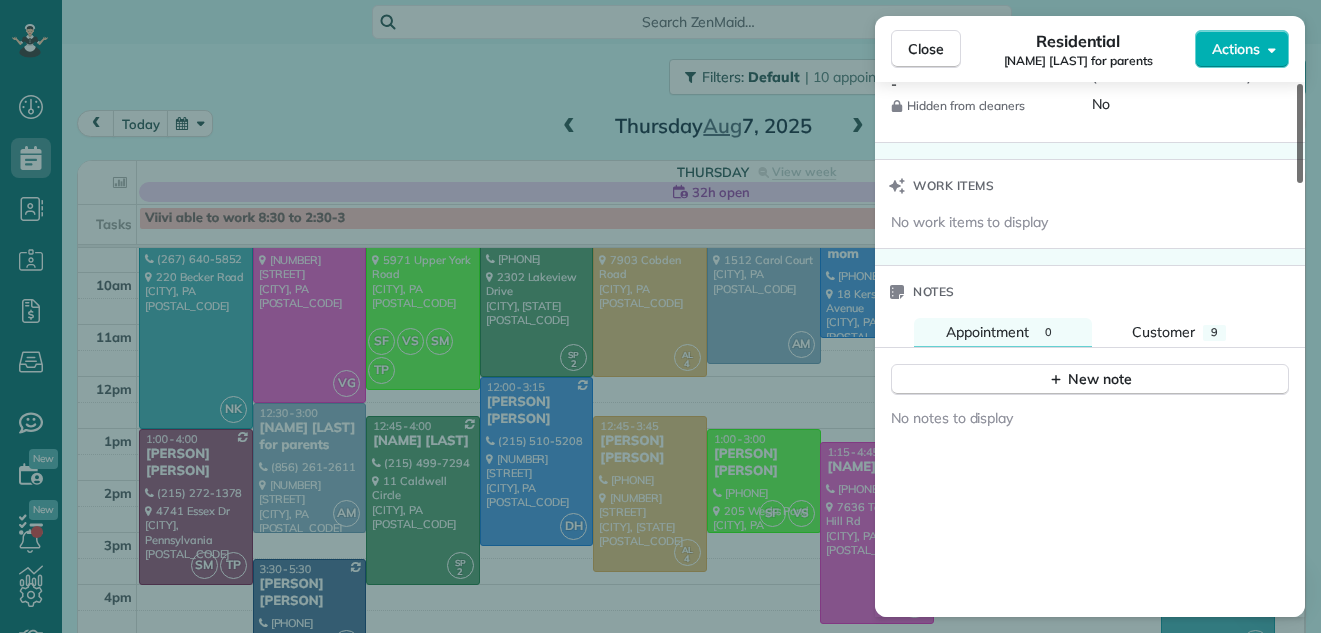 drag, startPoint x: 1300, startPoint y: 96, endPoint x: 1306, endPoint y: 449, distance: 353.051 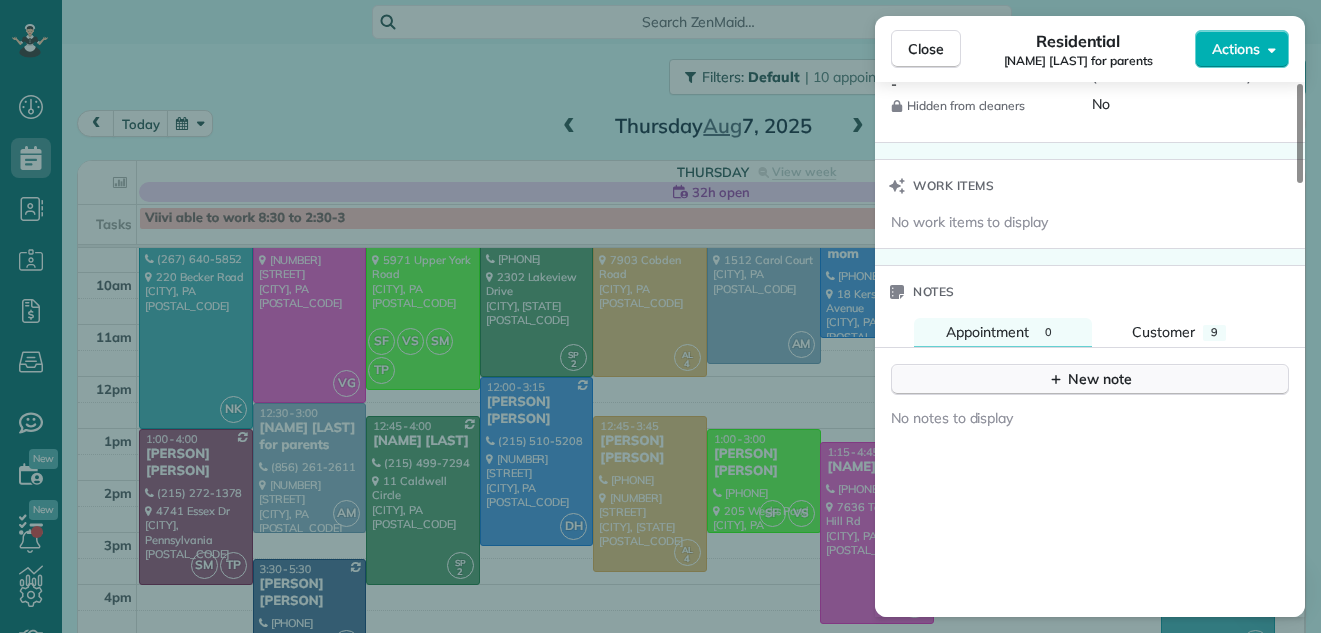 click on "New note" at bounding box center [1090, 379] 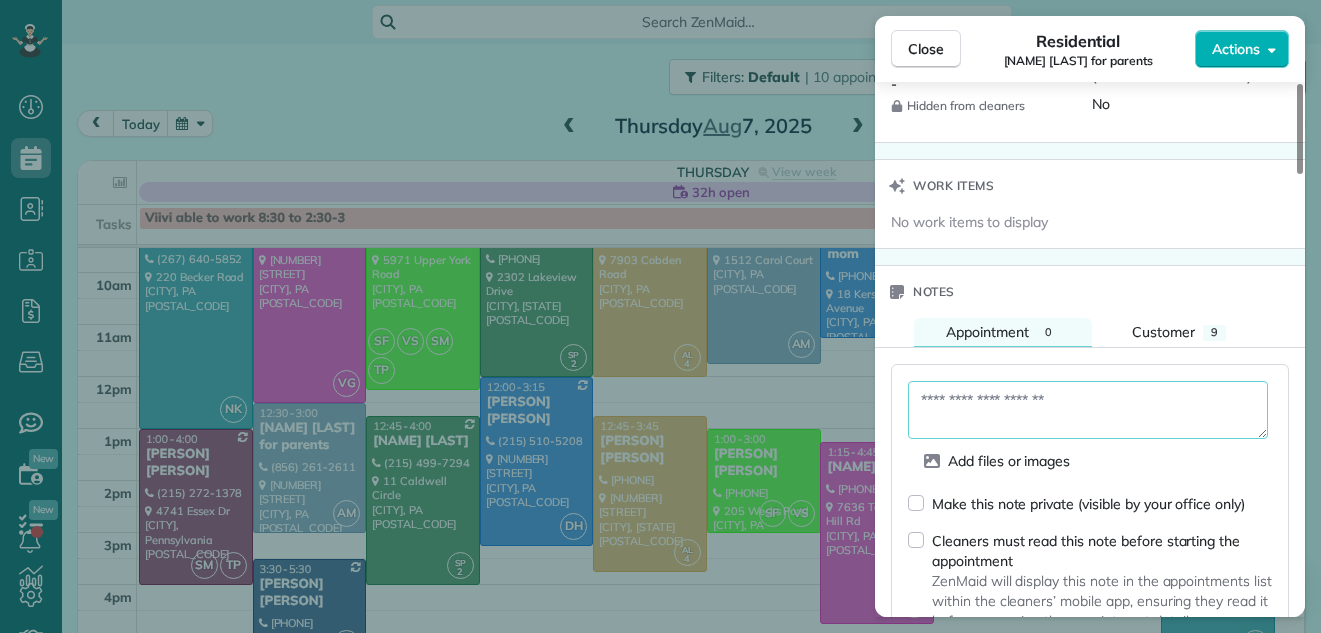 click at bounding box center (1088, 410) 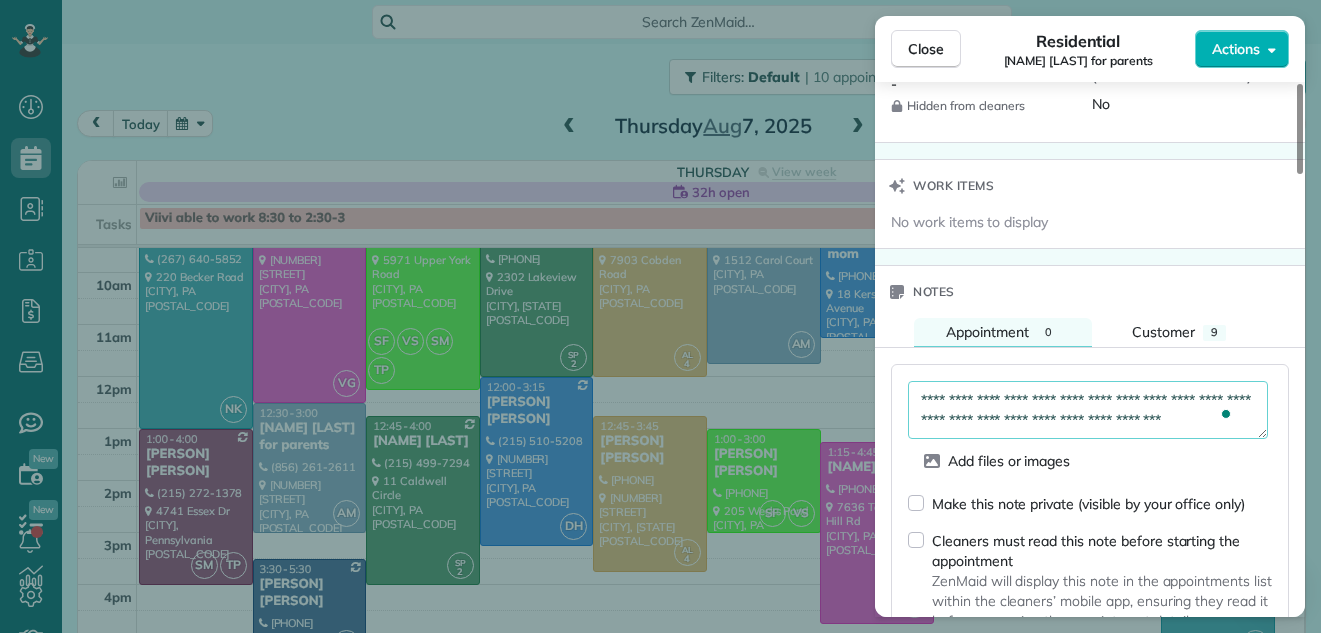 scroll, scrollTop: 12, scrollLeft: 0, axis: vertical 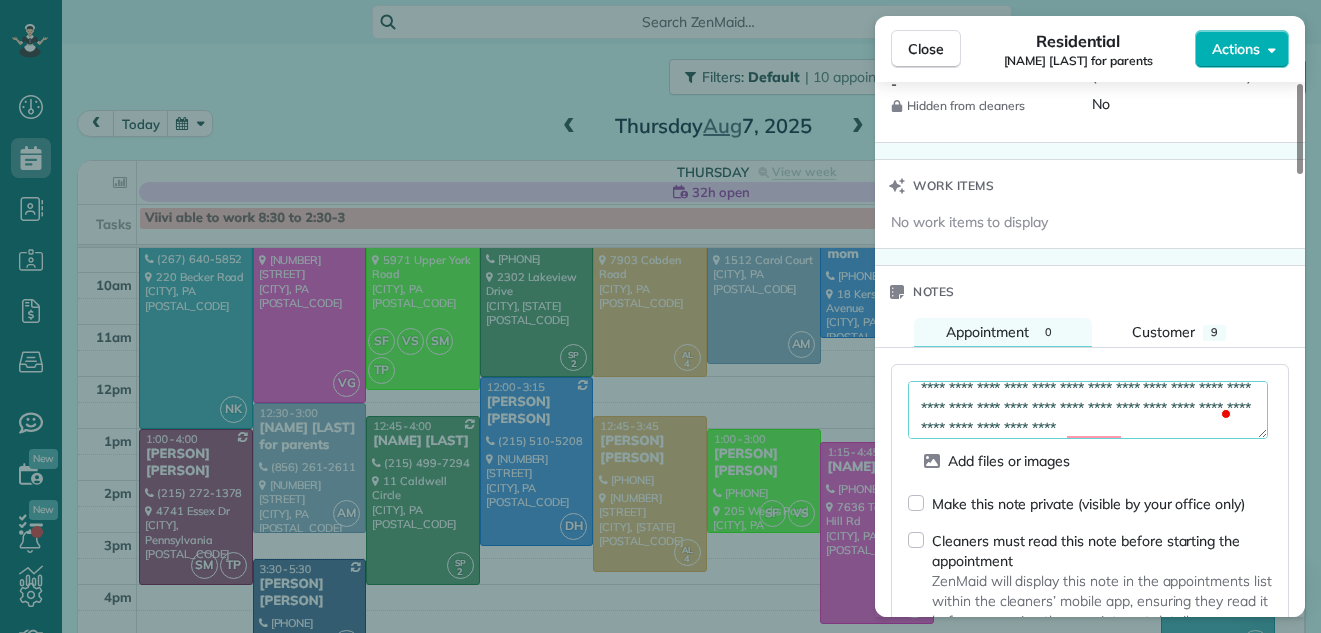 type on "**********" 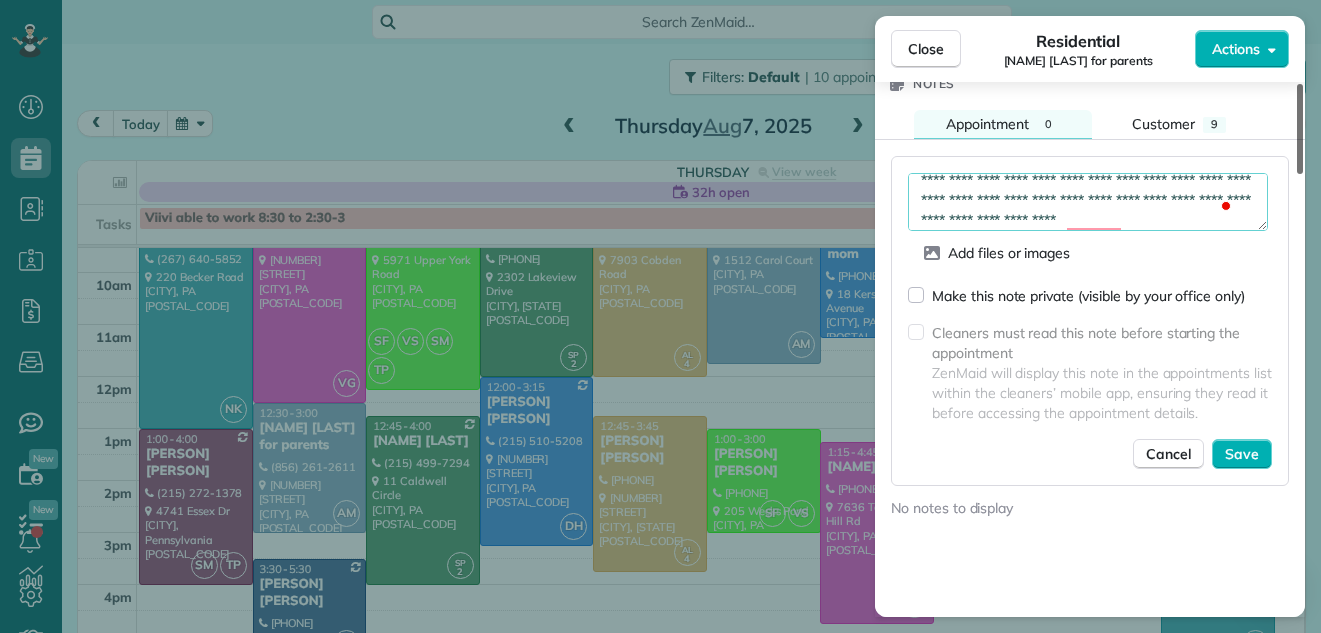 scroll, scrollTop: 2182, scrollLeft: 0, axis: vertical 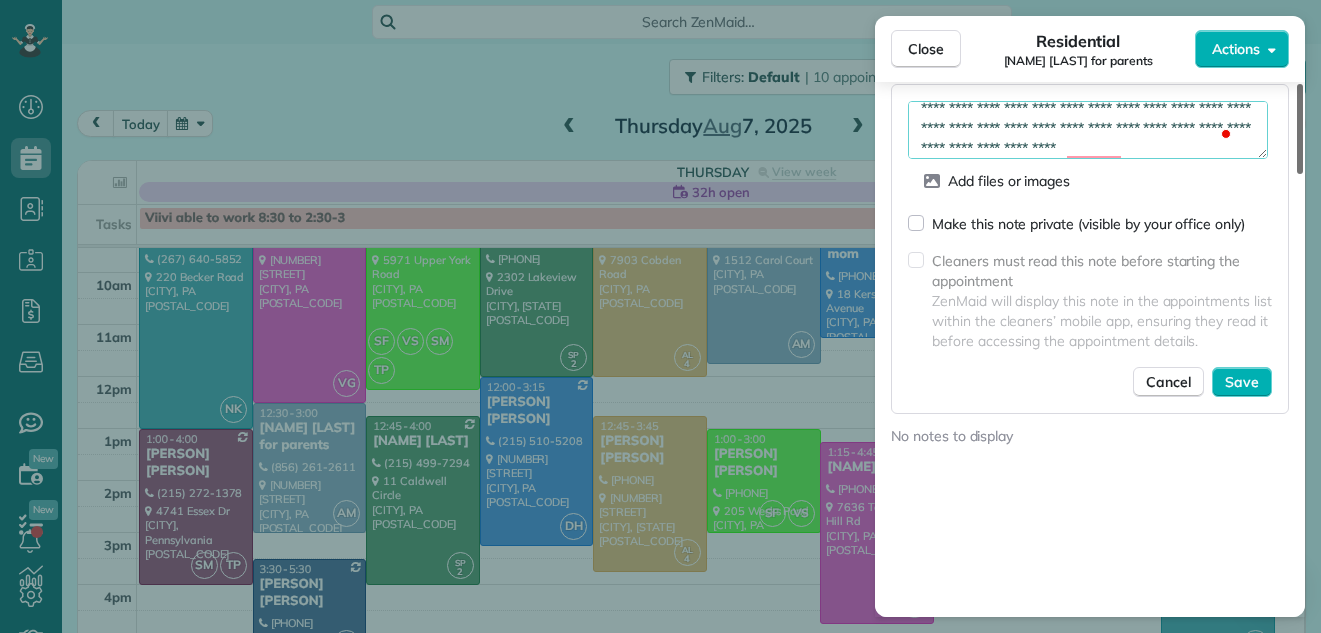 drag, startPoint x: 1299, startPoint y: 423, endPoint x: 1297, endPoint y: 470, distance: 47.042534 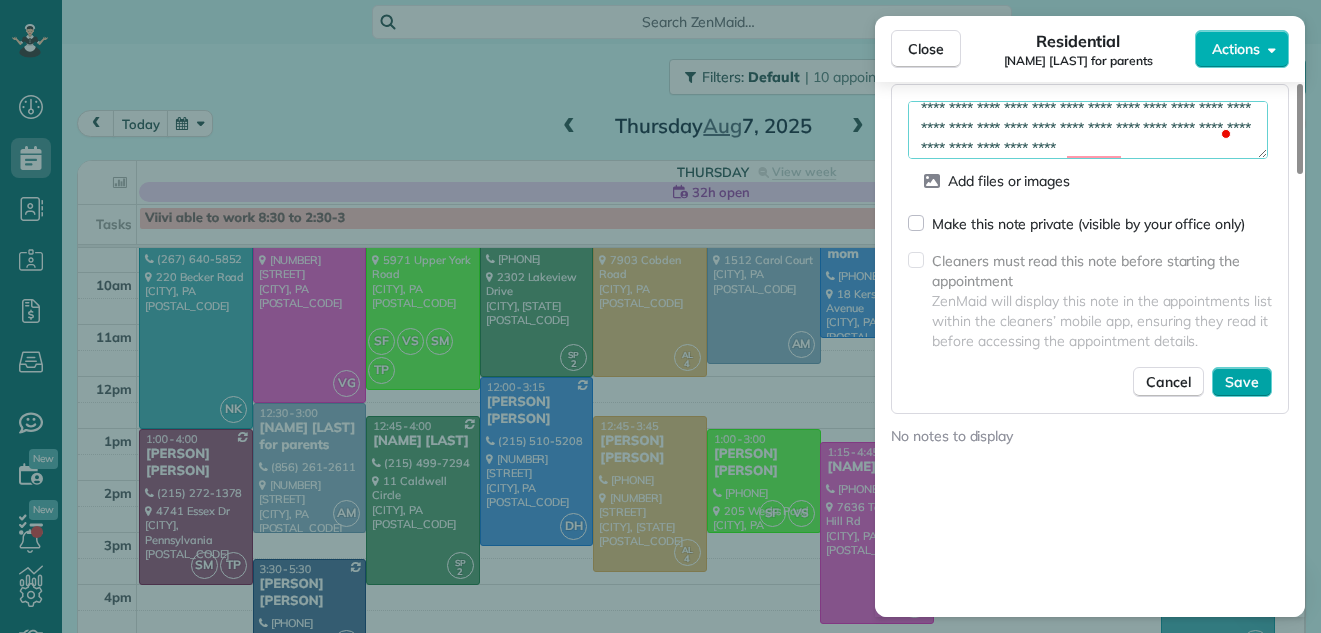 click on "Save" at bounding box center (1242, 382) 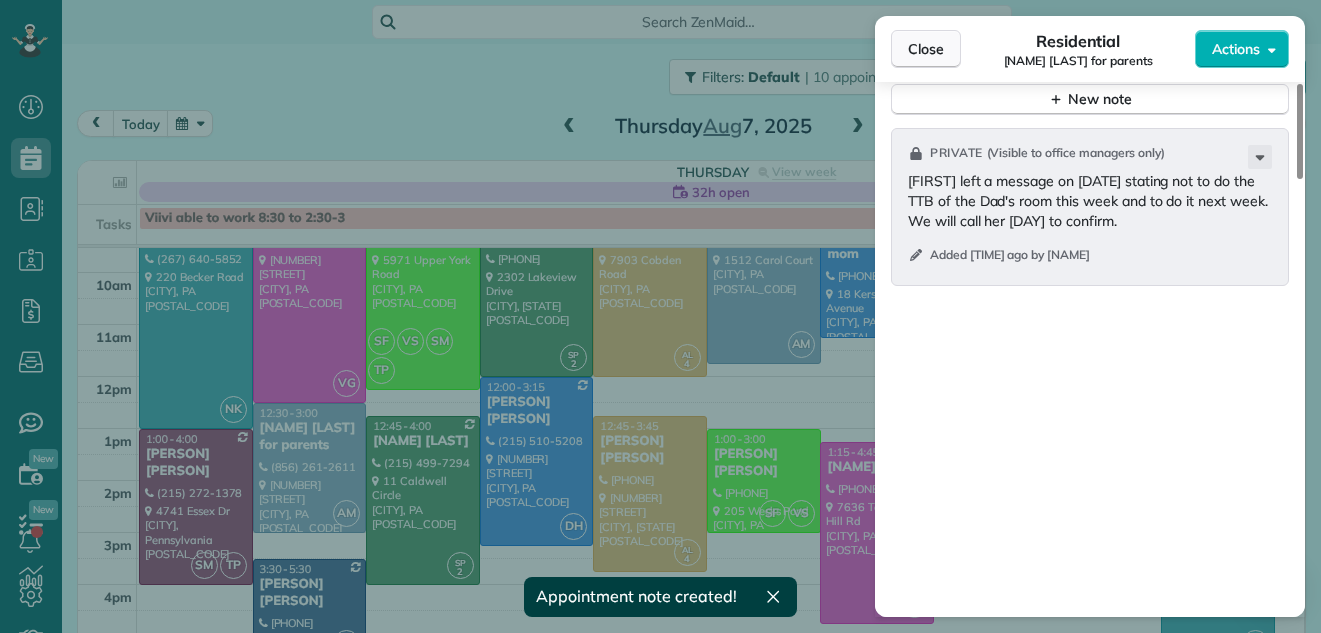 click on "Close" at bounding box center (926, 49) 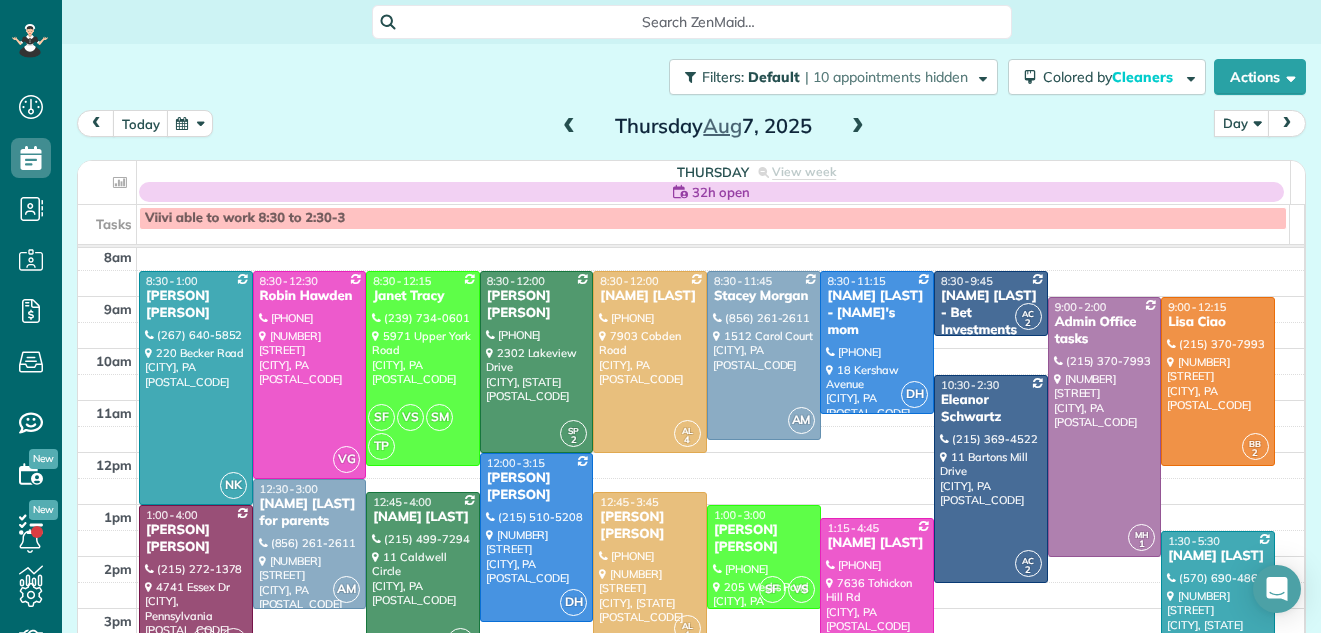 scroll, scrollTop: 51, scrollLeft: 0, axis: vertical 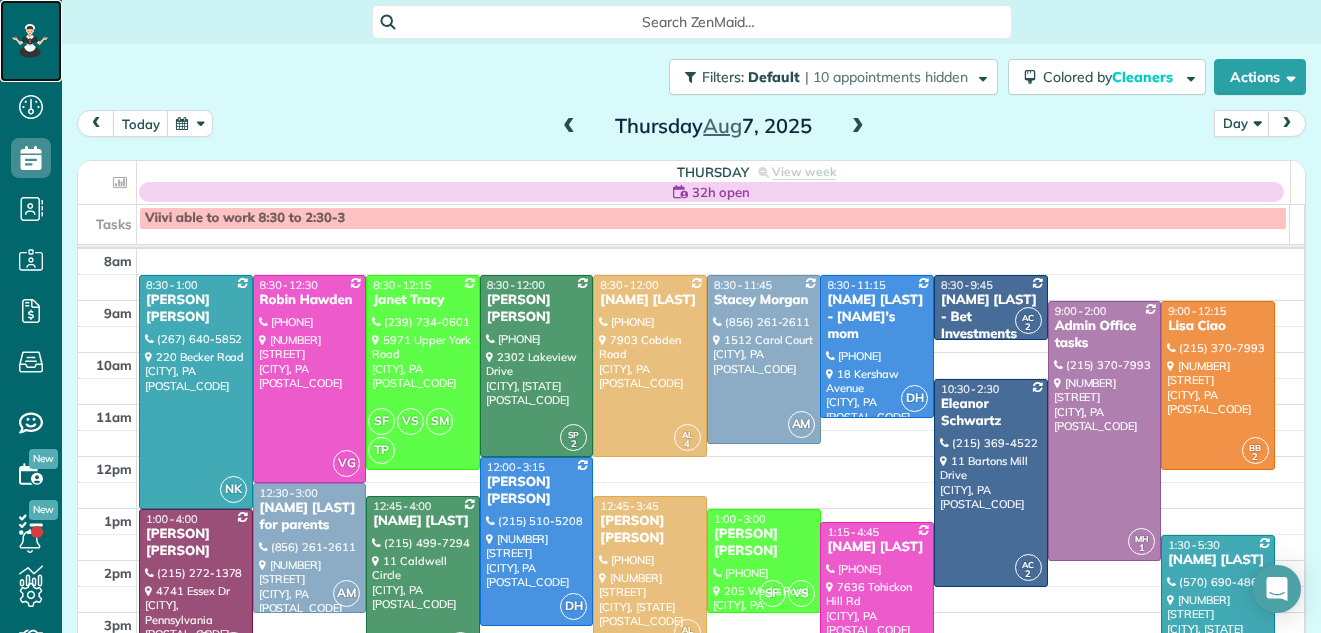 click 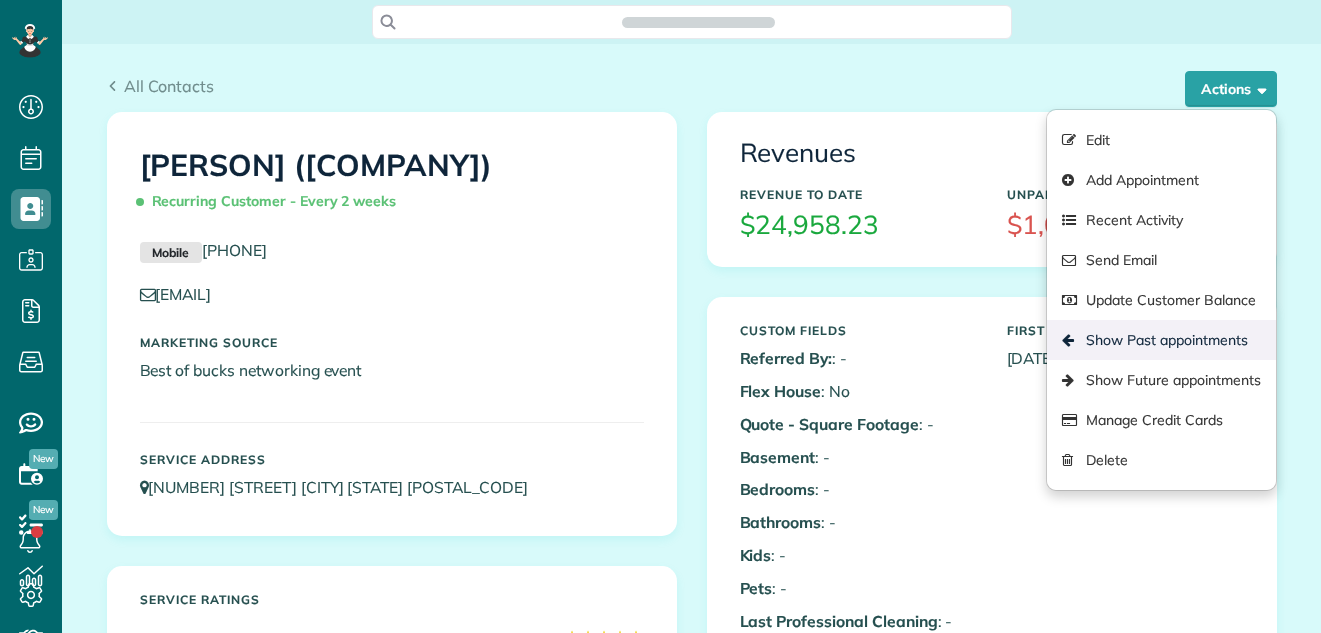 scroll, scrollTop: 0, scrollLeft: 0, axis: both 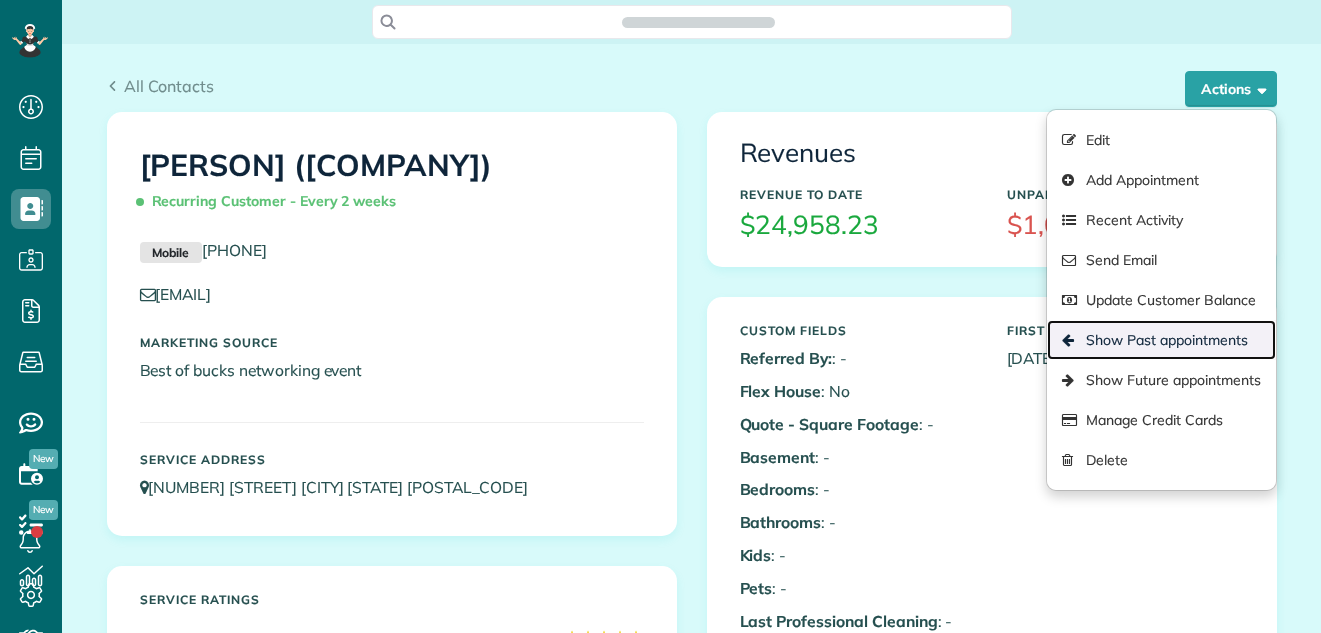 click on "Show Past appointments" at bounding box center [1161, 340] 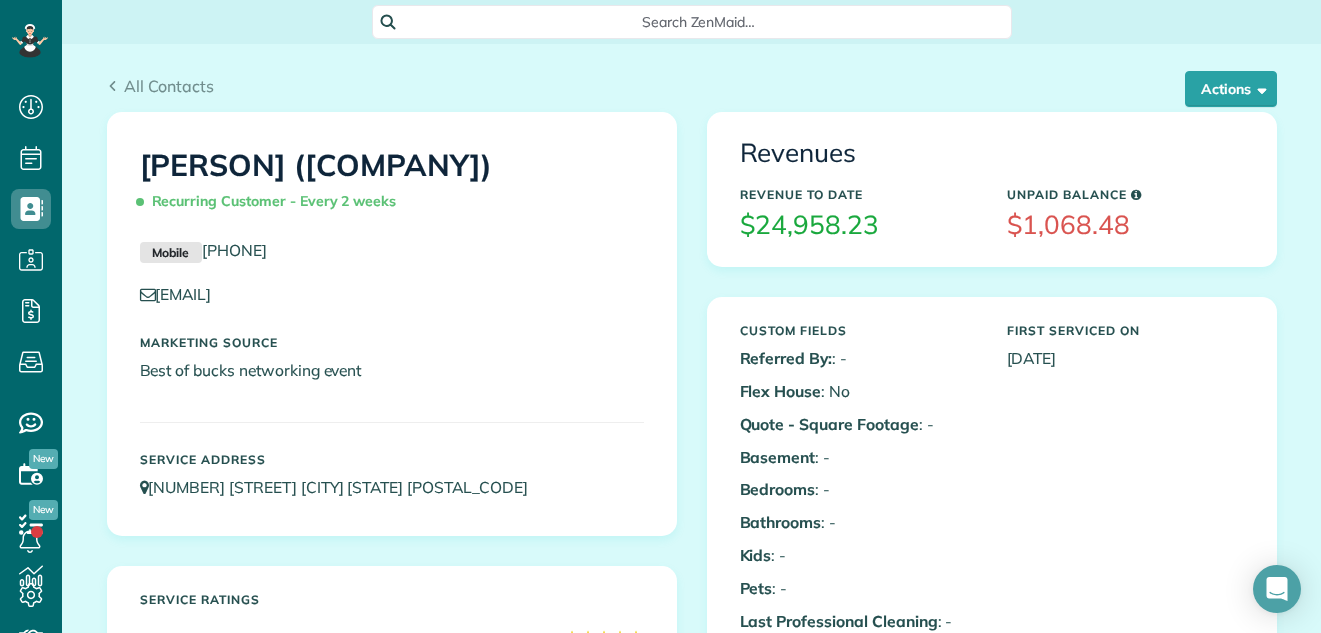 scroll, scrollTop: 633, scrollLeft: 62, axis: both 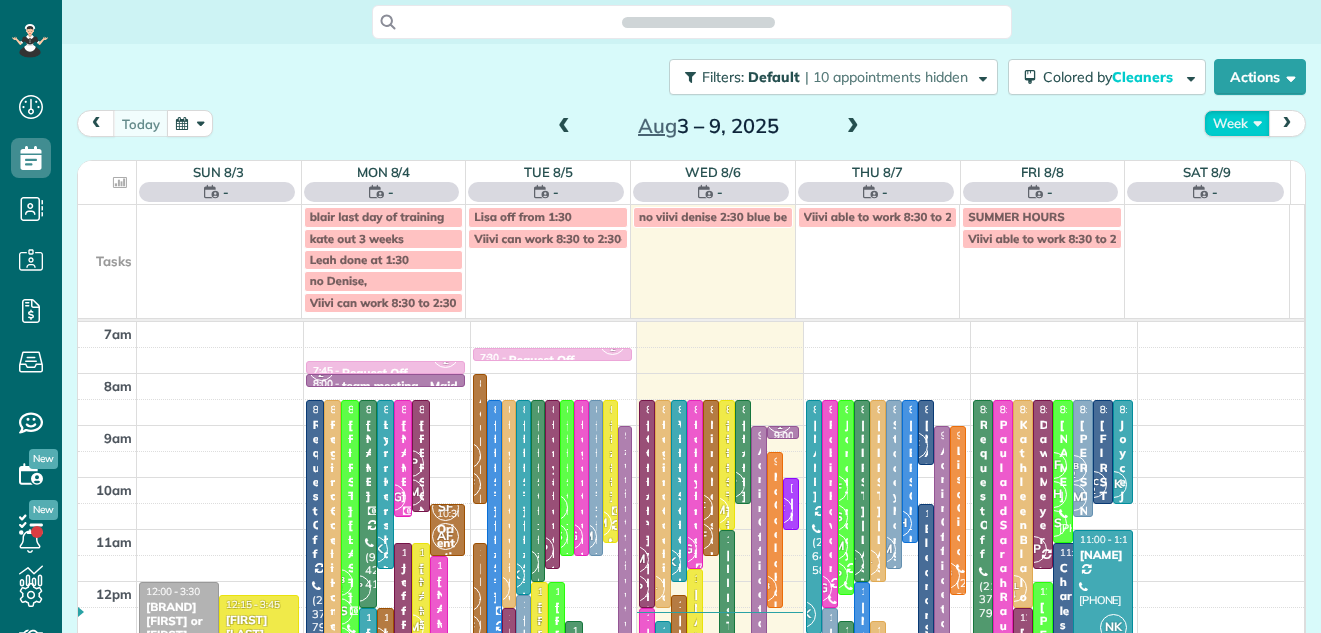 click on "Week" at bounding box center [1237, 123] 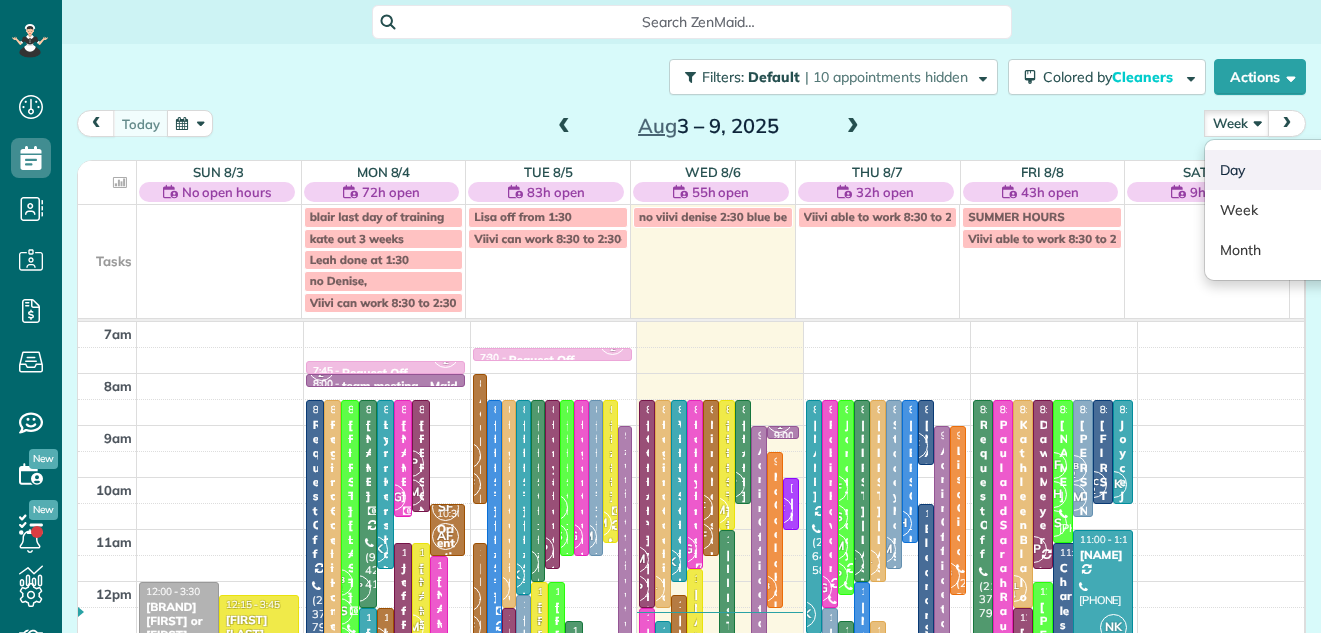 scroll, scrollTop: 633, scrollLeft: 62, axis: both 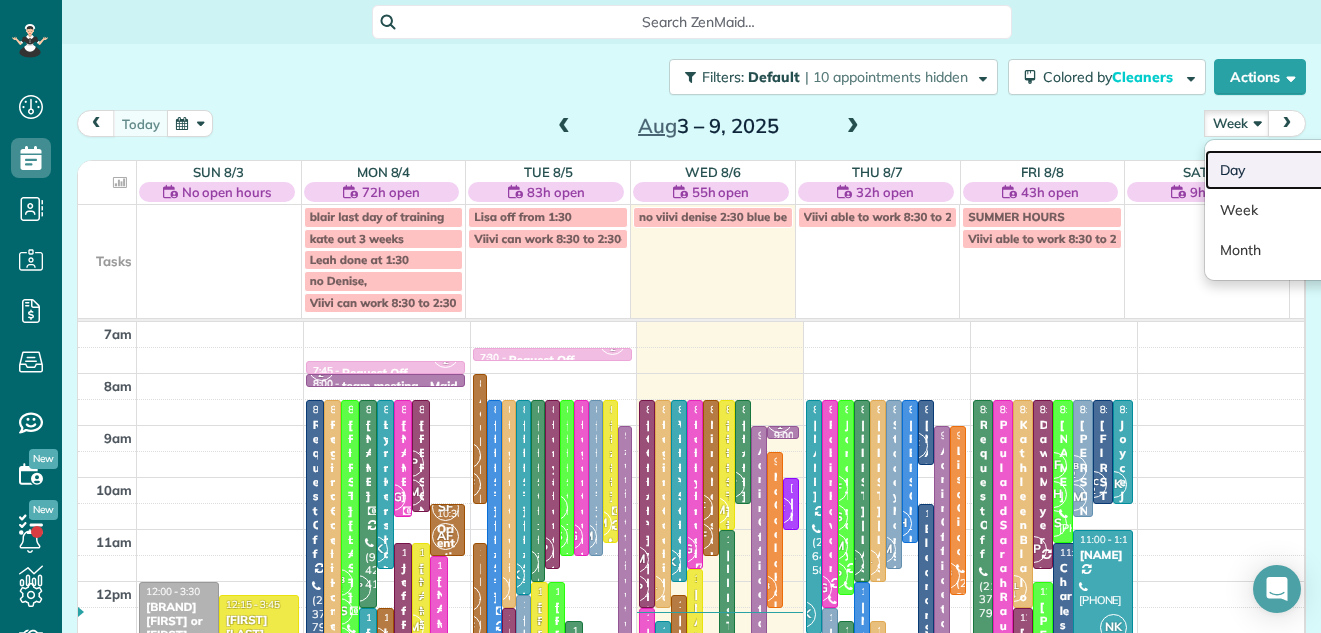 click on "Day" at bounding box center [1284, 170] 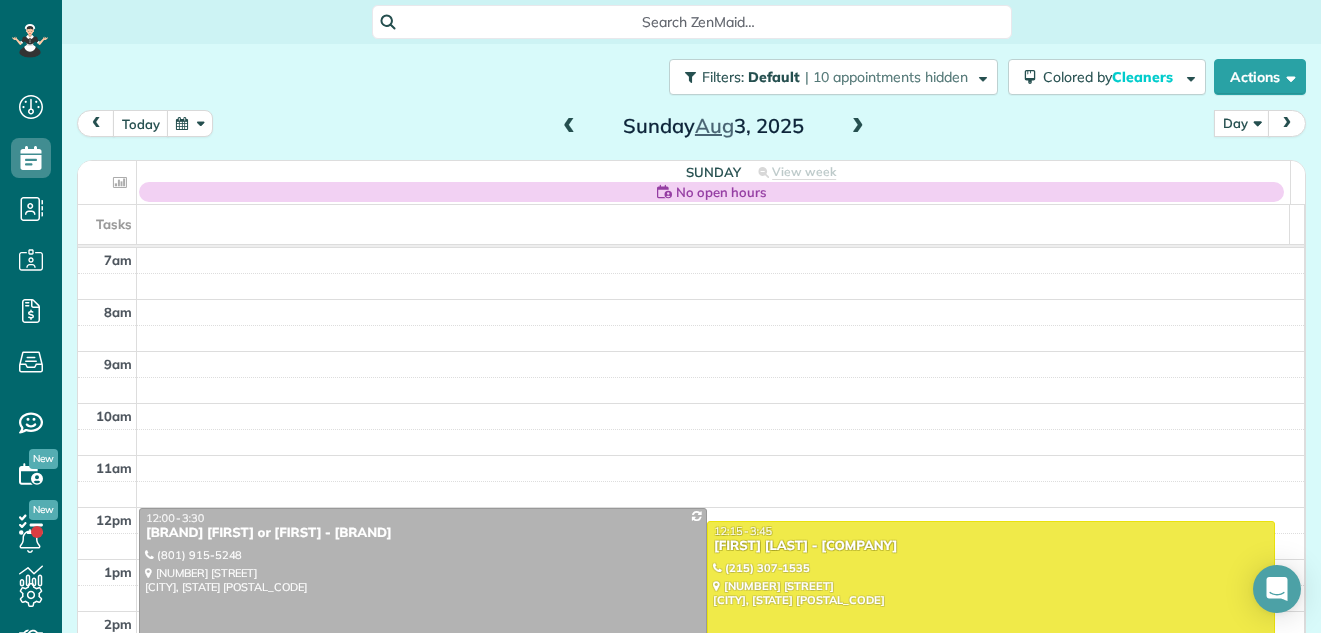 click at bounding box center [858, 127] 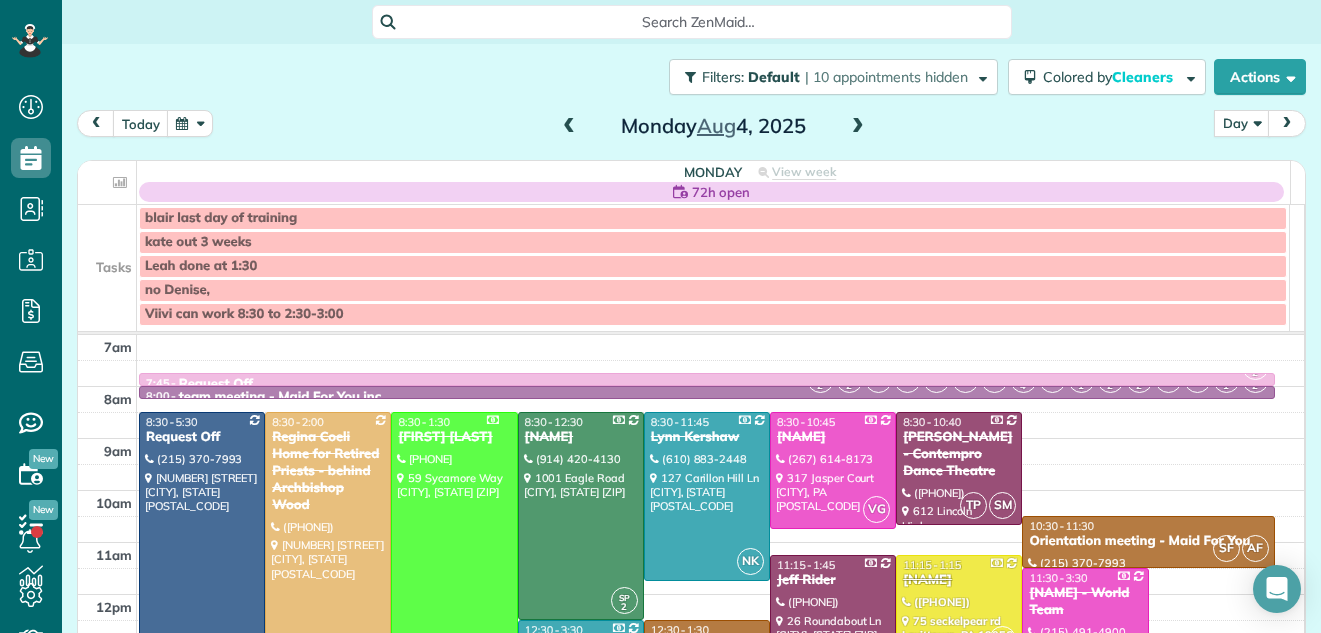 click at bounding box center [858, 127] 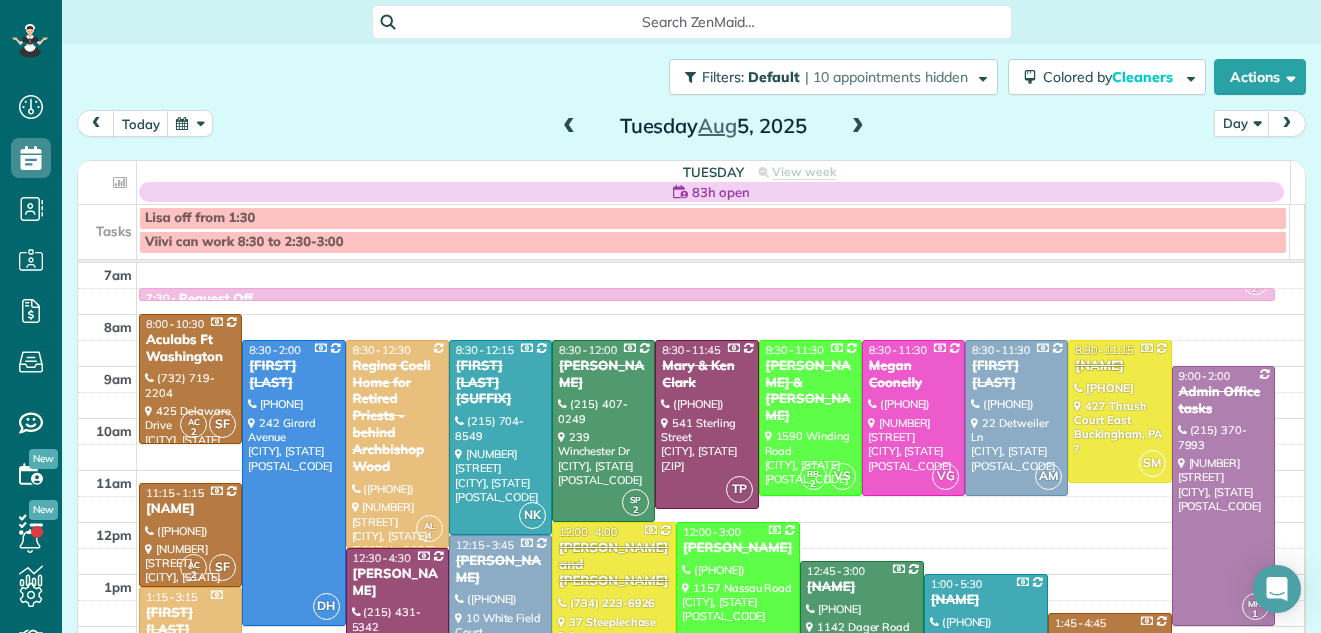 click at bounding box center [858, 127] 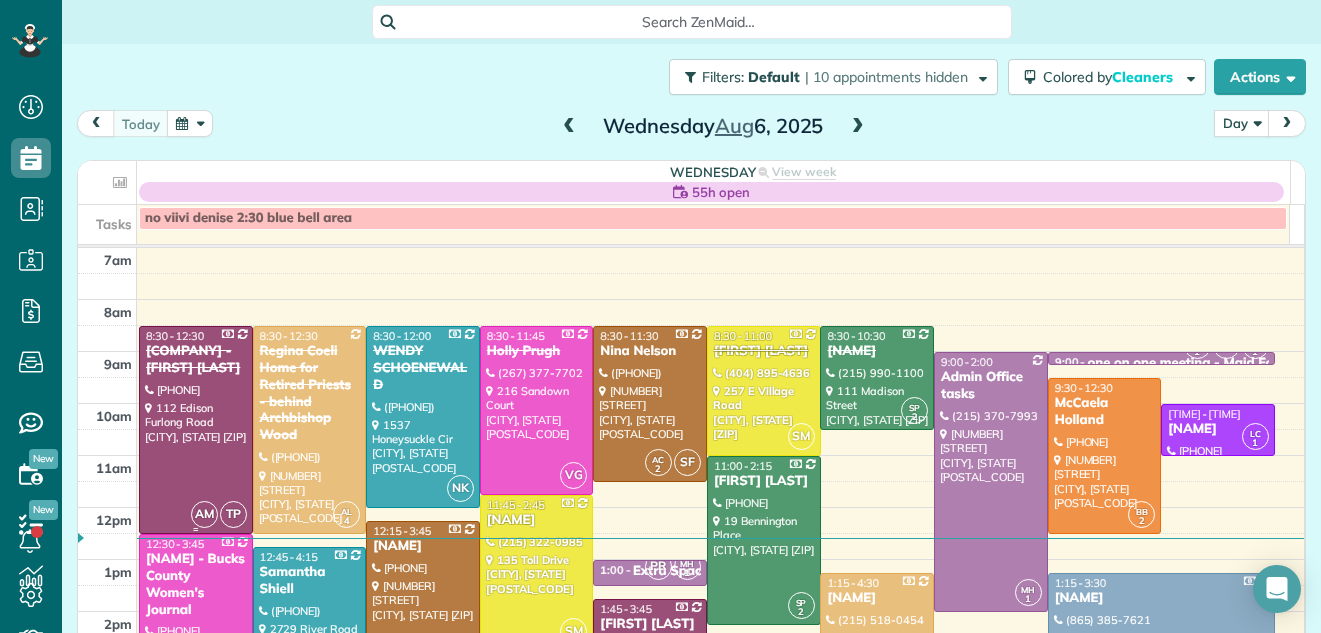 click at bounding box center (196, 430) 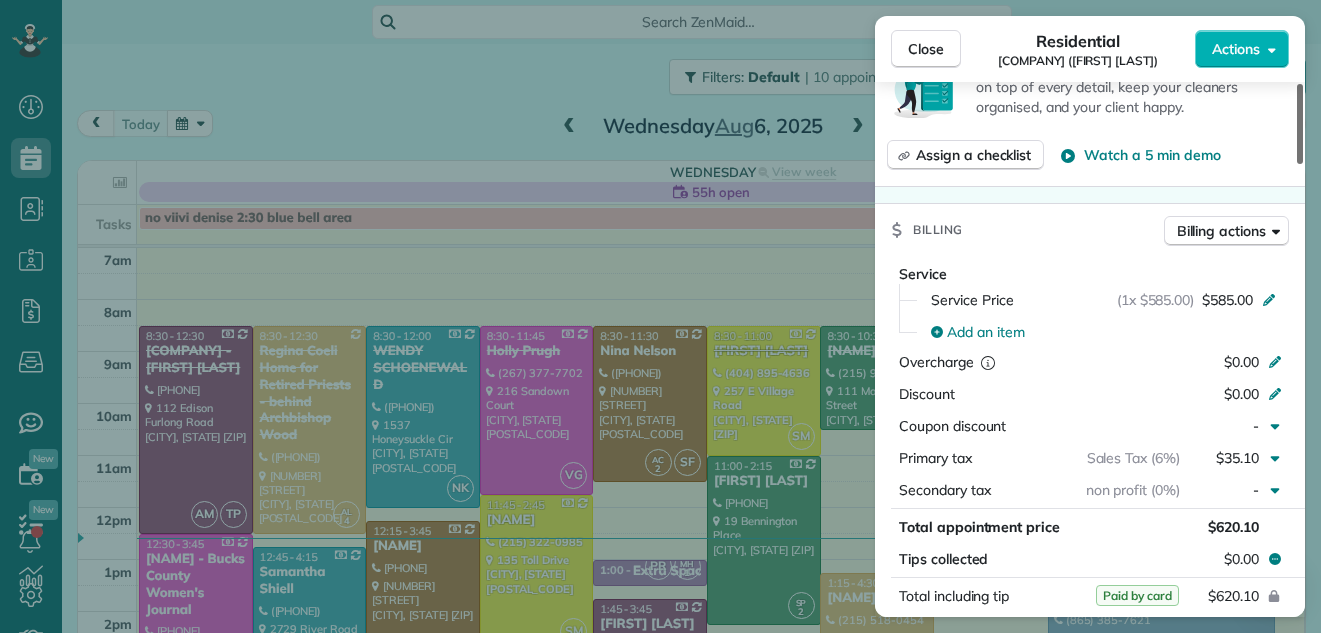 scroll, scrollTop: 861, scrollLeft: 0, axis: vertical 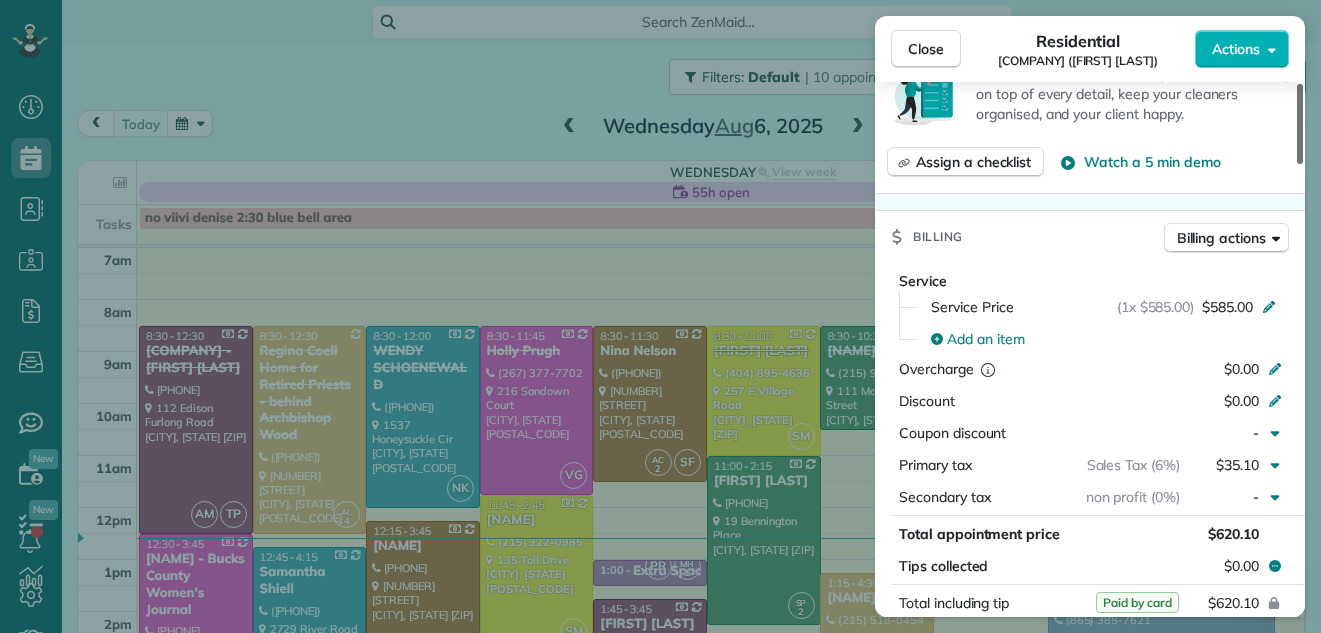 drag, startPoint x: 1299, startPoint y: 99, endPoint x: 1287, endPoint y: 227, distance: 128.56126 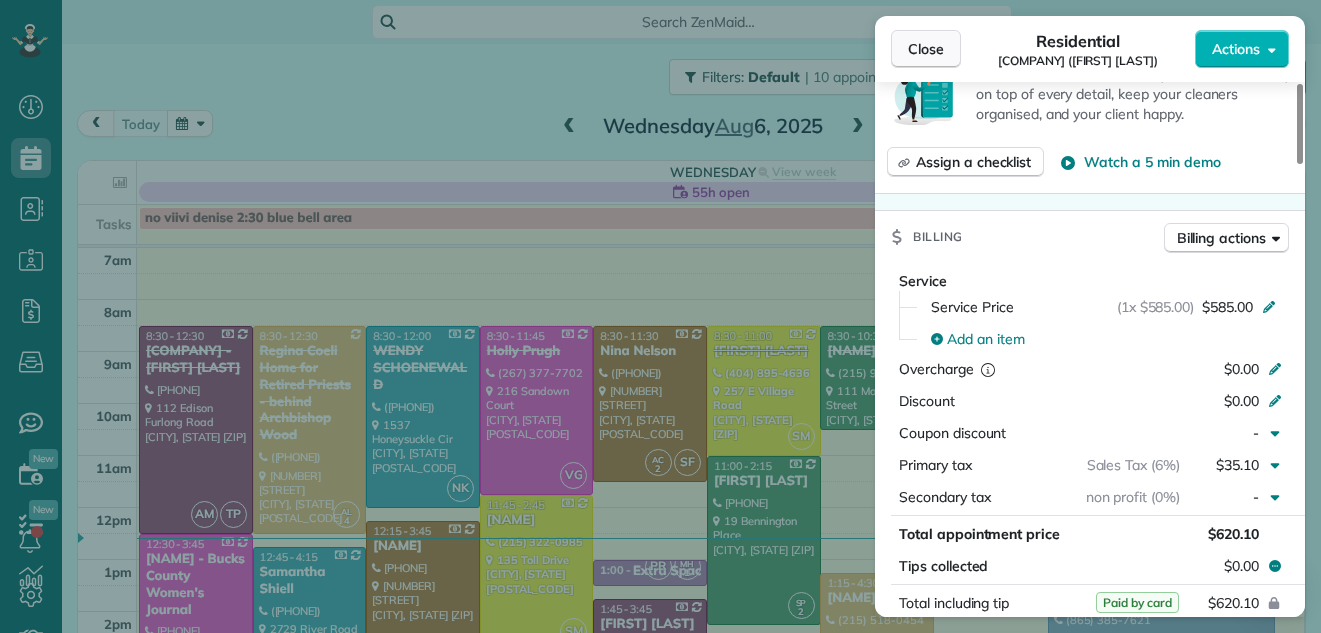 click on "Close" at bounding box center [926, 49] 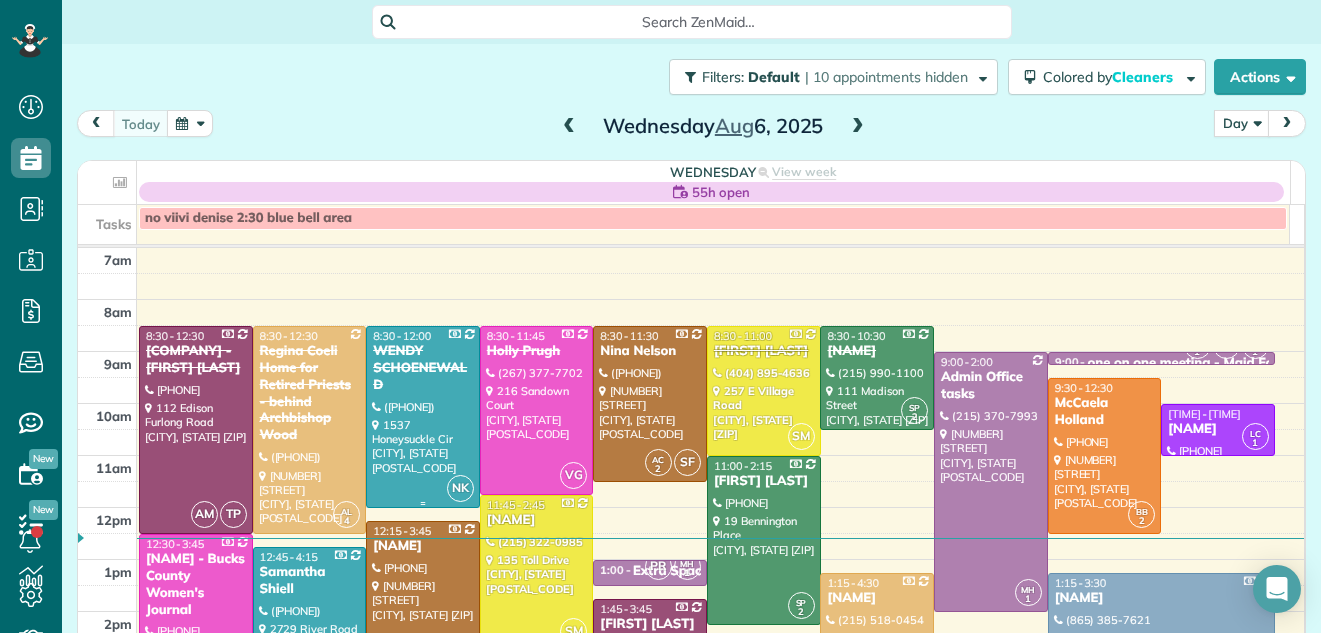 click on "WENDY SCHOENEWALD" at bounding box center [423, 368] 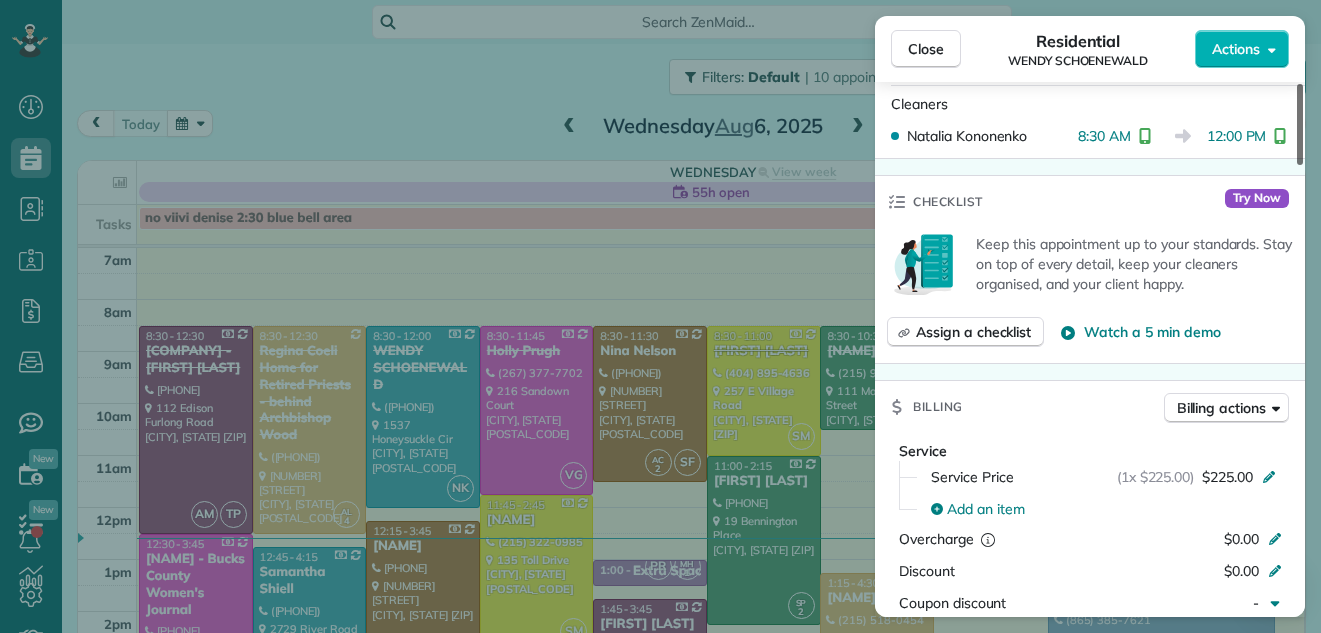 scroll, scrollTop: 722, scrollLeft: 0, axis: vertical 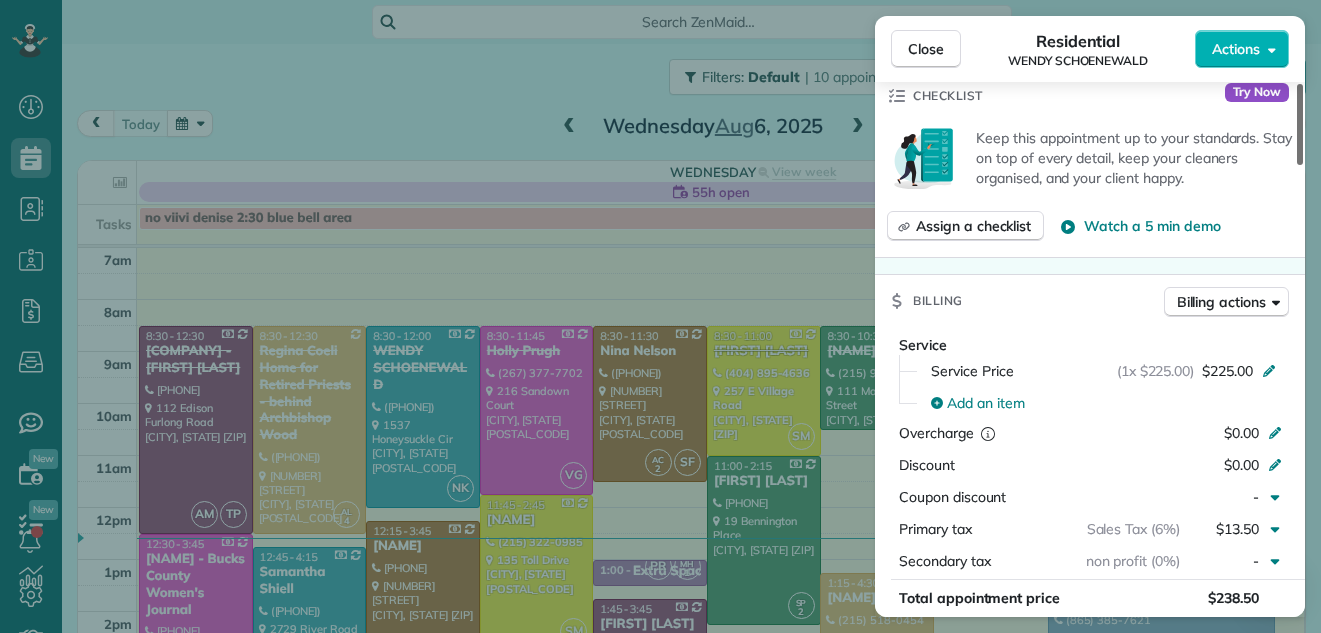 drag, startPoint x: 1302, startPoint y: 129, endPoint x: 1294, endPoint y: 238, distance: 109.29318 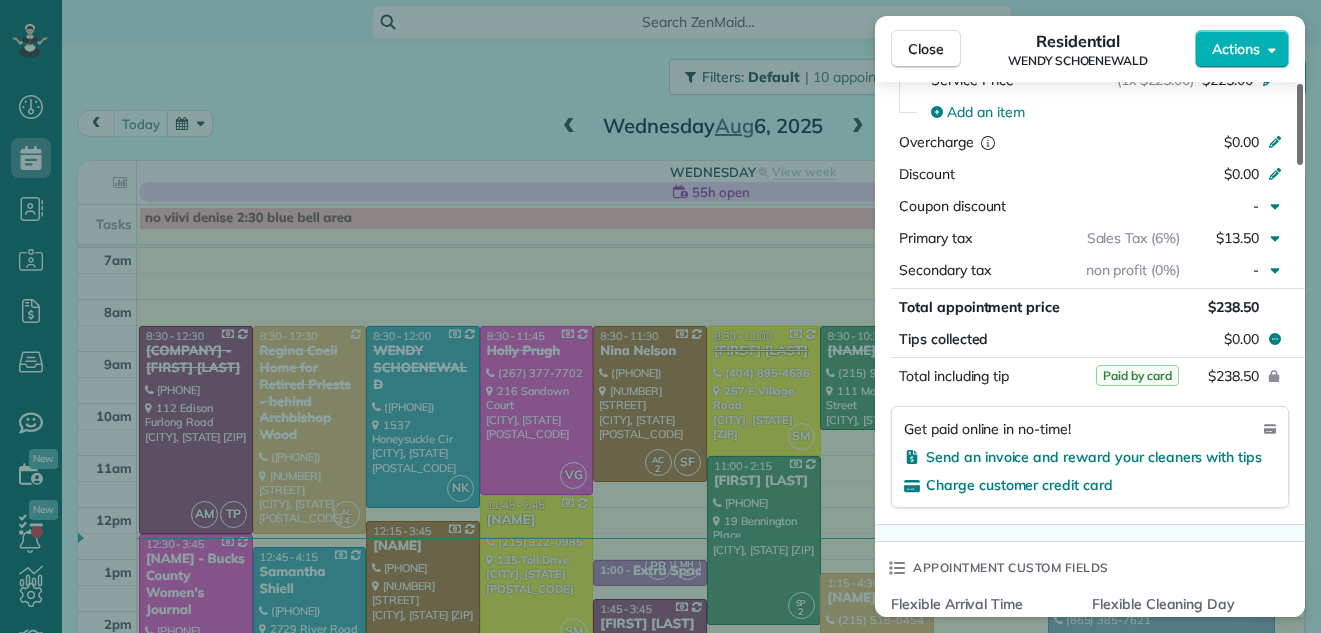 scroll, scrollTop: 1033, scrollLeft: 0, axis: vertical 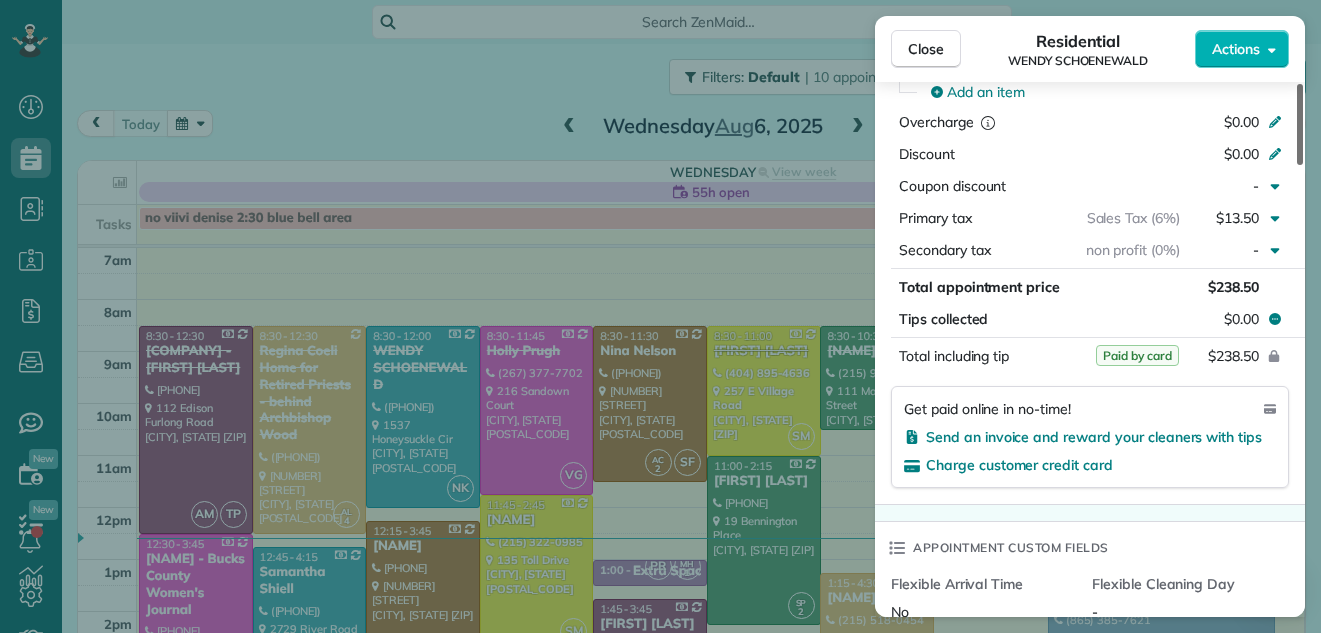 drag, startPoint x: 1299, startPoint y: 240, endPoint x: 1296, endPoint y: 287, distance: 47.095646 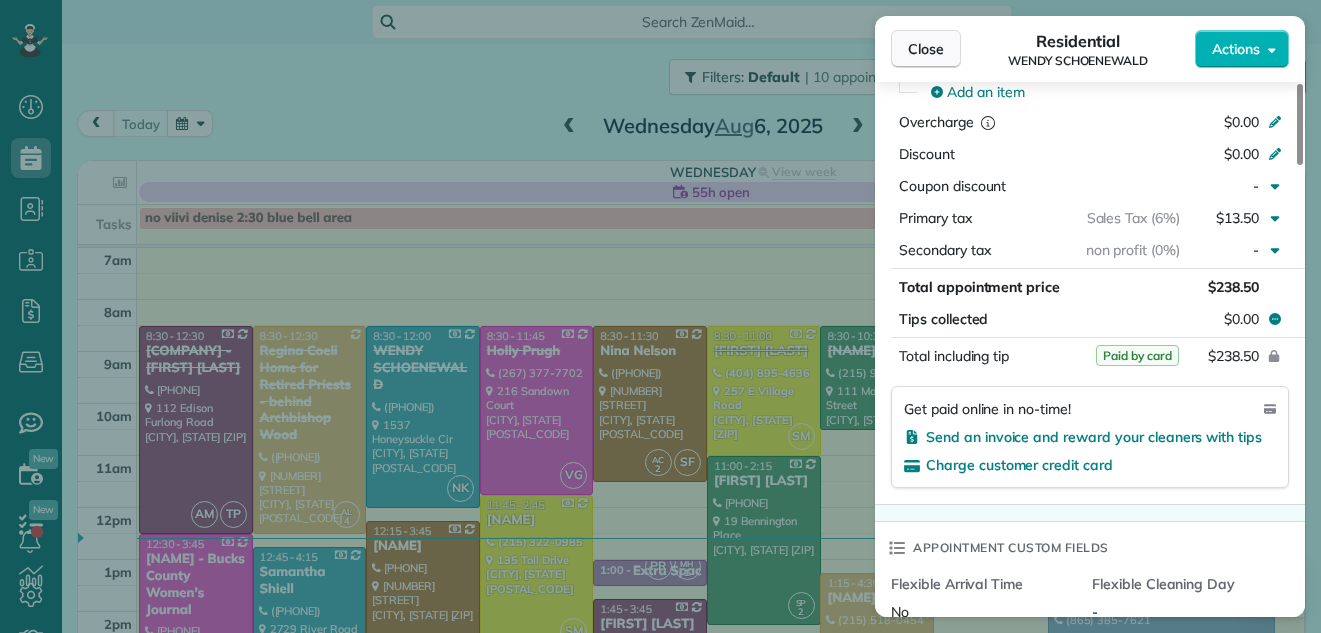 click on "Close" at bounding box center (926, 49) 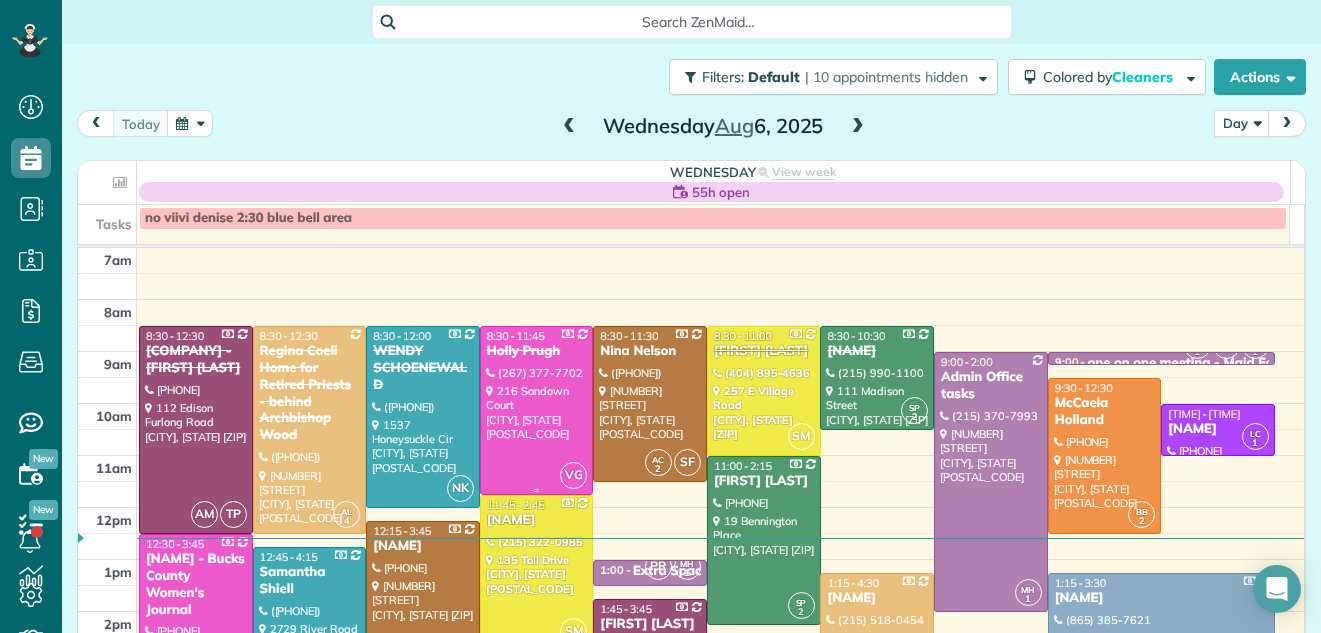 click at bounding box center [537, 410] 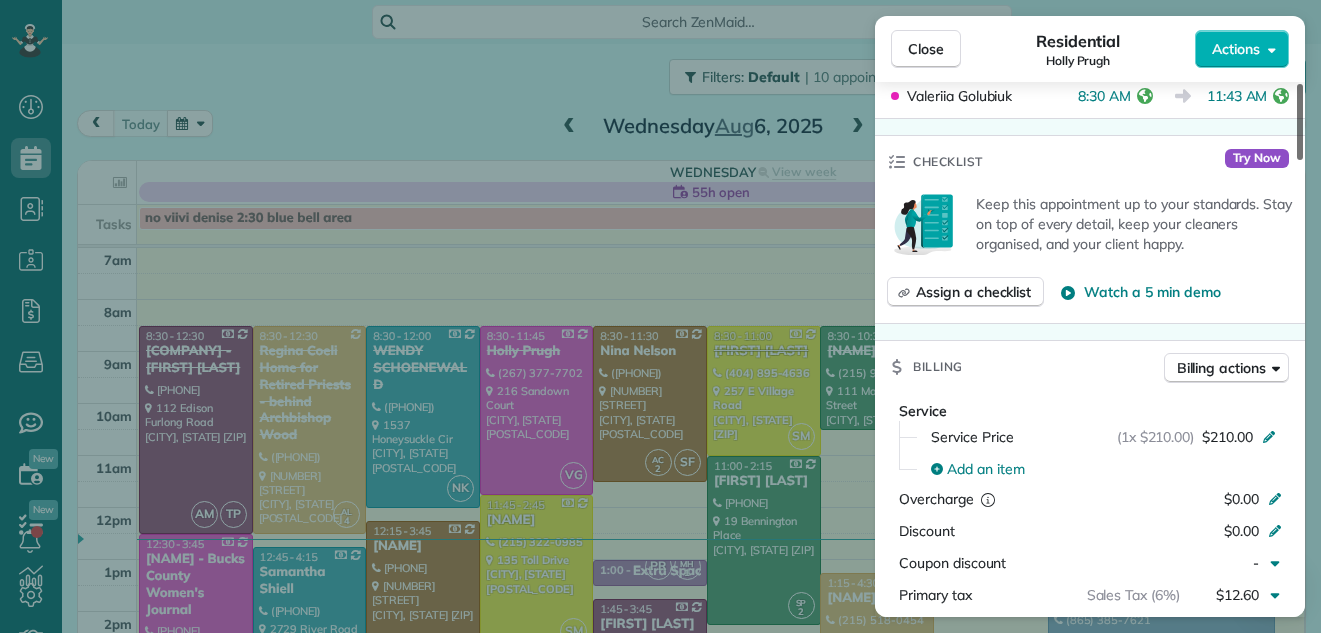 scroll, scrollTop: 717, scrollLeft: 0, axis: vertical 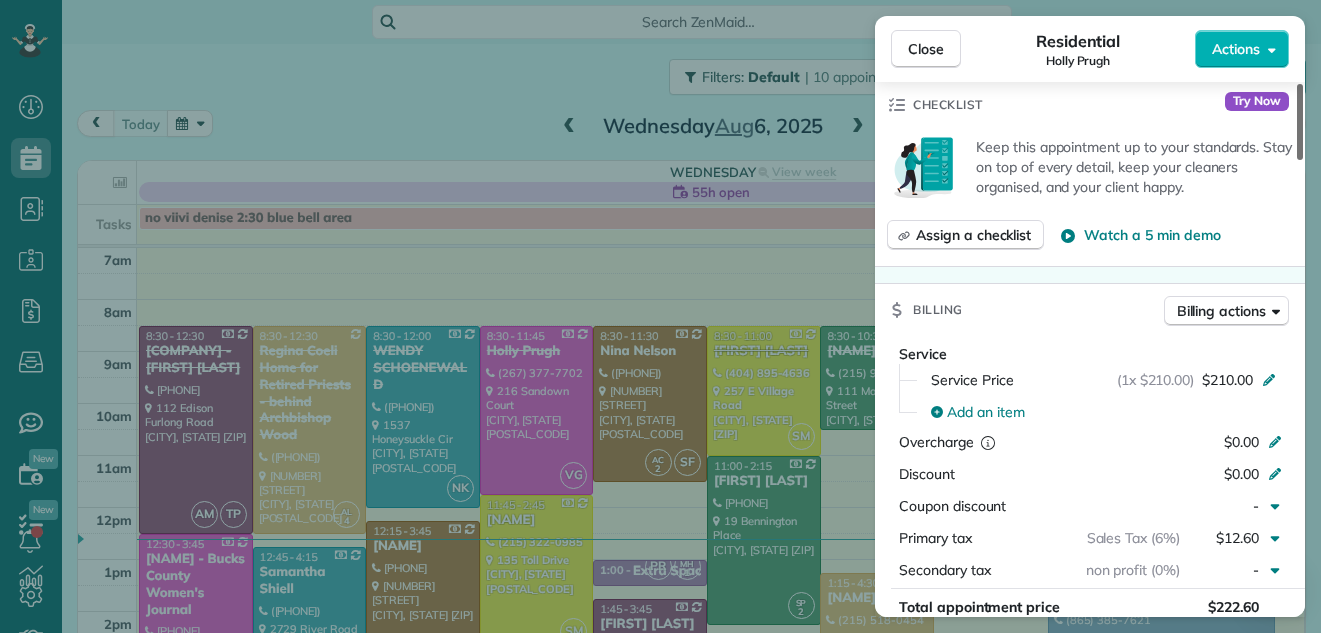 drag, startPoint x: 1301, startPoint y: 117, endPoint x: 1296, endPoint y: 218, distance: 101.12369 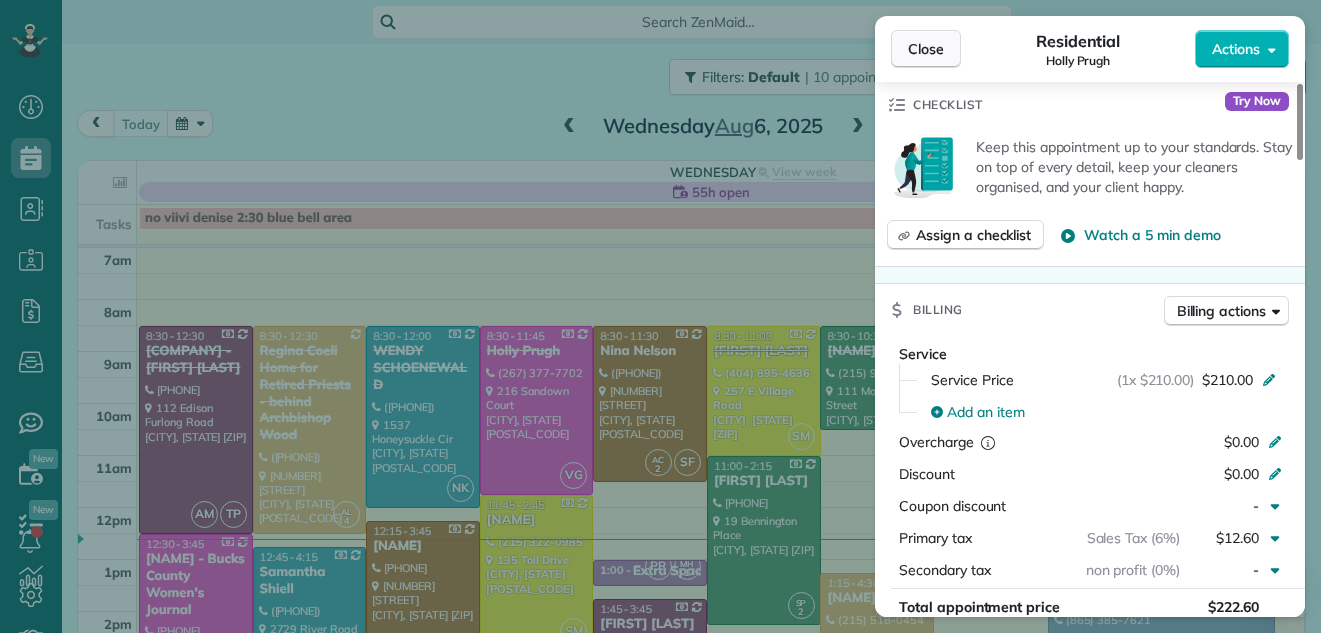 click on "Close" at bounding box center [926, 49] 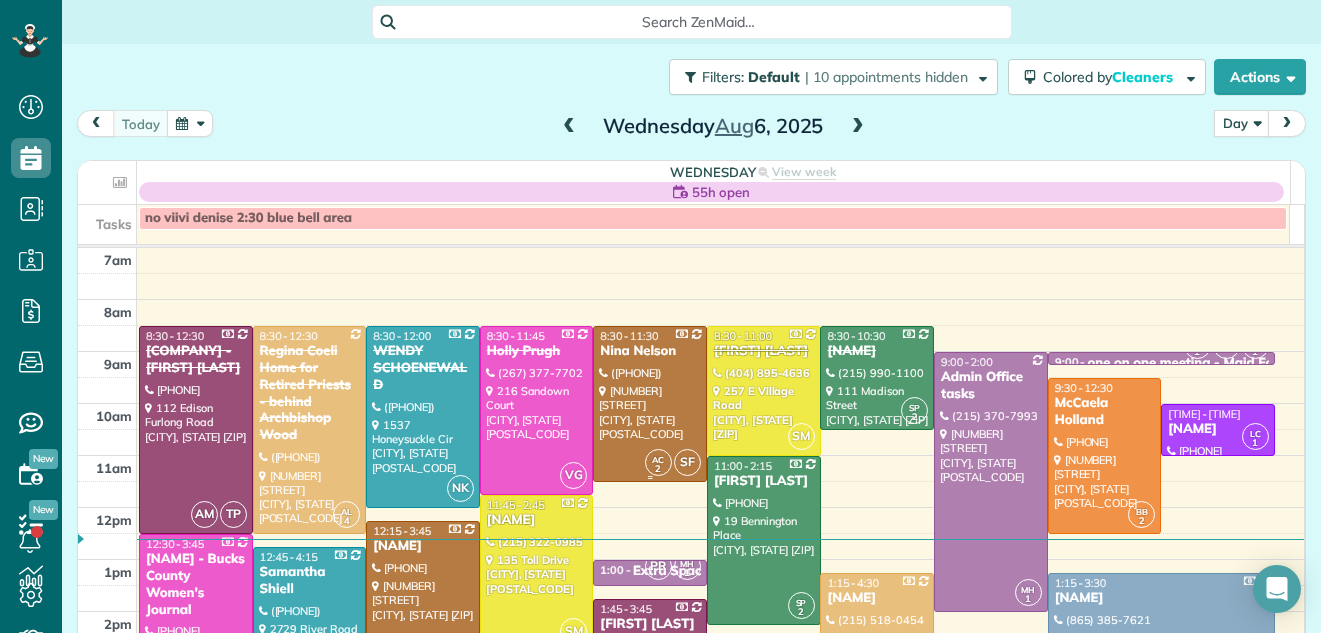 click at bounding box center (650, 404) 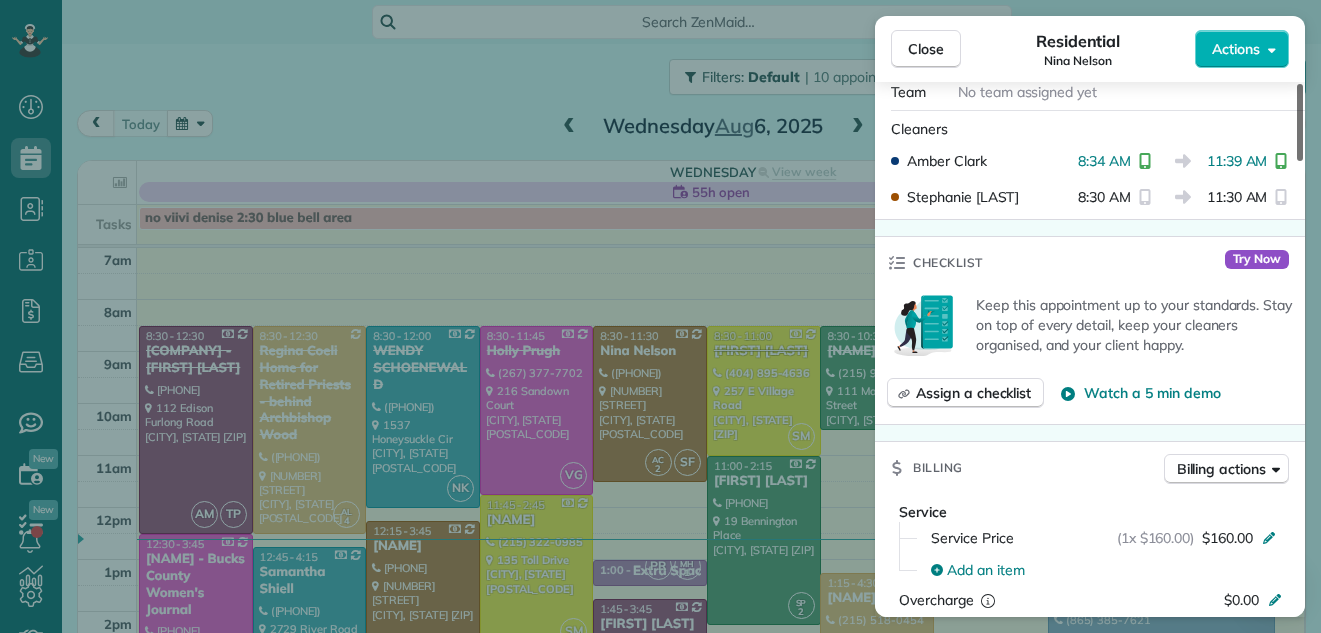 scroll, scrollTop: 672, scrollLeft: 0, axis: vertical 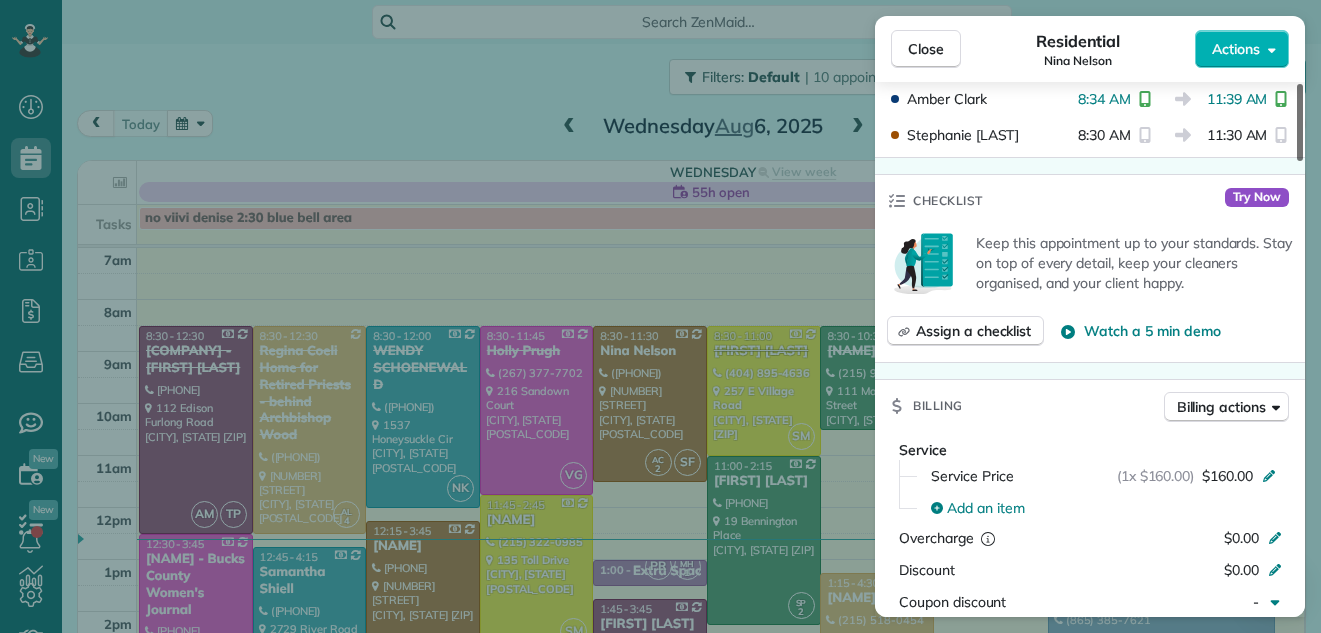 drag, startPoint x: 1302, startPoint y: 127, endPoint x: 1294, endPoint y: 224, distance: 97.32934 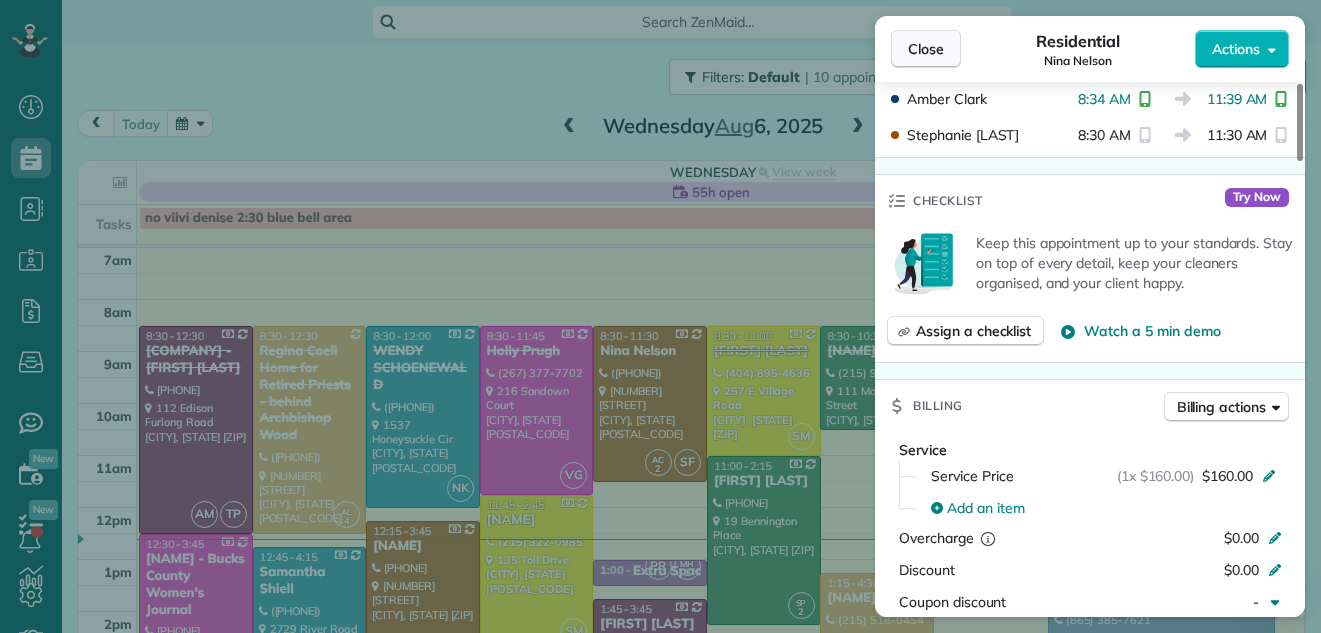 click on "Close" at bounding box center (926, 49) 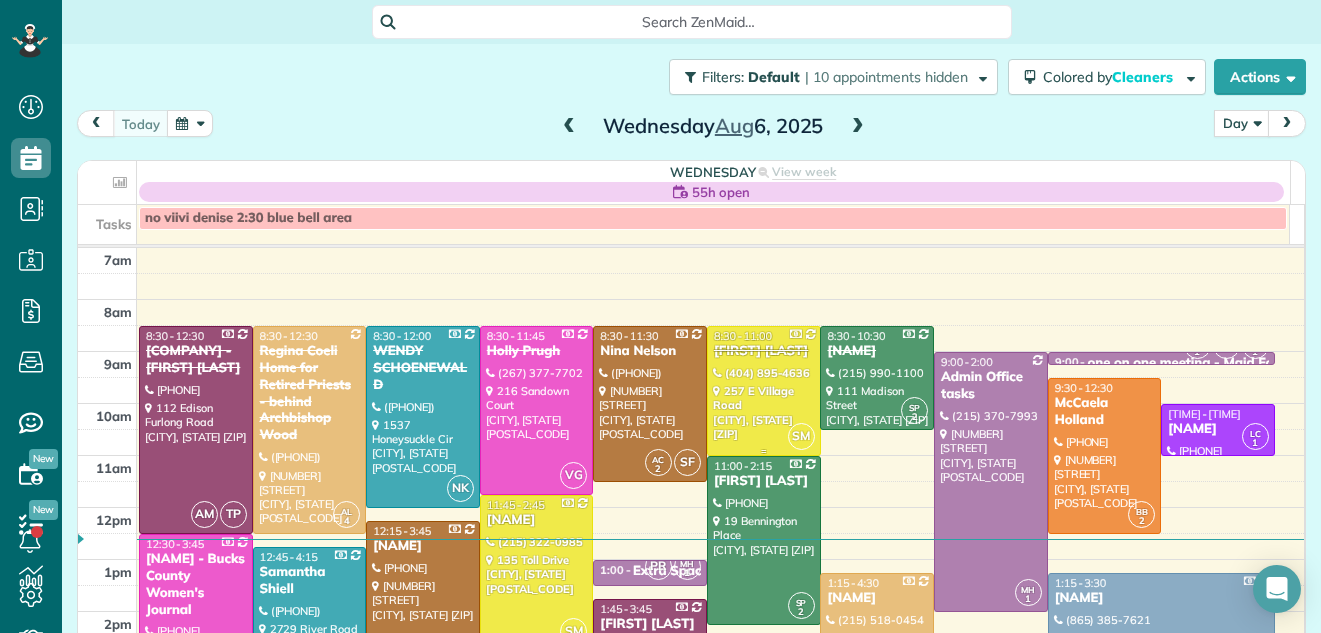 click at bounding box center [764, 391] 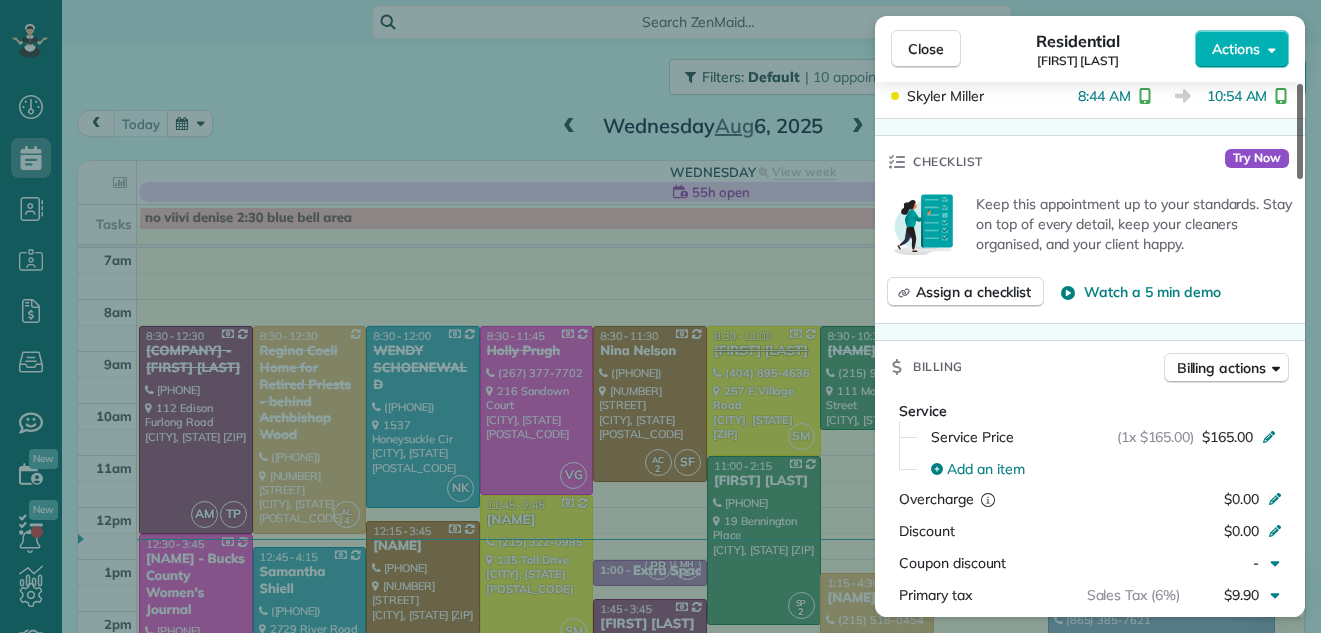scroll, scrollTop: 684, scrollLeft: 0, axis: vertical 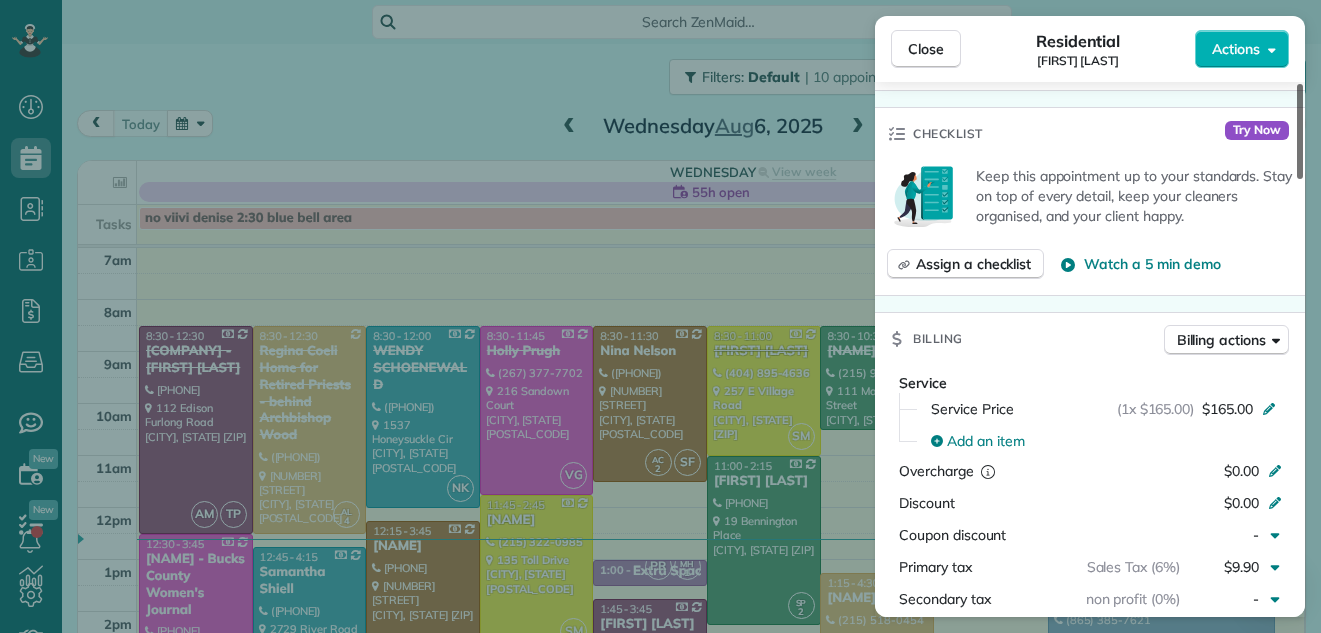 drag, startPoint x: 1299, startPoint y: 160, endPoint x: 1299, endPoint y: 282, distance: 122 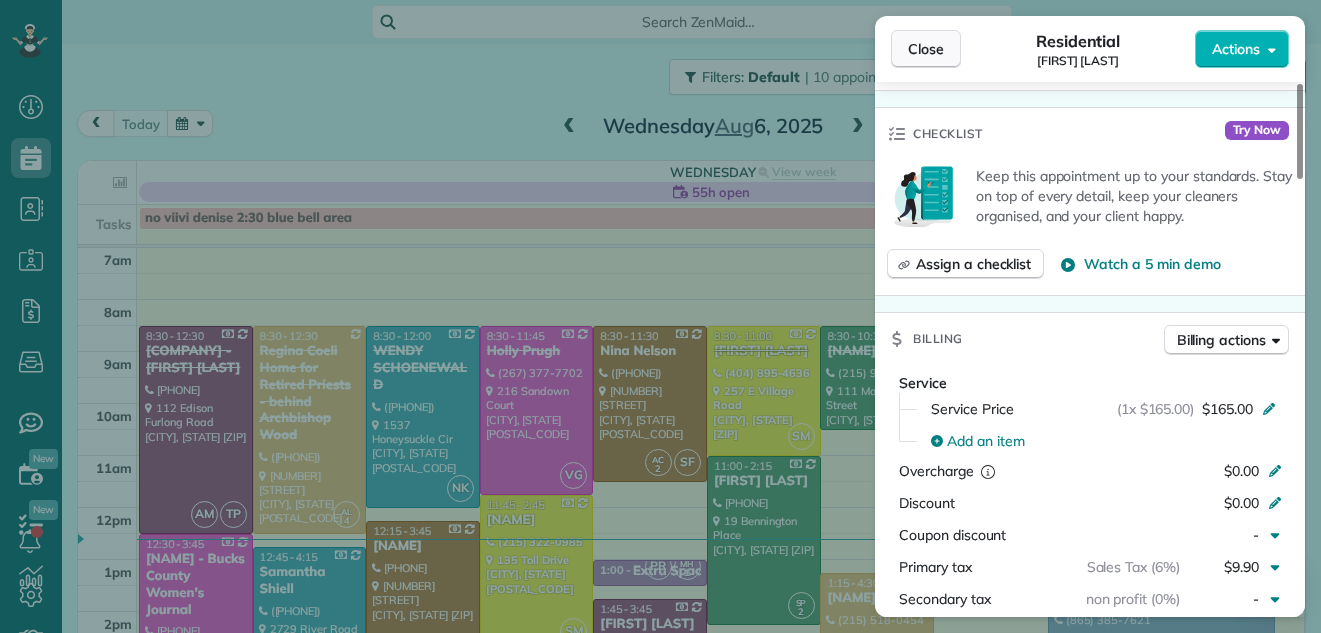 click on "Close" at bounding box center (926, 49) 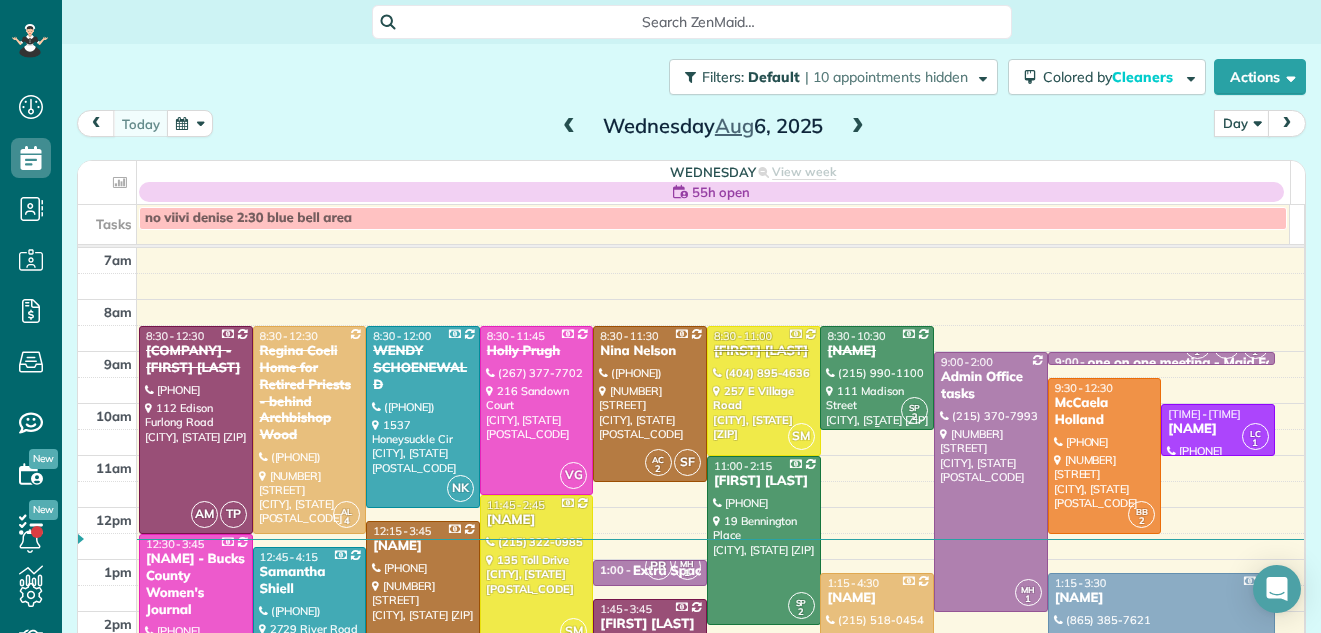click on "Barbara Baldwin" at bounding box center [877, 351] 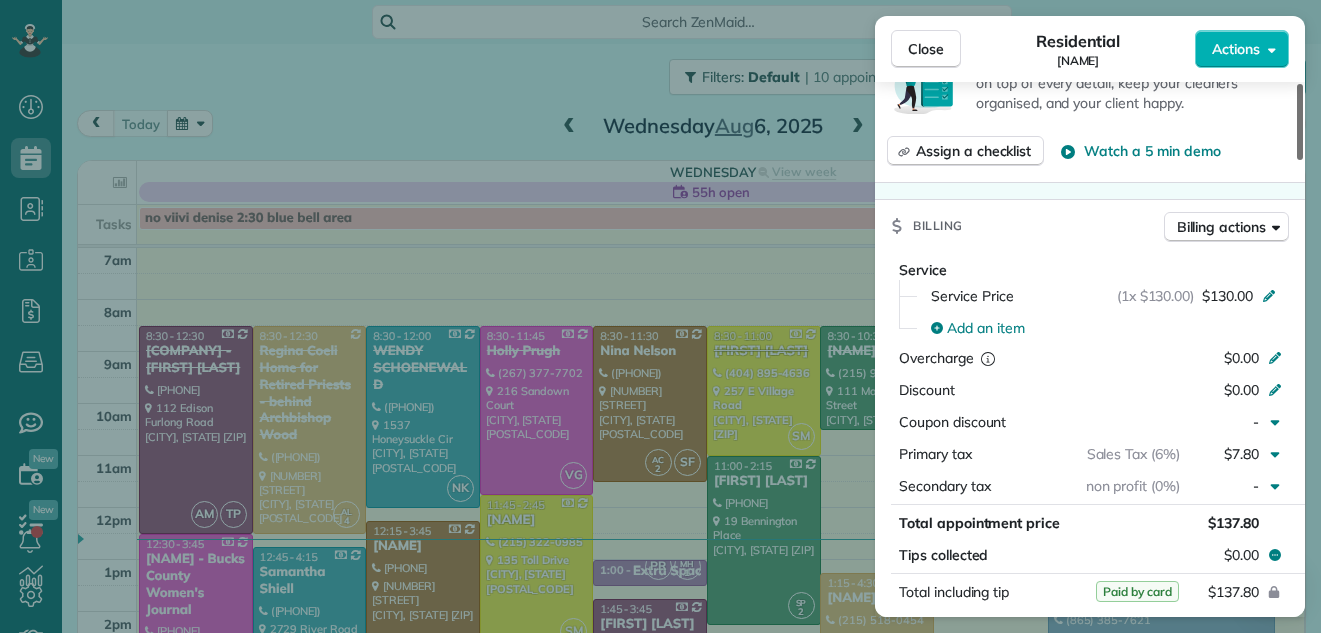 scroll, scrollTop: 811, scrollLeft: 0, axis: vertical 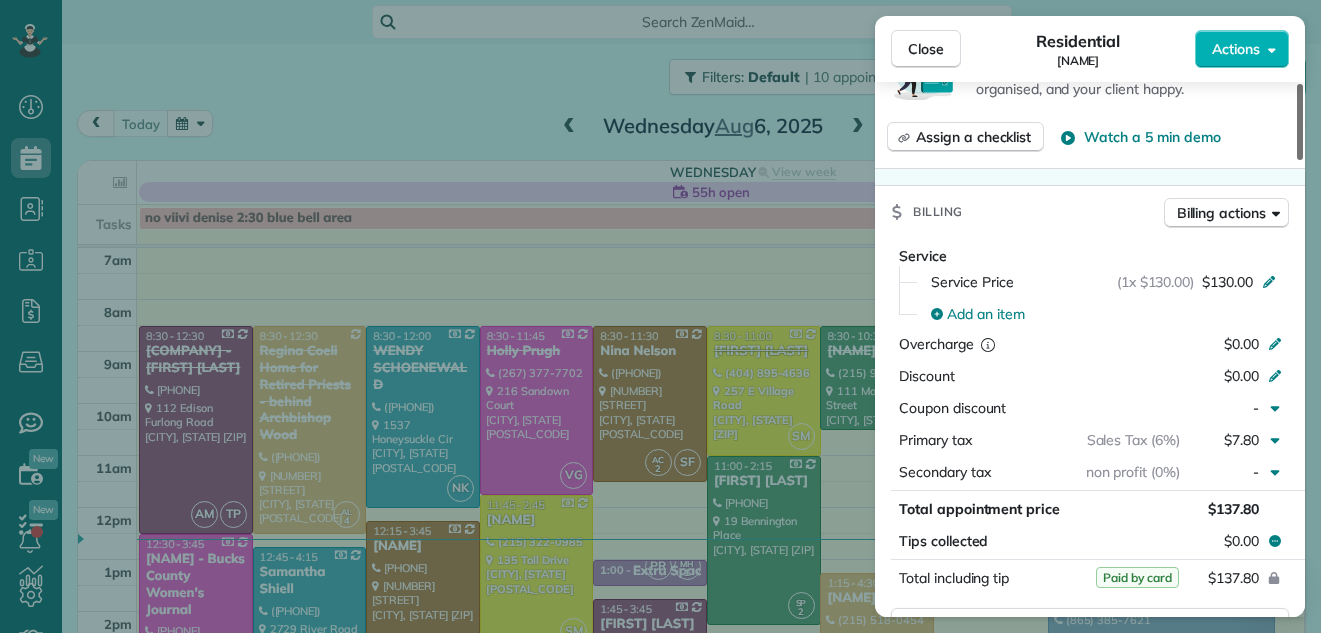 drag, startPoint x: 1298, startPoint y: 119, endPoint x: 1291, endPoint y: 234, distance: 115.212845 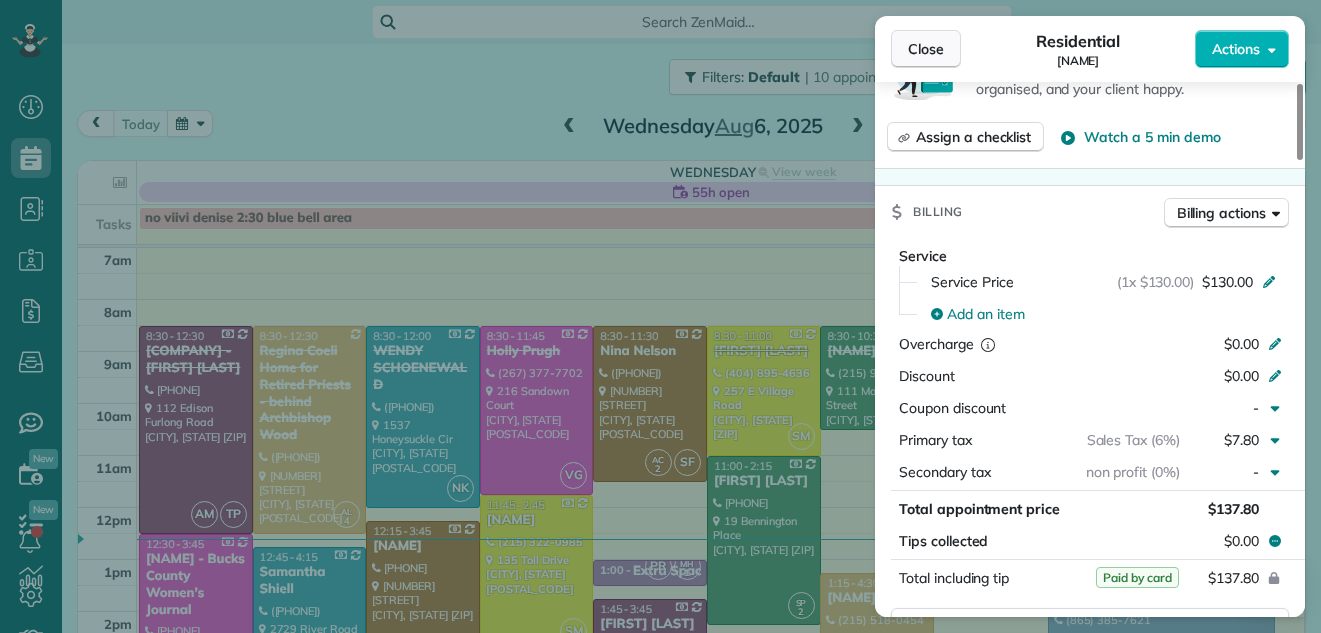click on "Close" at bounding box center (926, 49) 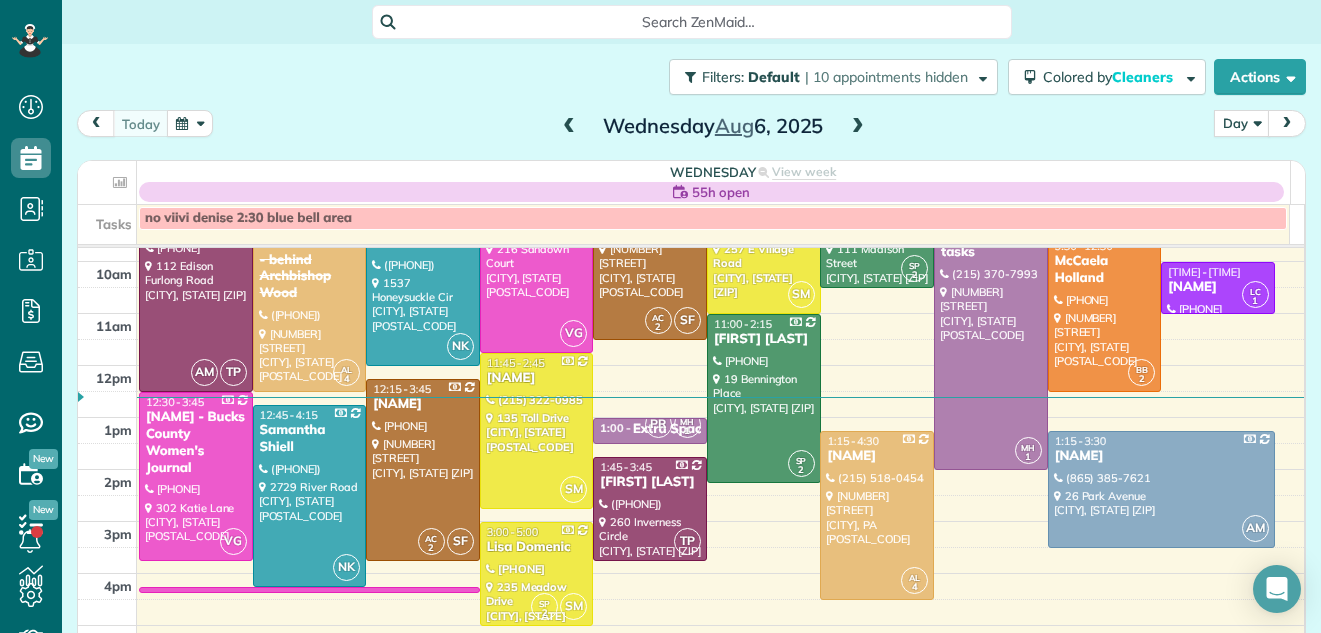 scroll, scrollTop: 163, scrollLeft: 0, axis: vertical 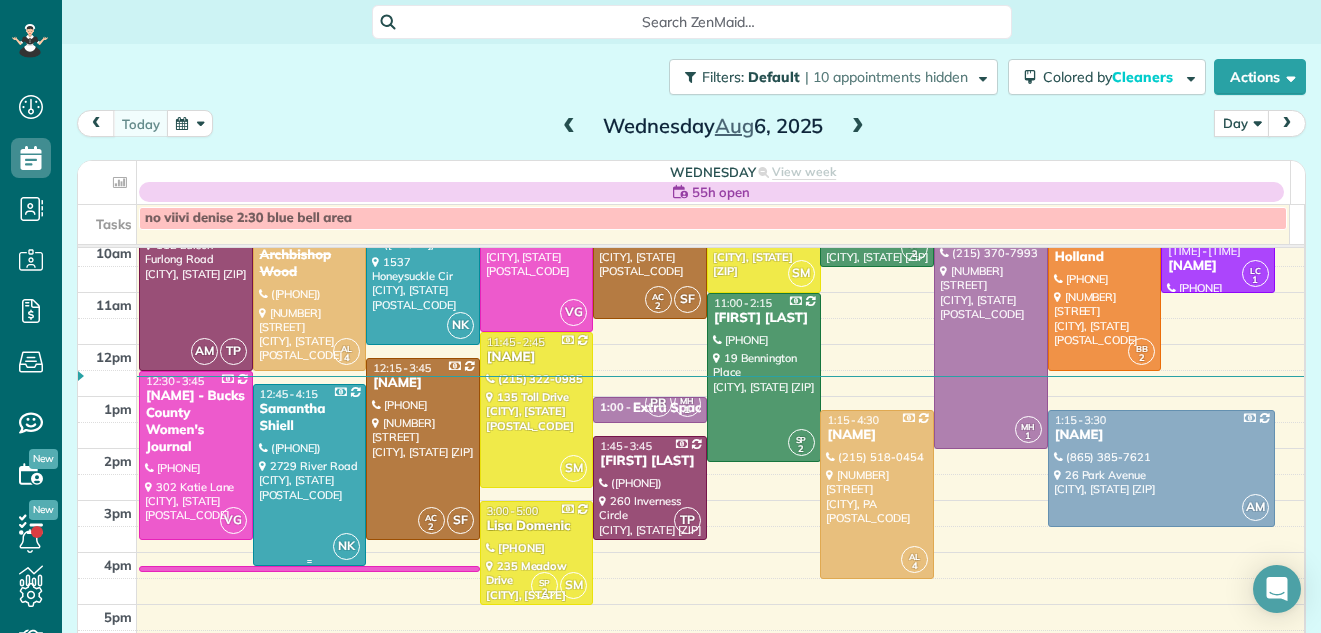 click at bounding box center [310, 475] 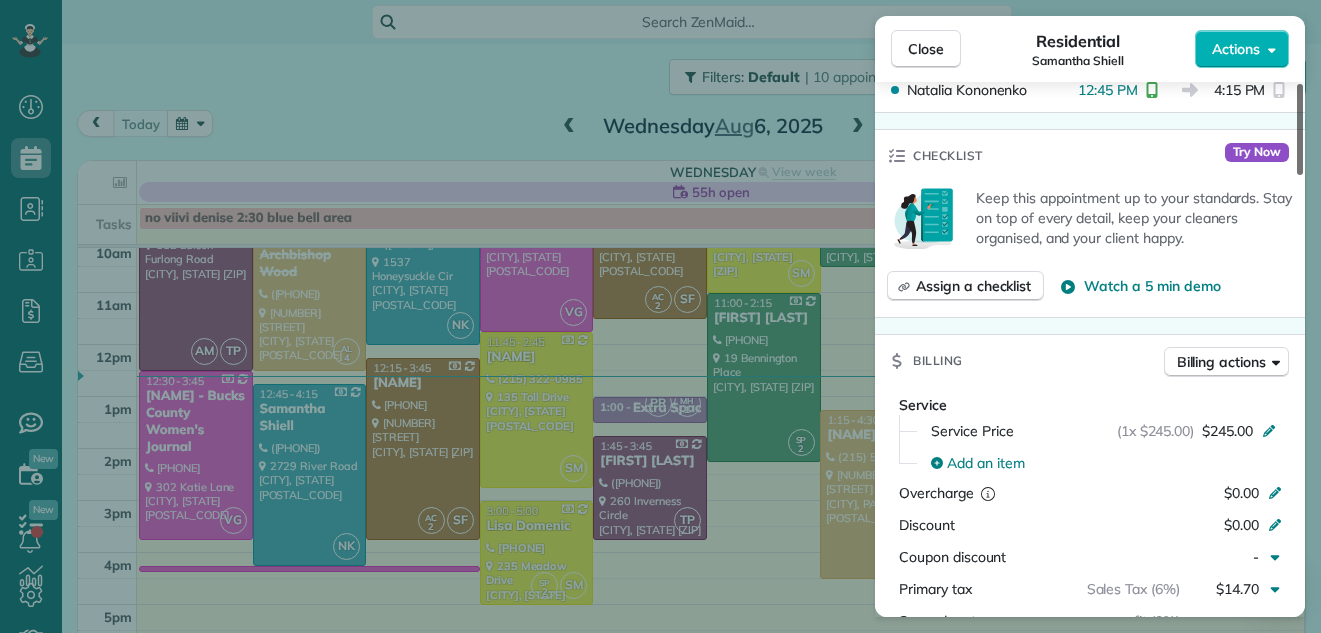 scroll, scrollTop: 668, scrollLeft: 0, axis: vertical 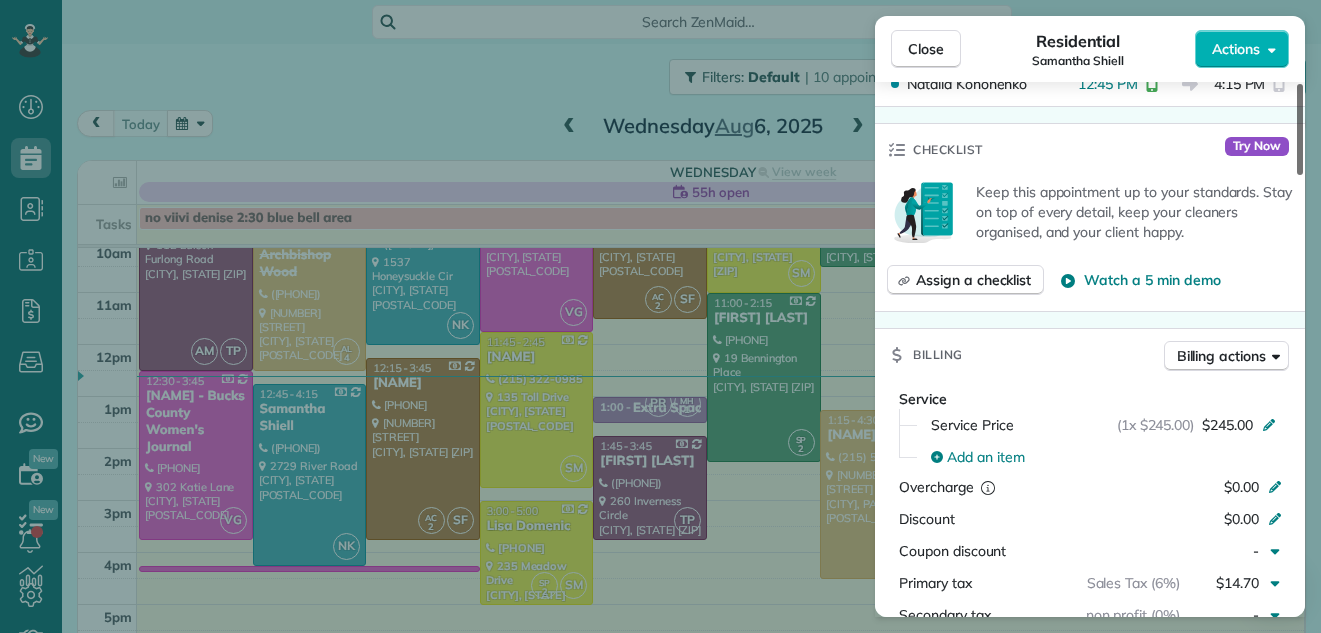 drag, startPoint x: 1300, startPoint y: 101, endPoint x: 1301, endPoint y: 215, distance: 114.00439 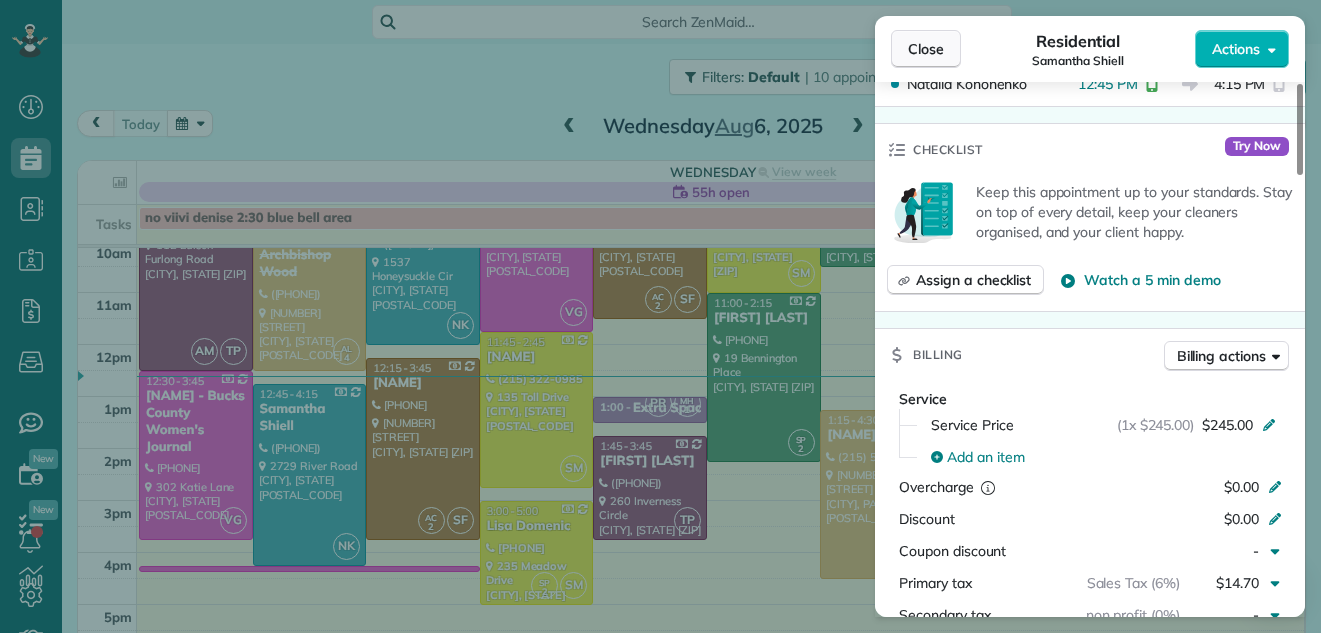 click on "Close" at bounding box center (926, 49) 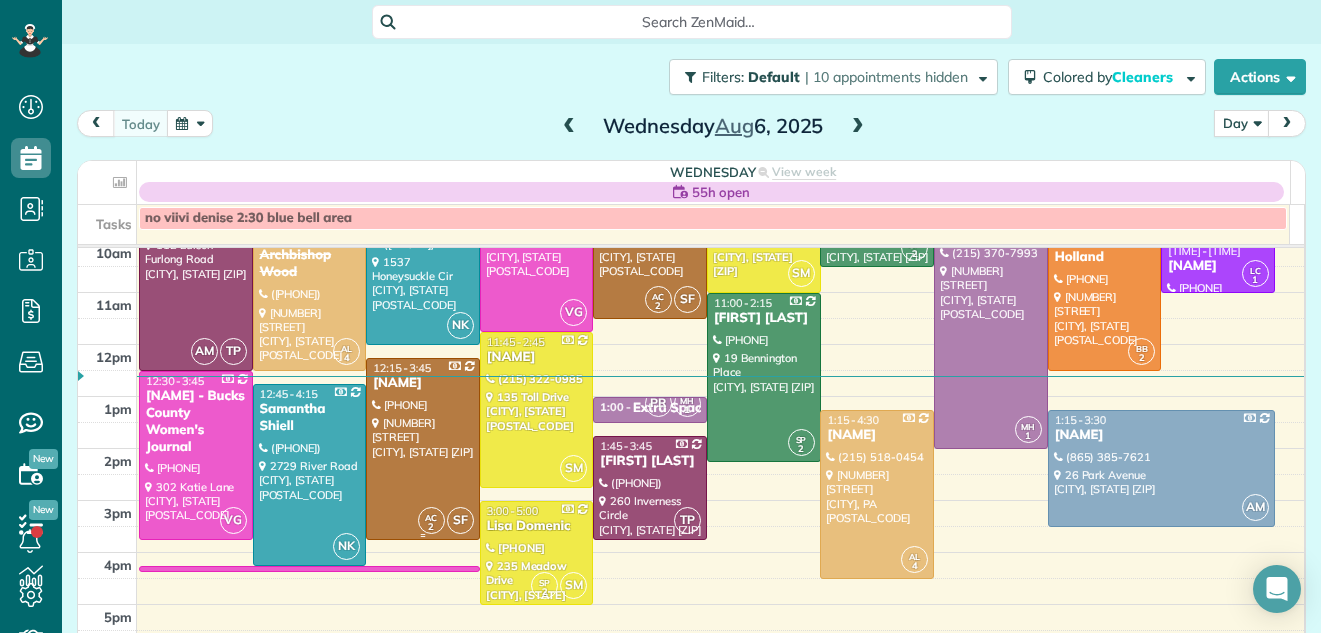 click at bounding box center (423, 449) 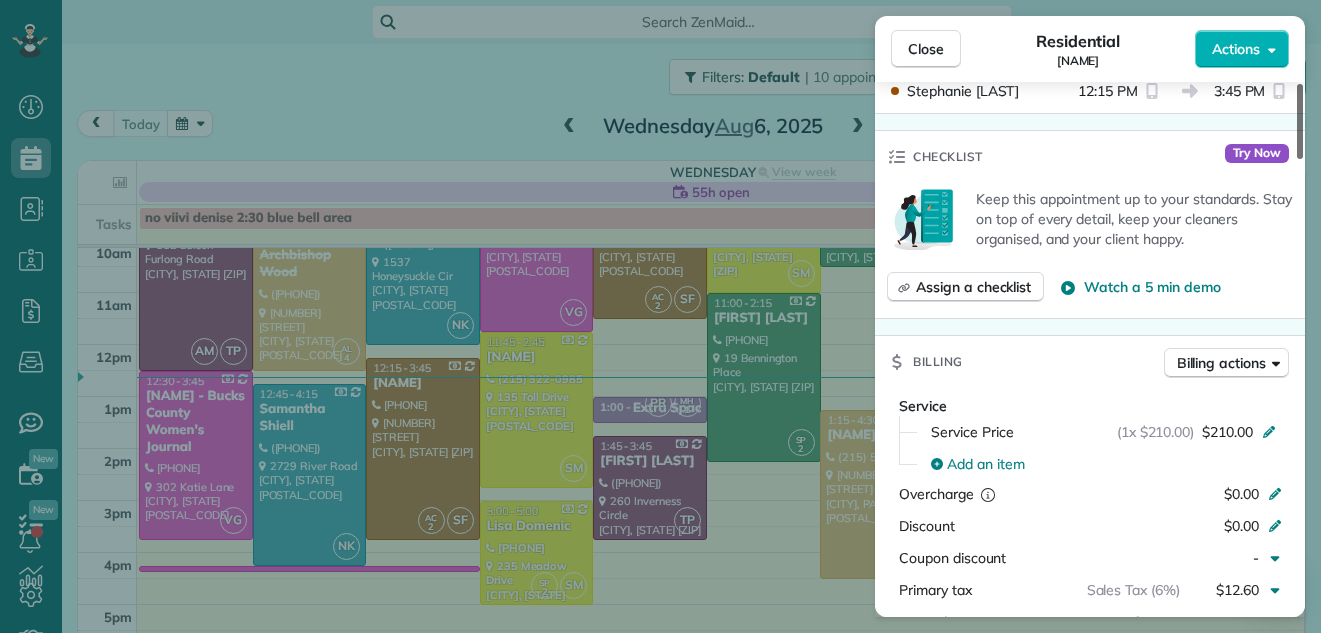 scroll, scrollTop: 726, scrollLeft: 0, axis: vertical 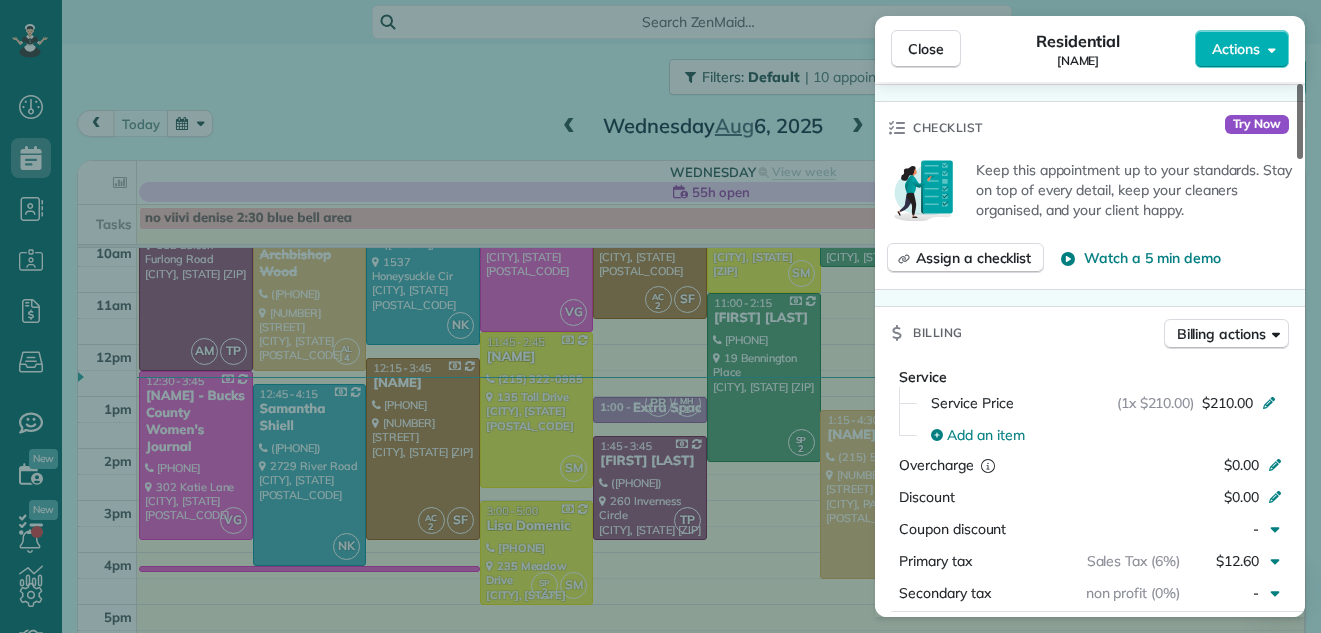 drag, startPoint x: 1300, startPoint y: 137, endPoint x: 1281, endPoint y: 238, distance: 102.77159 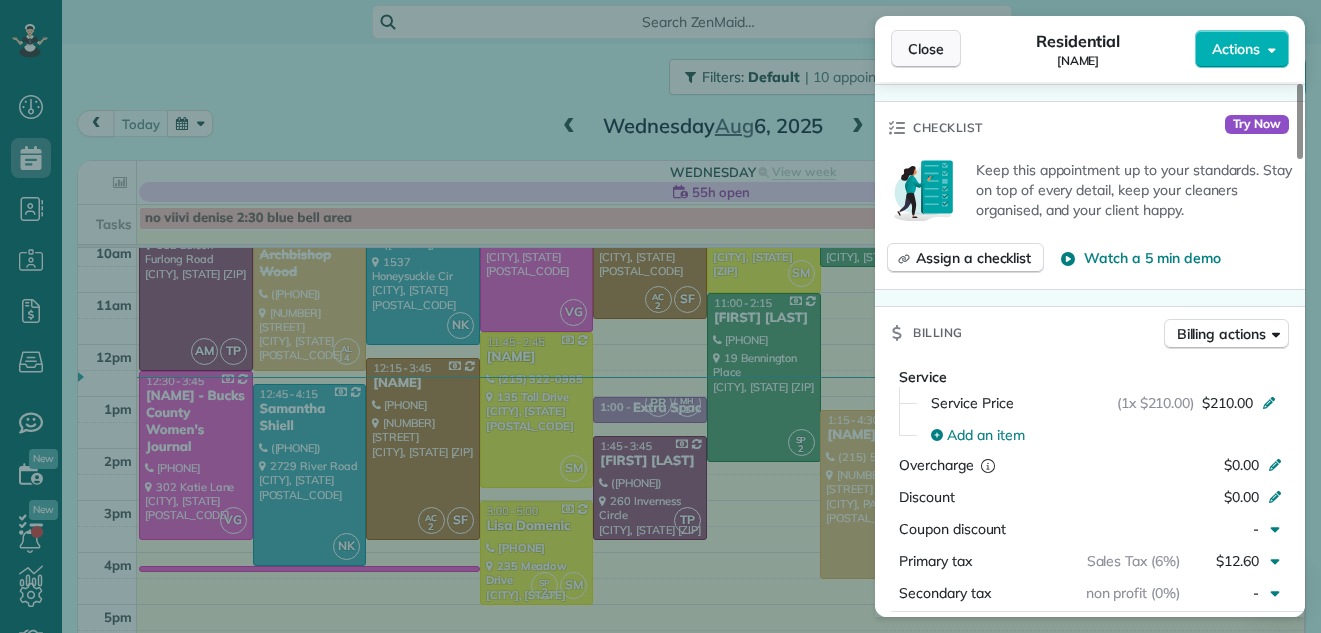 click on "Close" at bounding box center [926, 49] 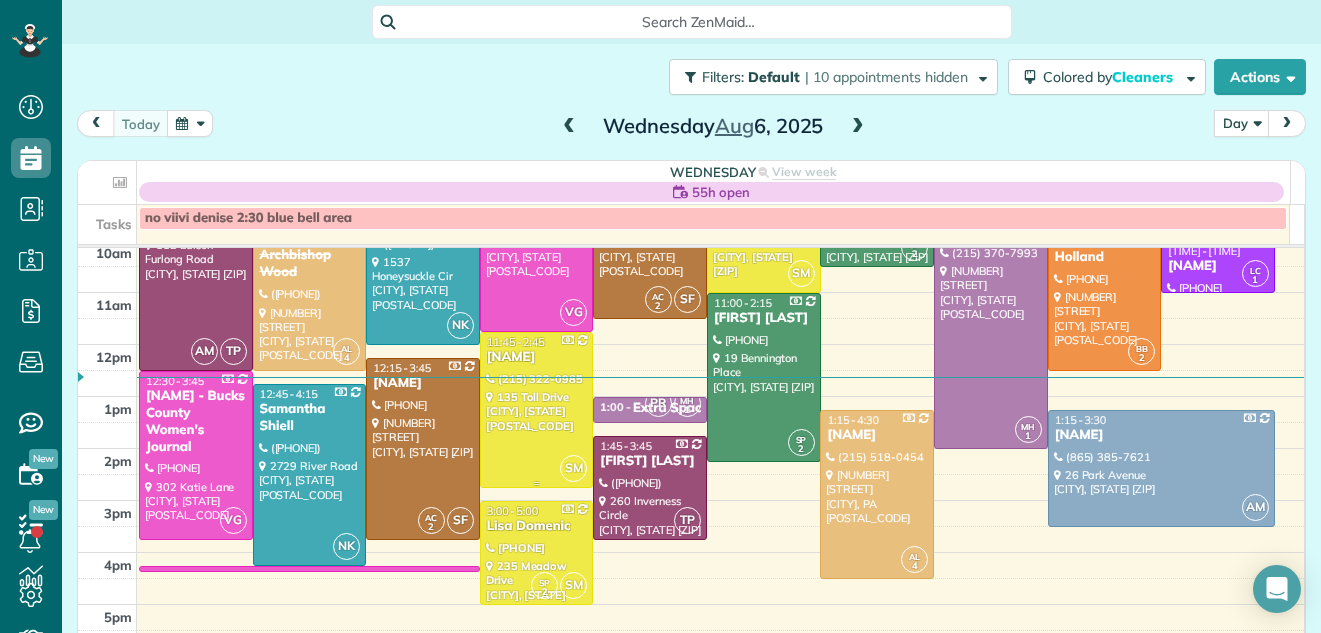 click at bounding box center [537, 410] 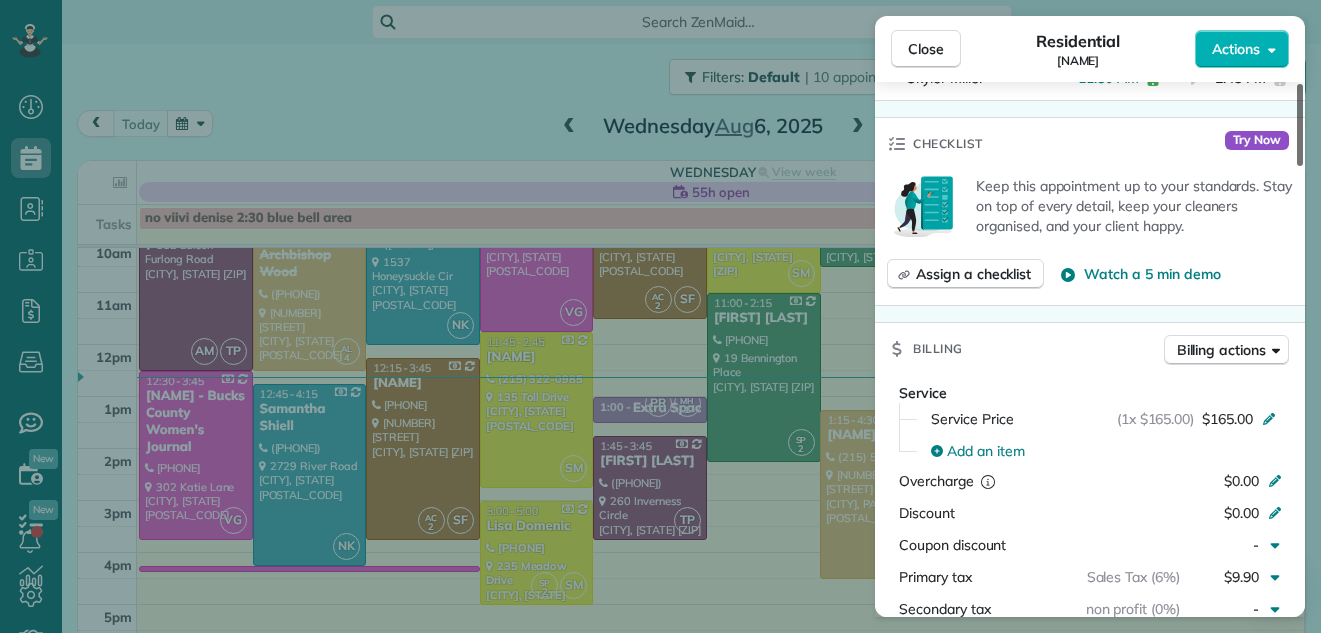 scroll, scrollTop: 764, scrollLeft: 0, axis: vertical 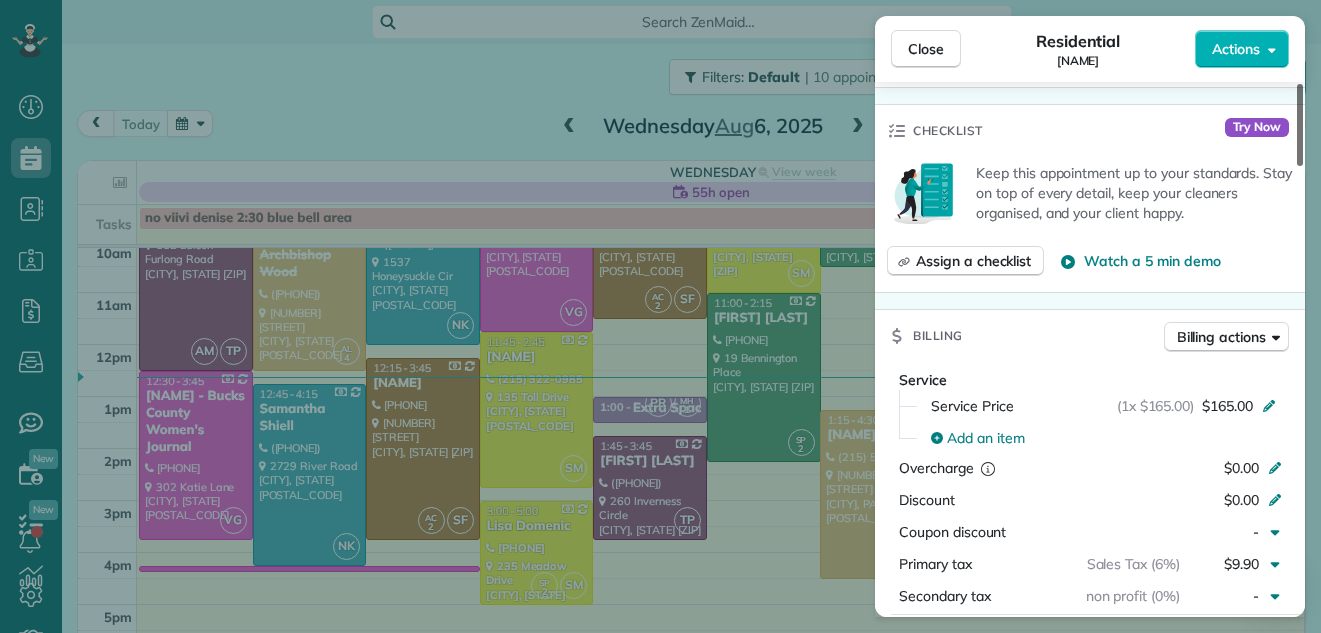 drag, startPoint x: 1300, startPoint y: 154, endPoint x: 1289, endPoint y: 271, distance: 117.51595 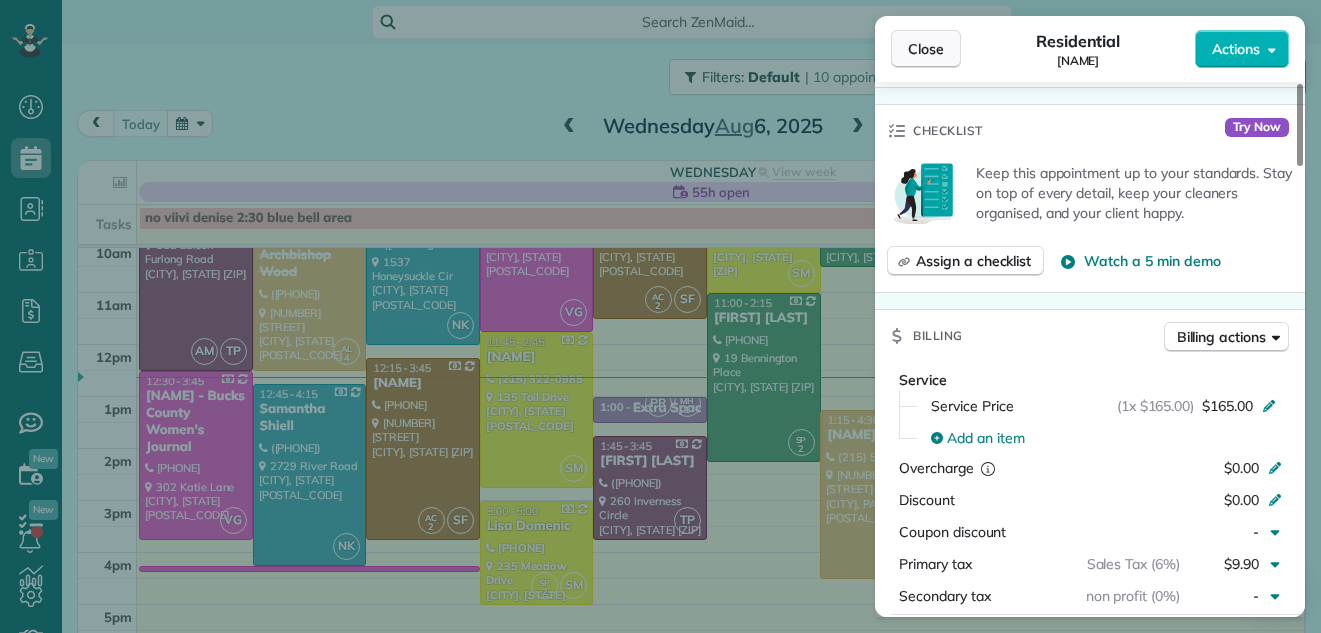 click on "Close" at bounding box center (926, 49) 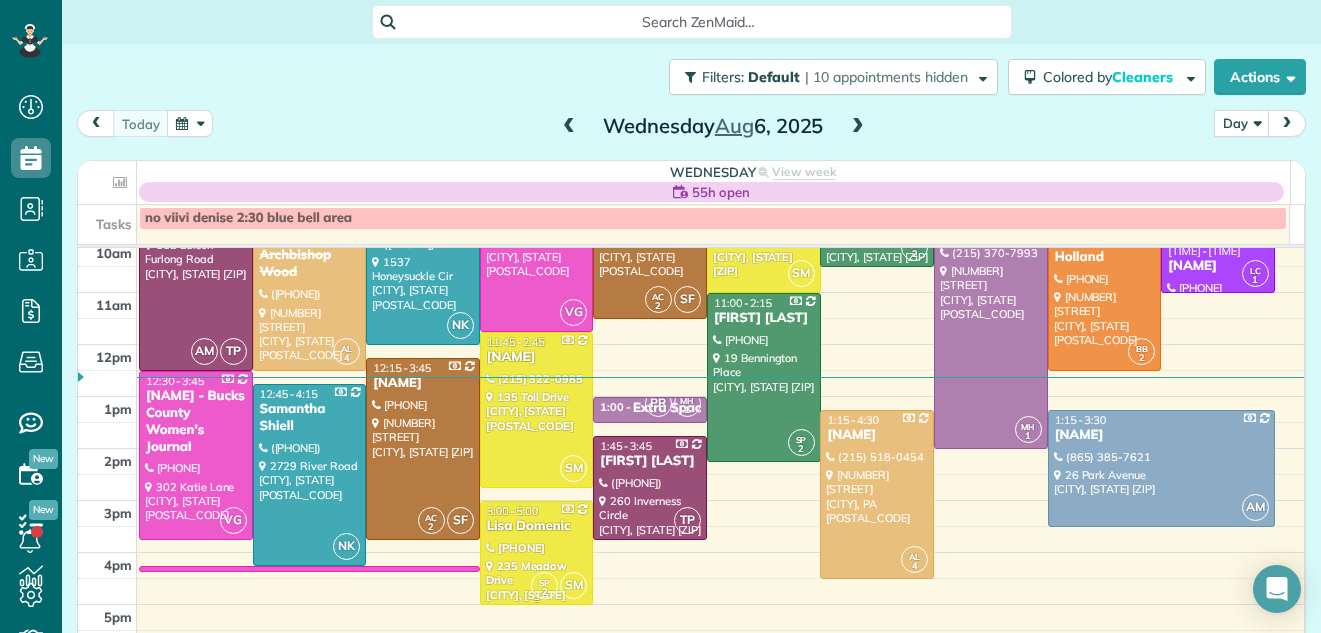 click on "Lisa Domenic" at bounding box center (537, 526) 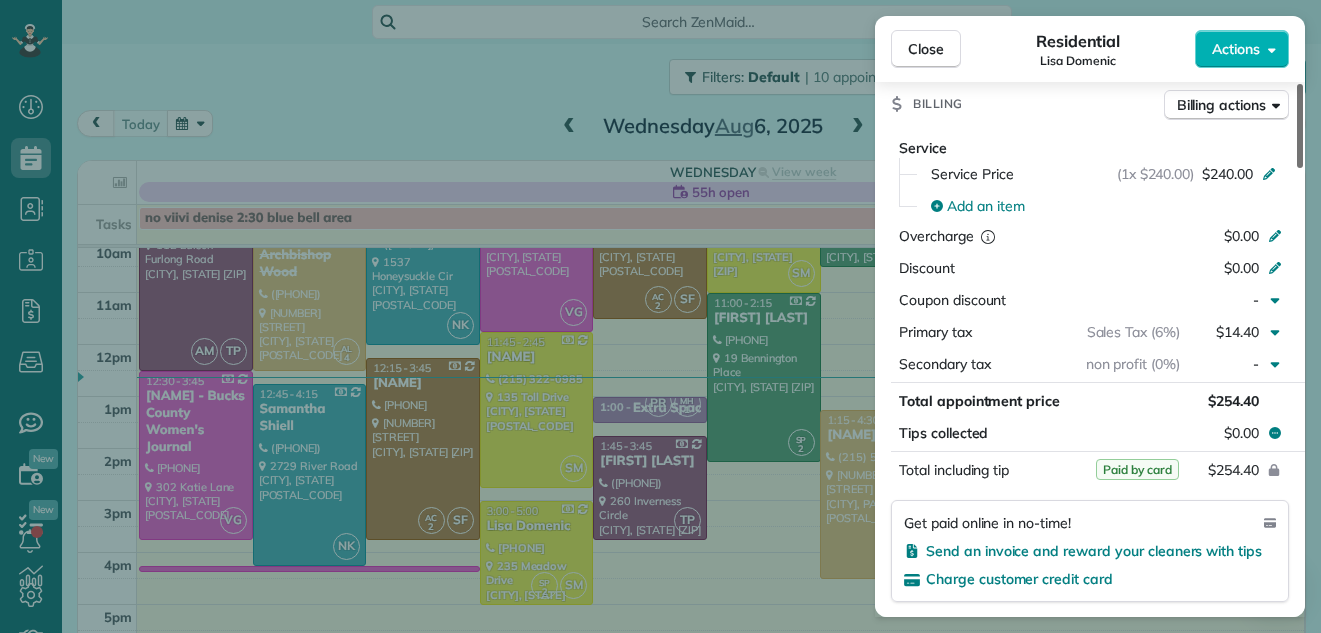 scroll, scrollTop: 968, scrollLeft: 0, axis: vertical 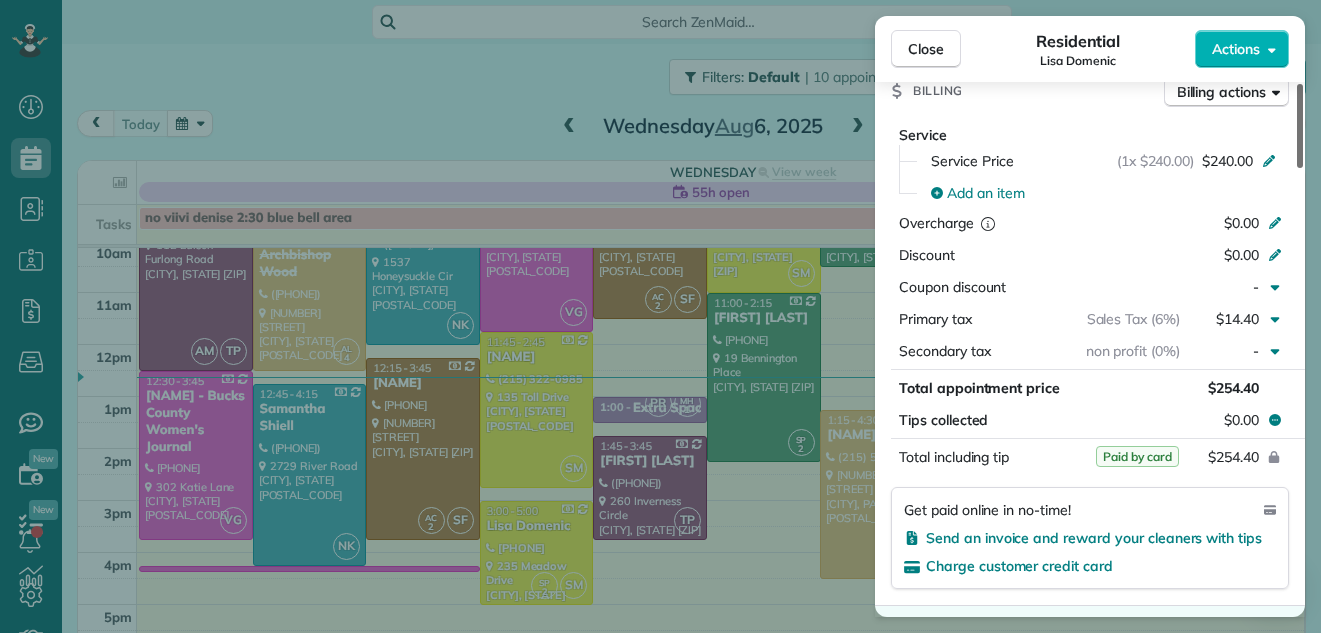 drag, startPoint x: 1299, startPoint y: 150, endPoint x: 1304, endPoint y: 301, distance: 151.08276 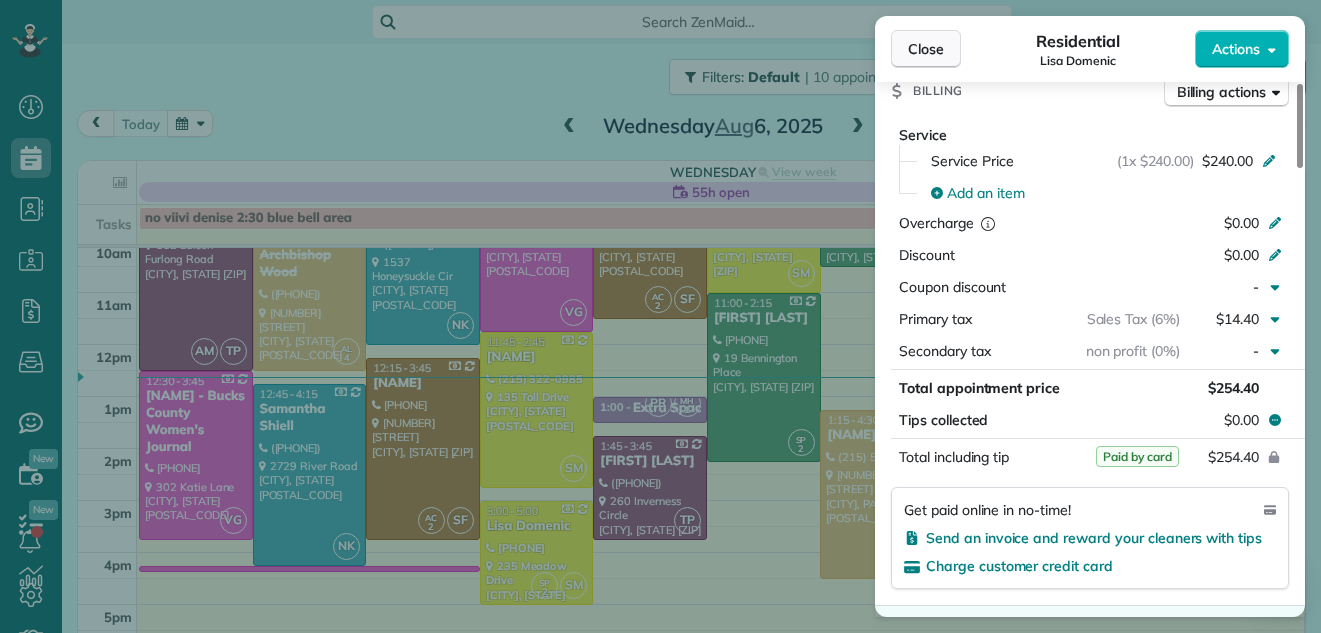 click on "Close" at bounding box center [926, 49] 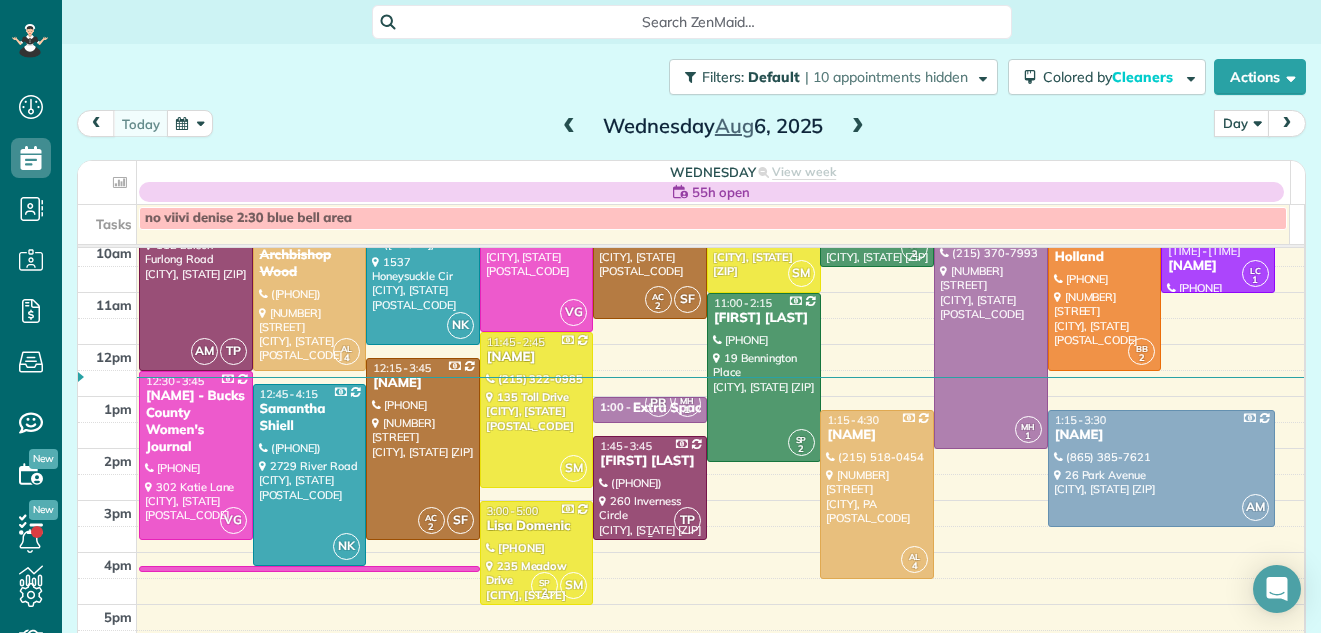 click at bounding box center (650, 488) 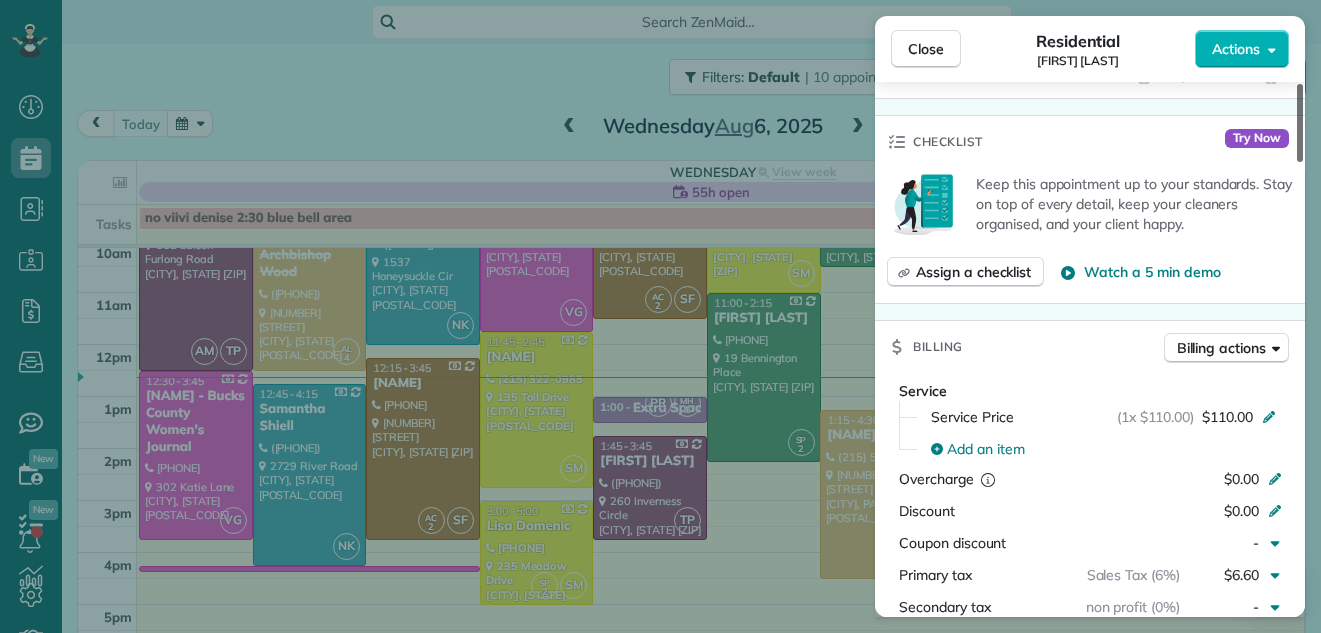 scroll, scrollTop: 683, scrollLeft: 0, axis: vertical 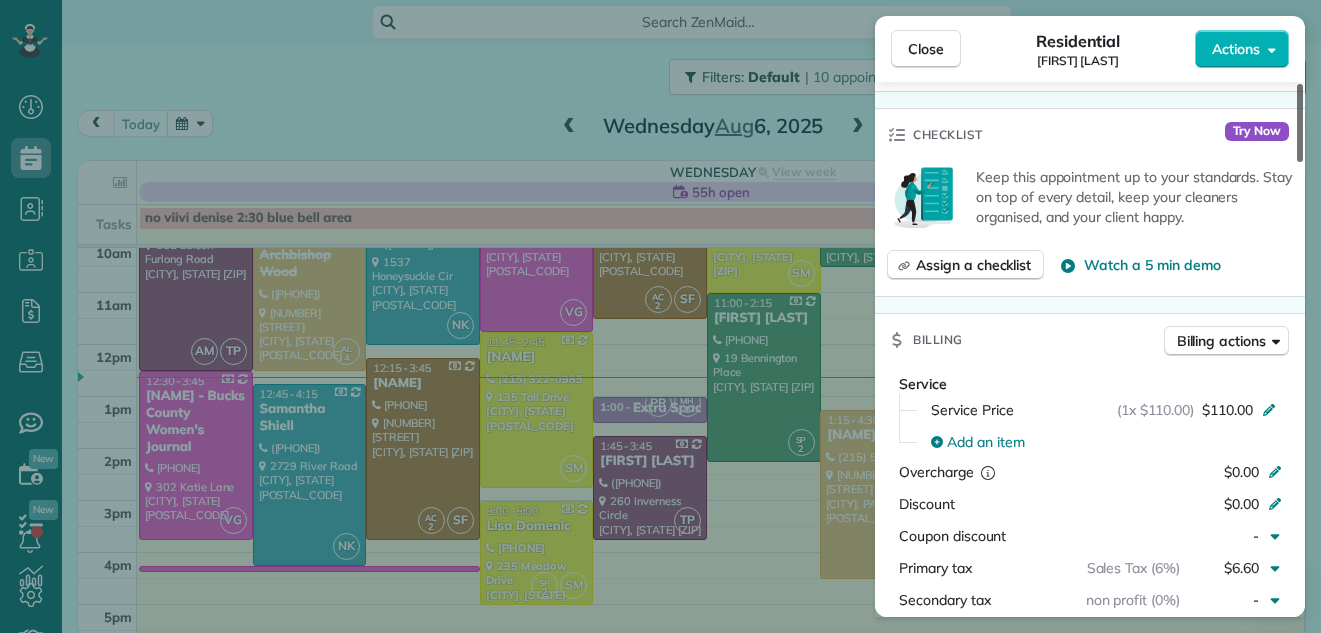 drag, startPoint x: 1299, startPoint y: 113, endPoint x: 1295, endPoint y: 212, distance: 99.08077 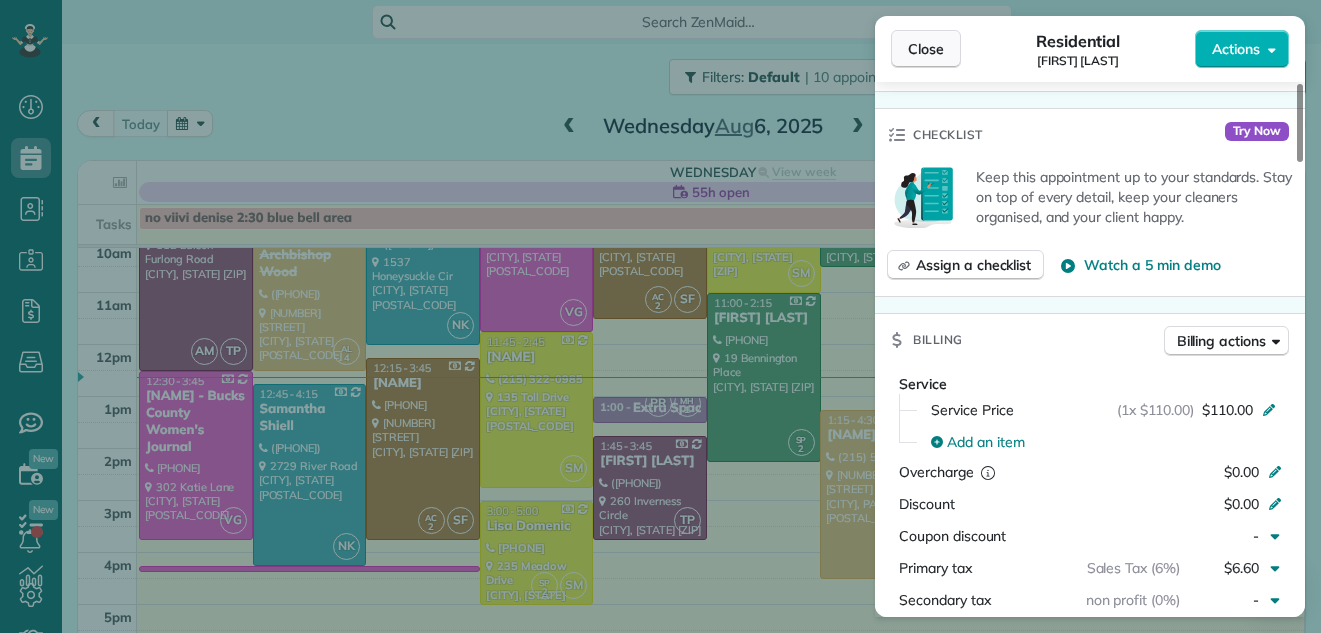 click on "Close" at bounding box center [926, 49] 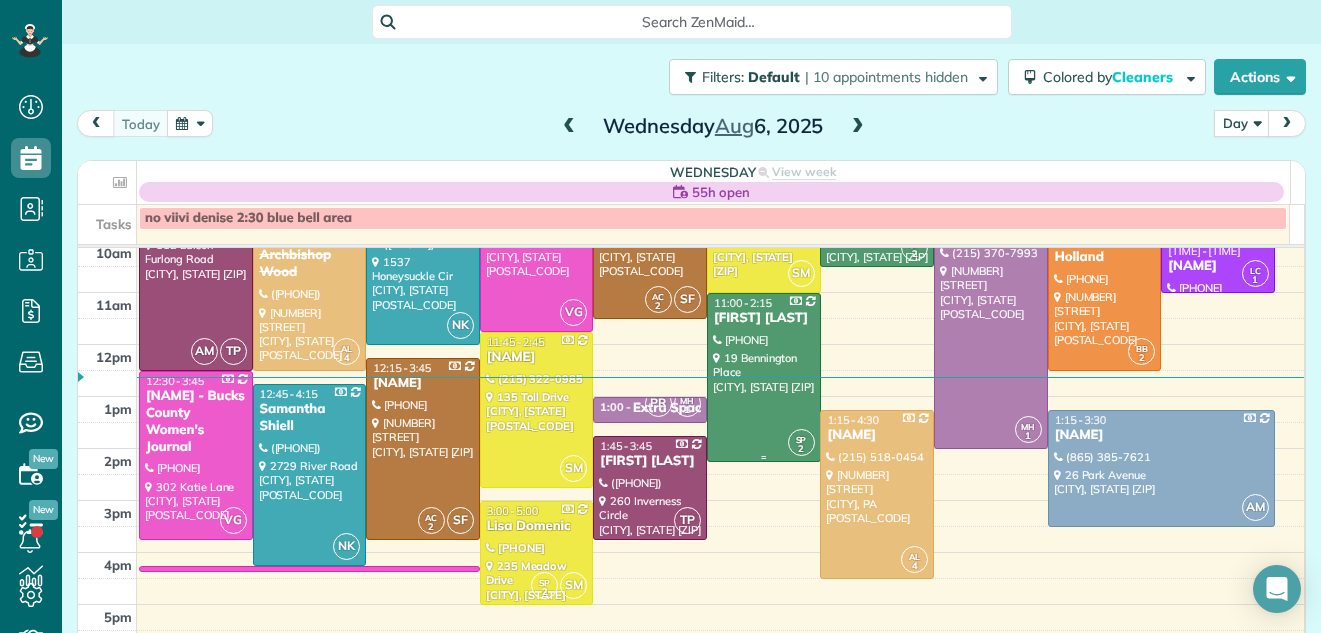 click on "Vanessa Shubert" at bounding box center [764, 318] 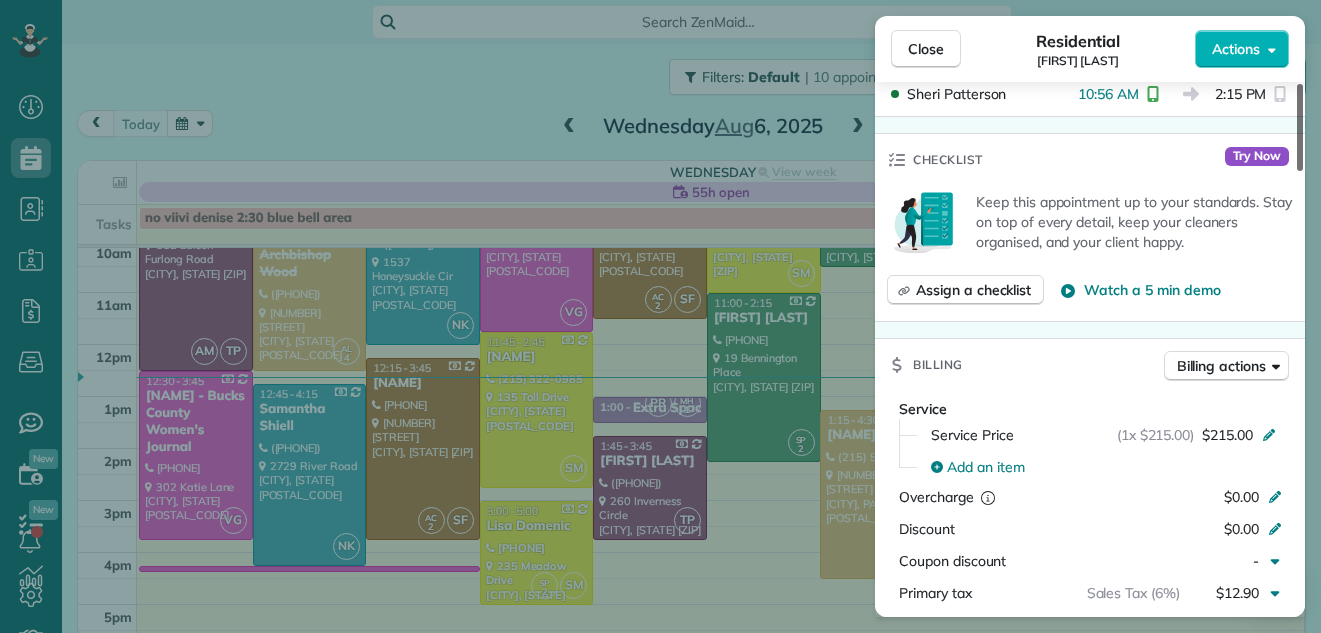 scroll, scrollTop: 713, scrollLeft: 0, axis: vertical 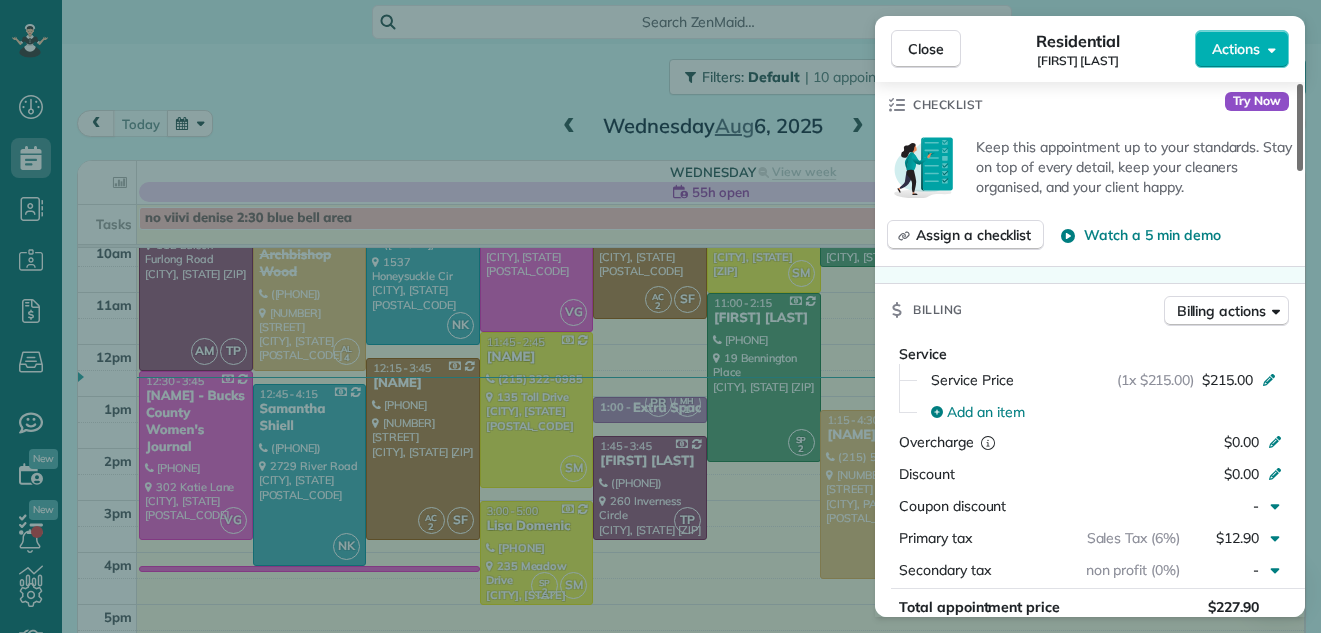 drag, startPoint x: 1296, startPoint y: 152, endPoint x: 1292, endPoint y: 268, distance: 116.06895 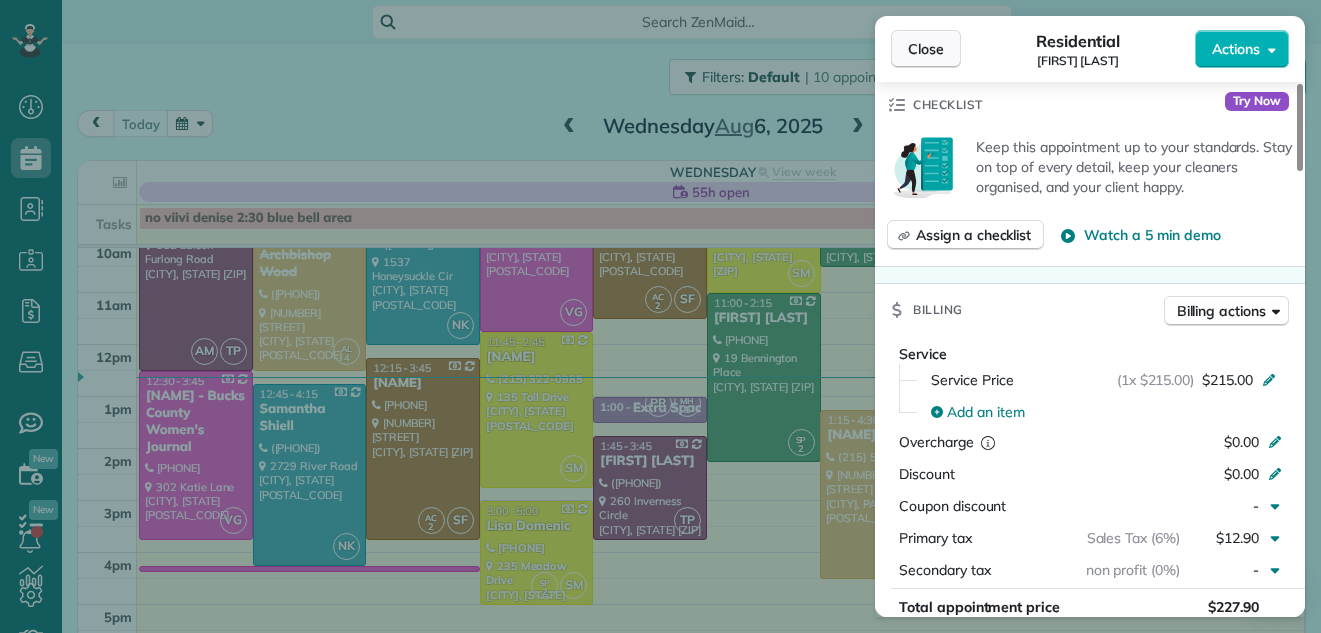 click on "Close" at bounding box center (926, 49) 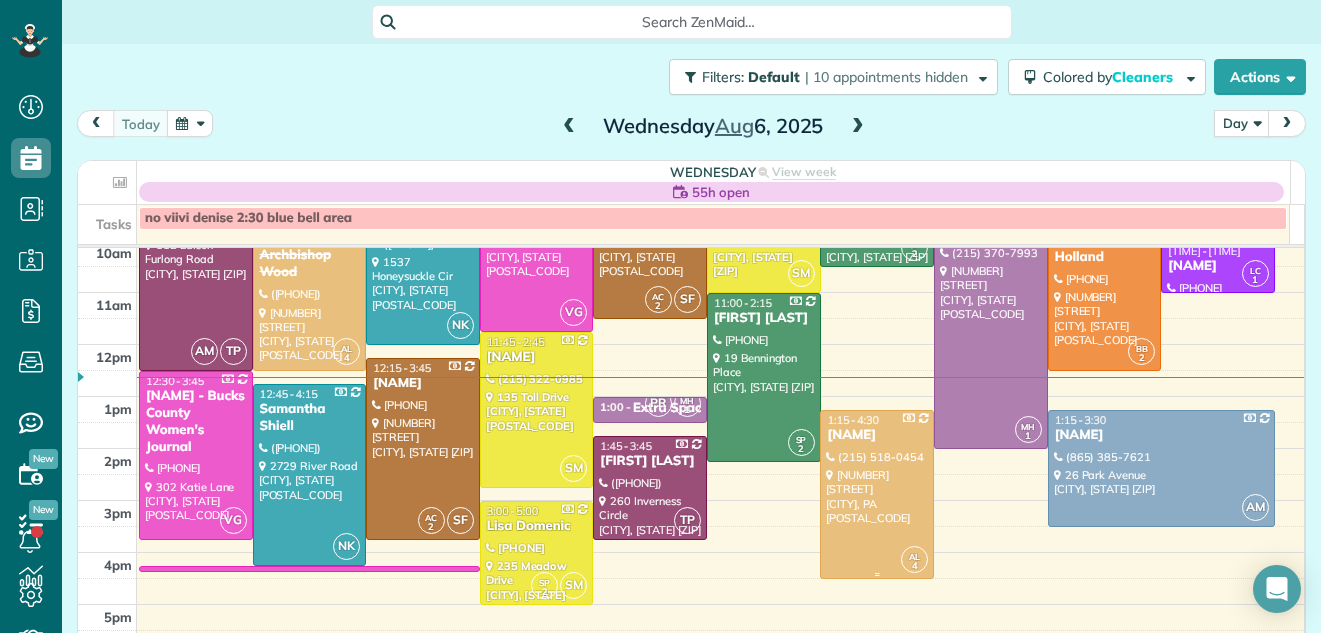 click at bounding box center (877, 494) 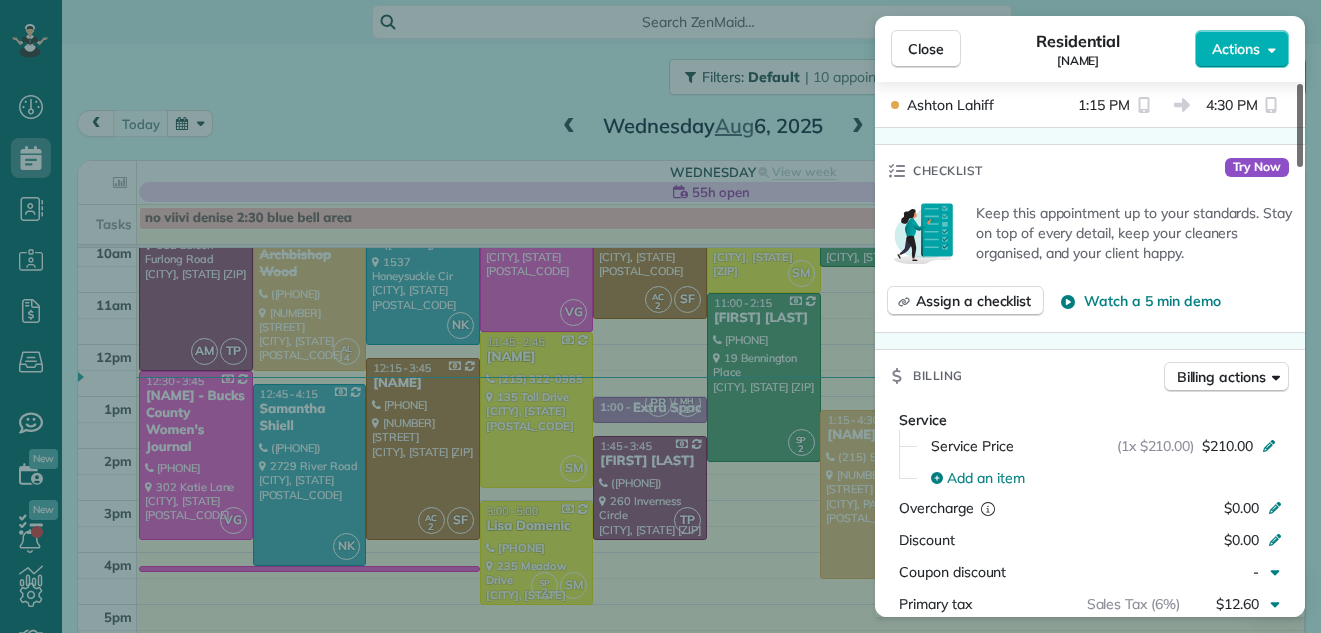 scroll, scrollTop: 705, scrollLeft: 0, axis: vertical 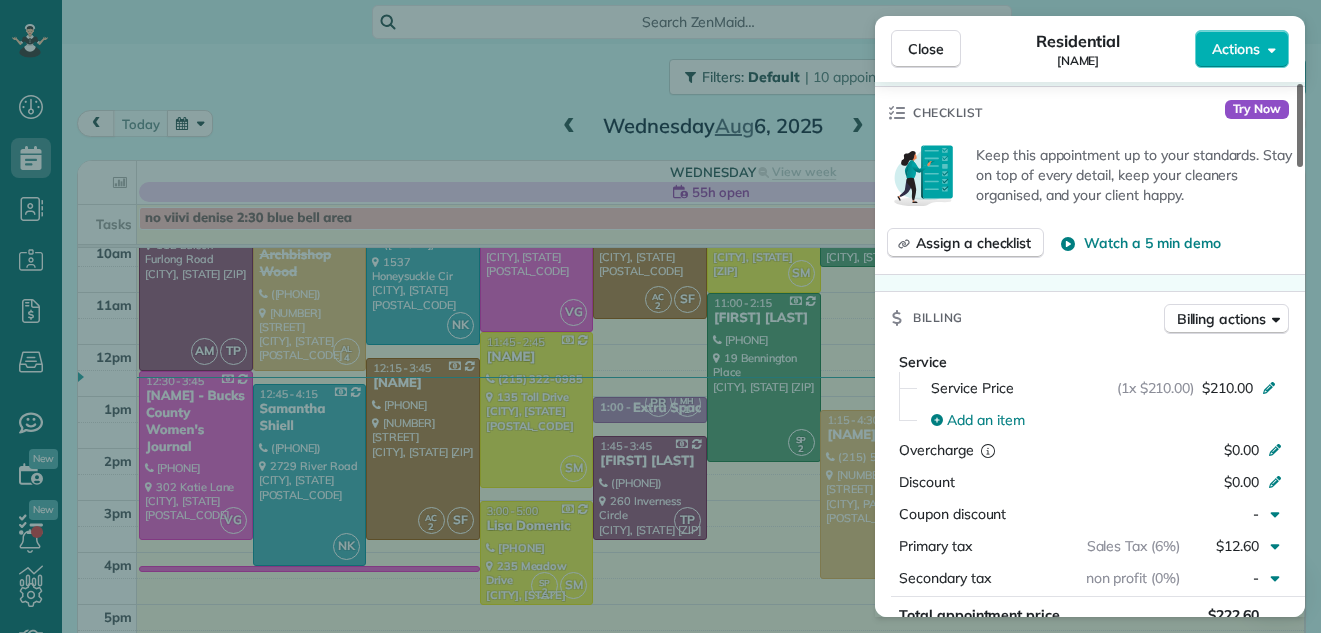 drag, startPoint x: 1297, startPoint y: 154, endPoint x: 1299, endPoint y: 263, distance: 109.01835 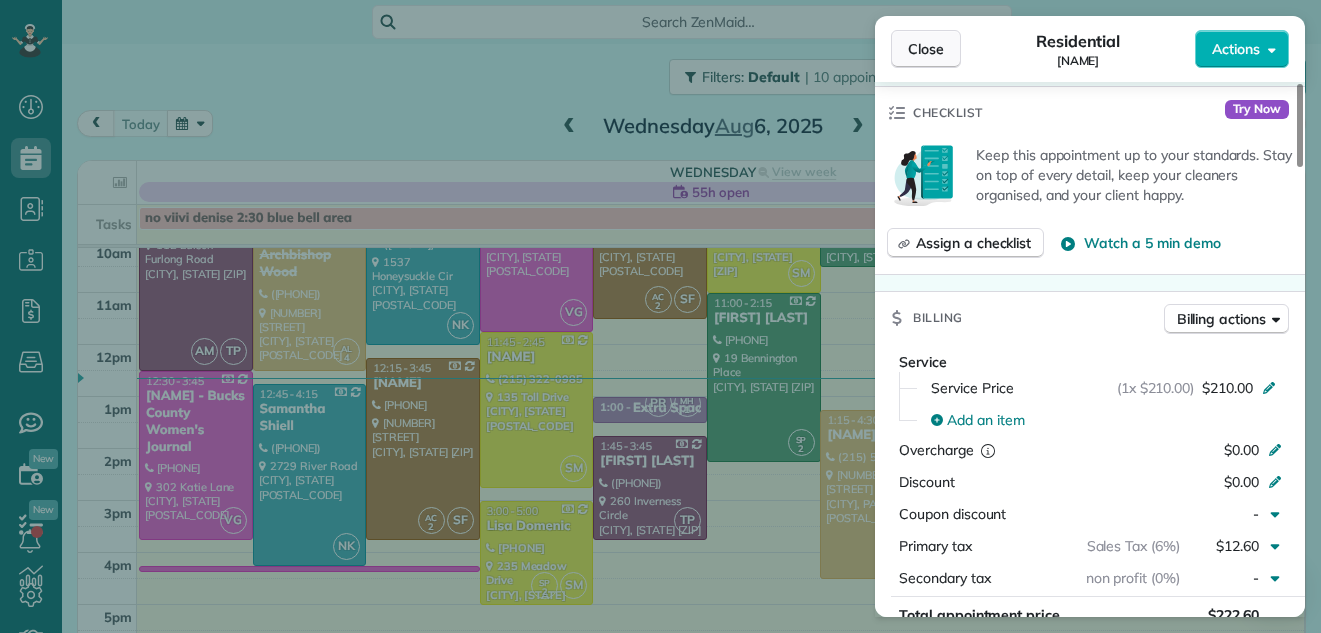 click on "Close" at bounding box center (926, 49) 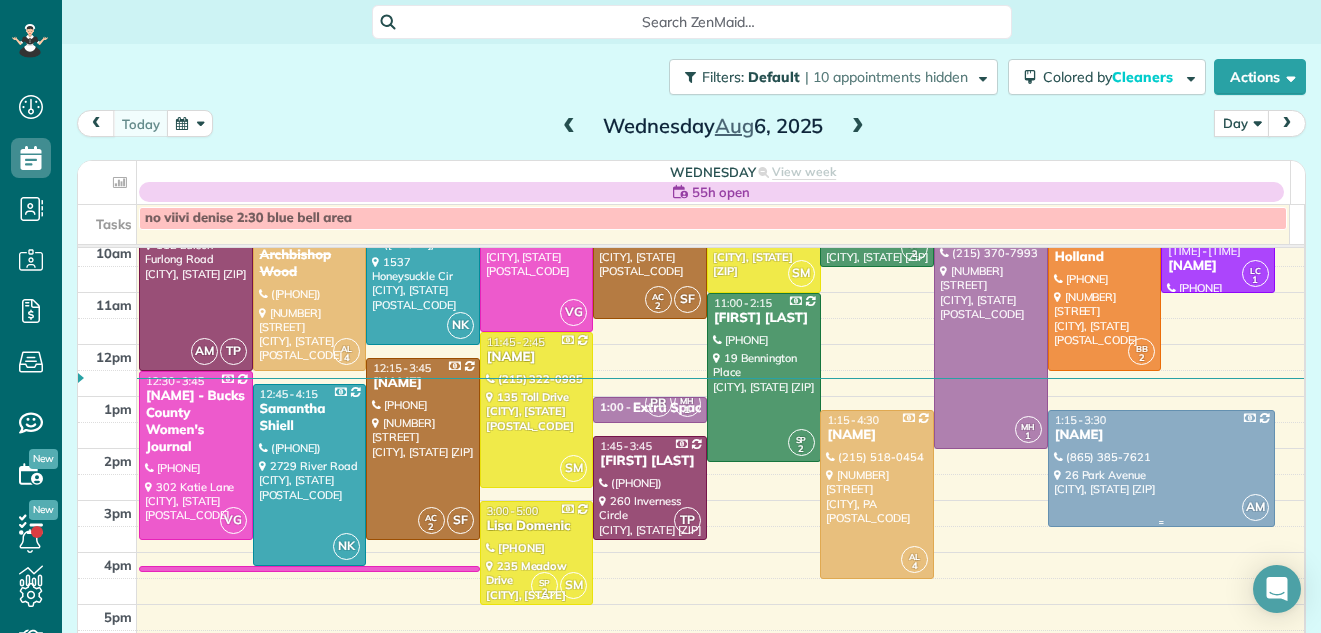 click at bounding box center [1161, 468] 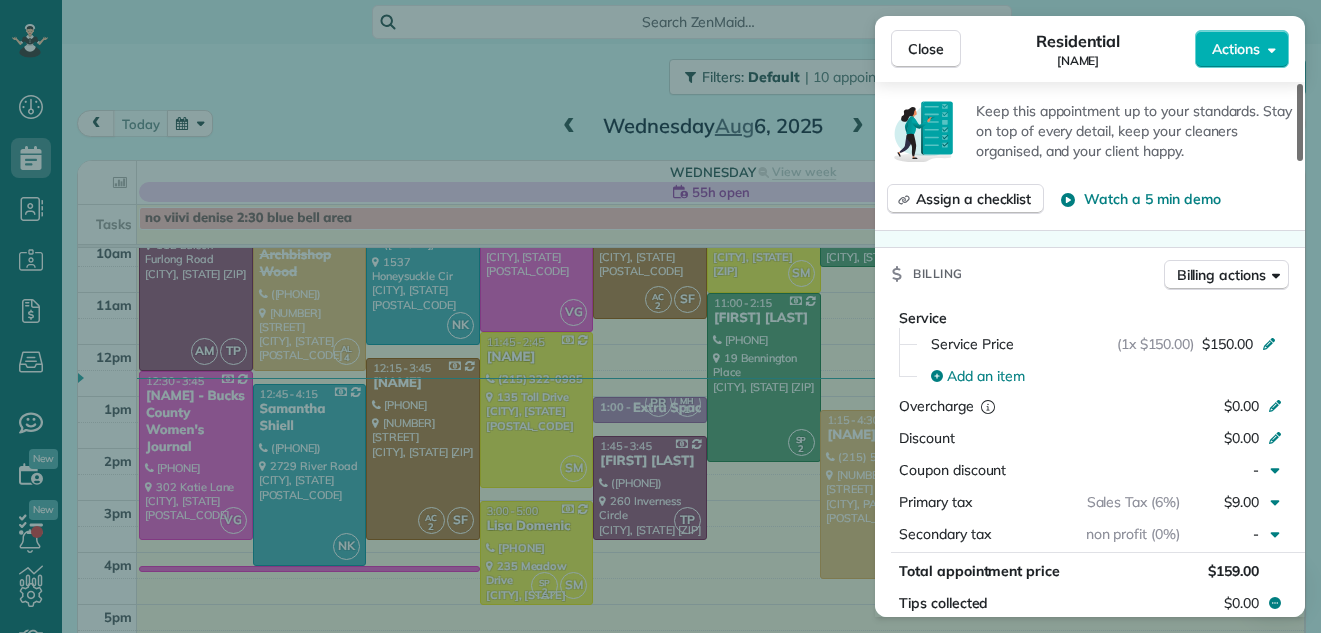 scroll, scrollTop: 756, scrollLeft: 0, axis: vertical 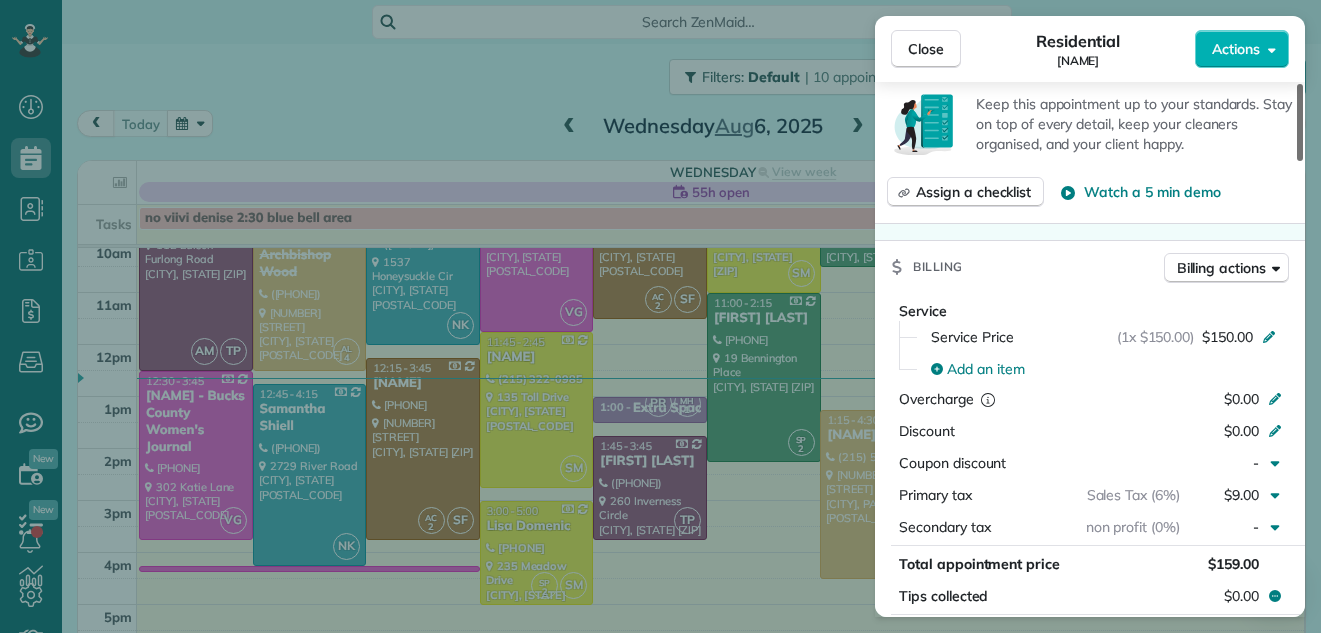 drag, startPoint x: 1299, startPoint y: 145, endPoint x: 1293, endPoint y: 253, distance: 108.16654 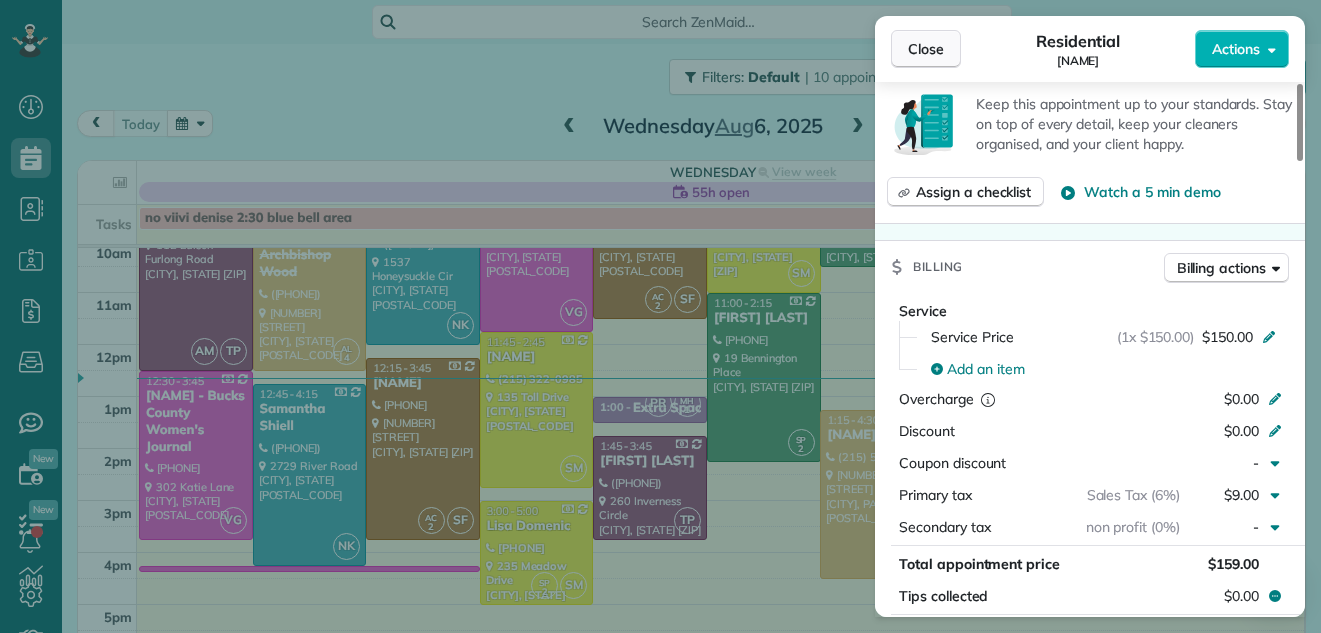 click on "Close" at bounding box center (926, 49) 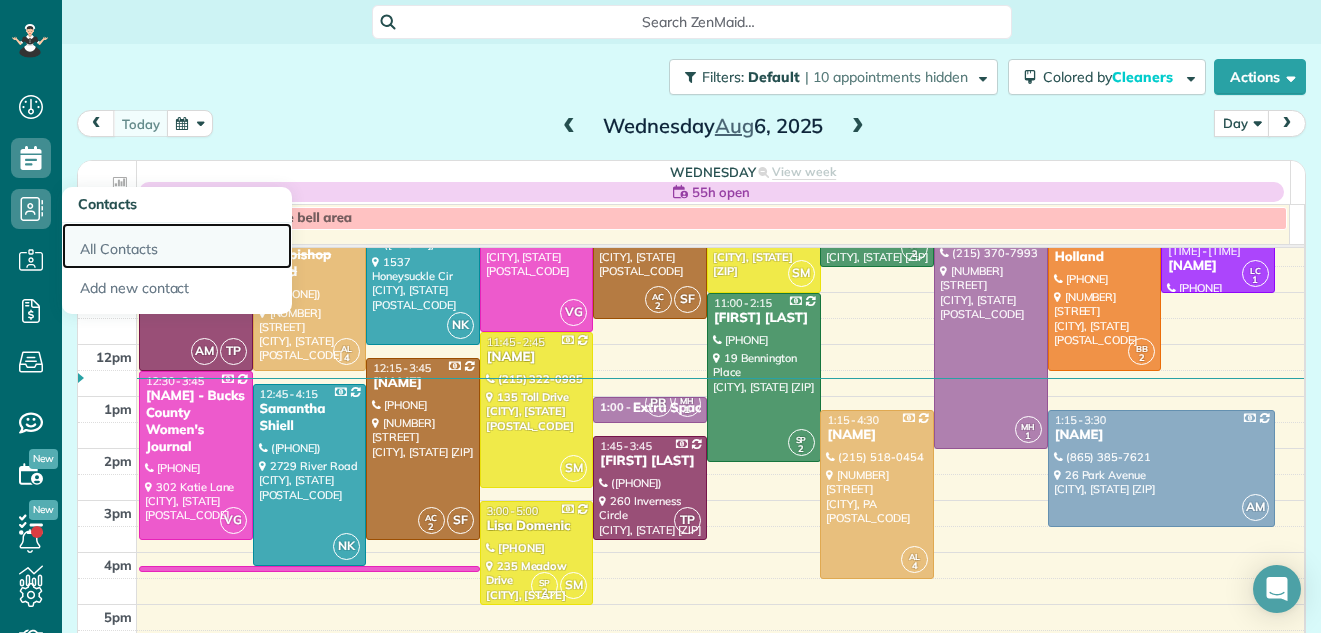click on "All Contacts" at bounding box center (177, 246) 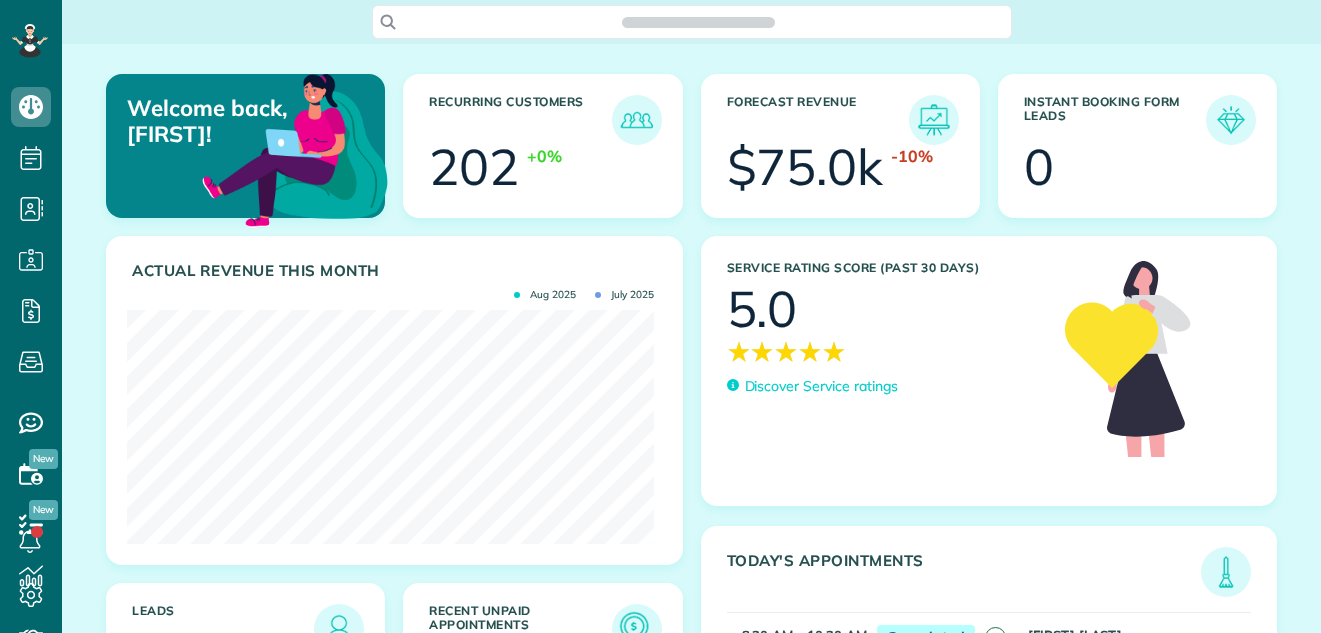scroll, scrollTop: 0, scrollLeft: 0, axis: both 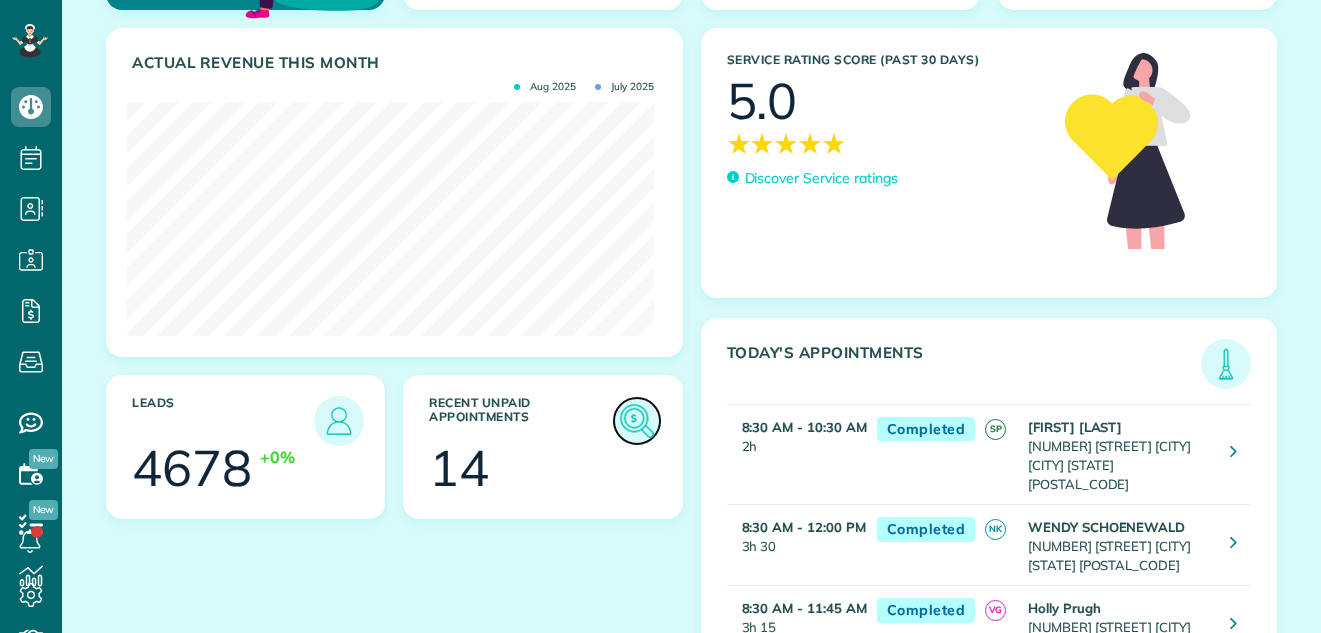 click at bounding box center [637, 421] 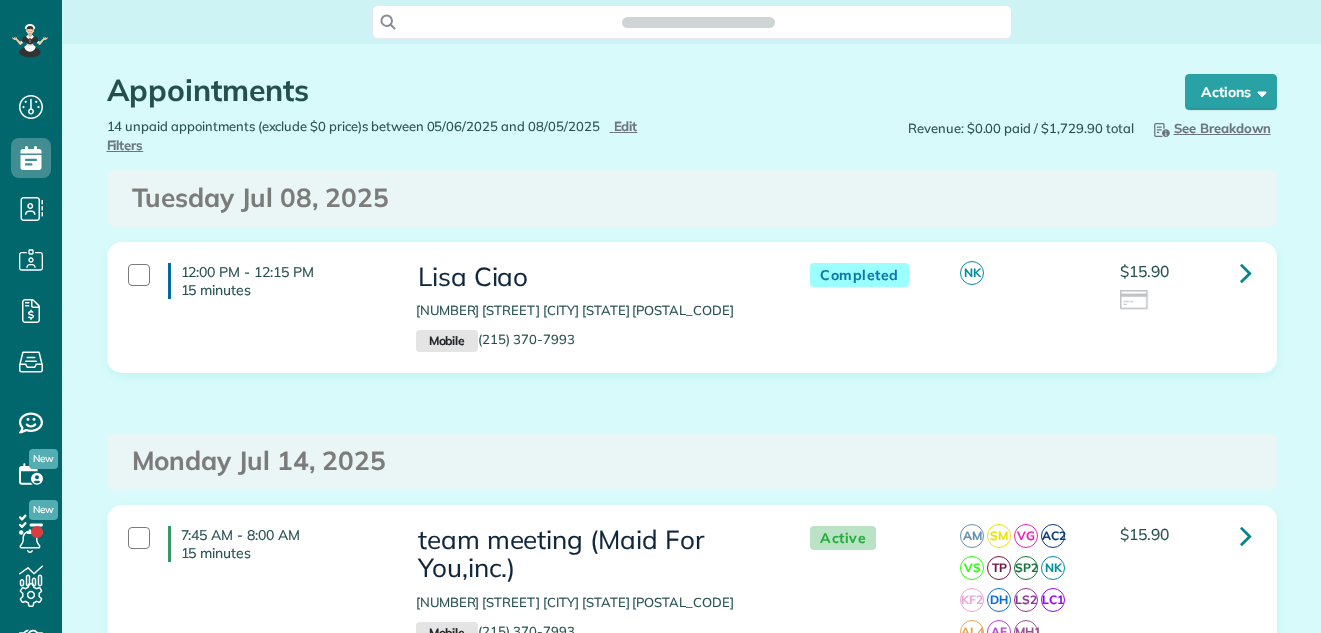scroll, scrollTop: 0, scrollLeft: 0, axis: both 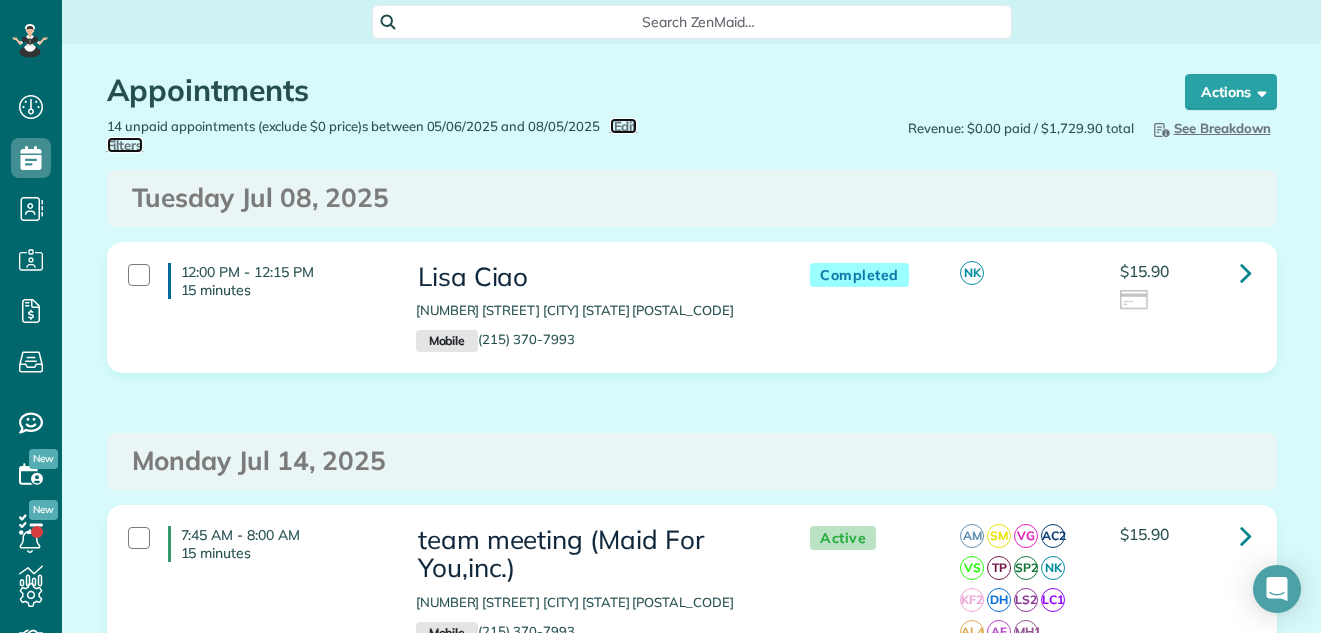 click on "Edit Filters" at bounding box center (372, 135) 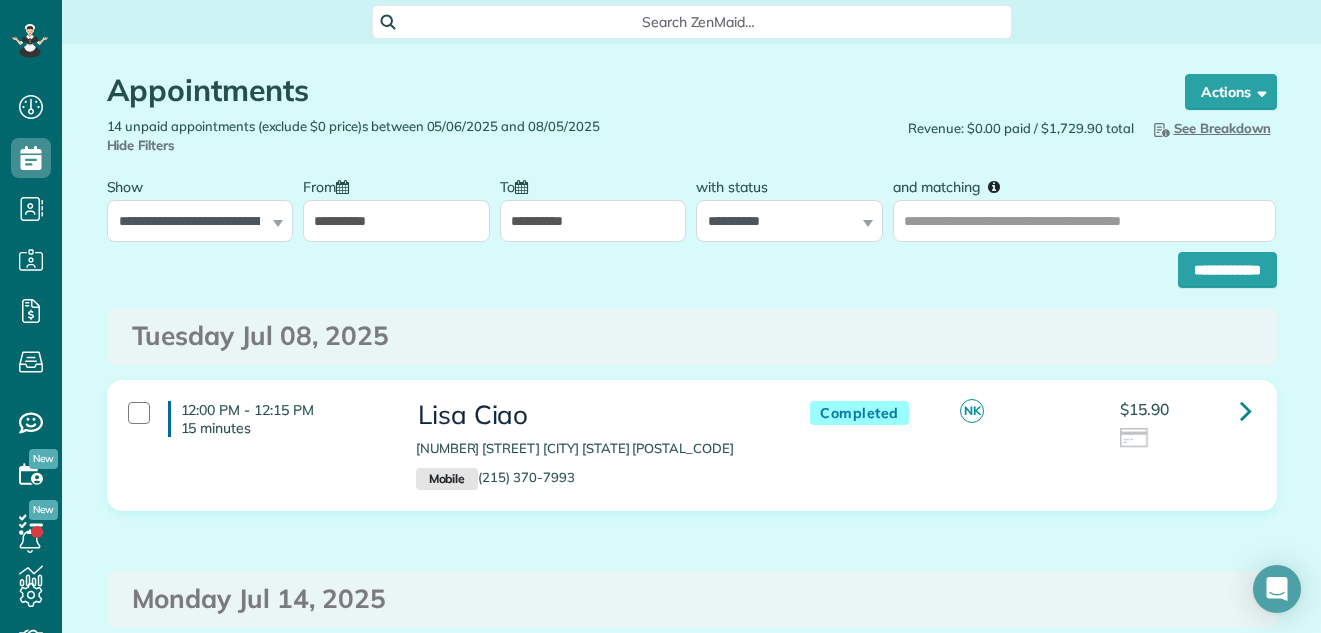 click on "**********" at bounding box center (593, 221) 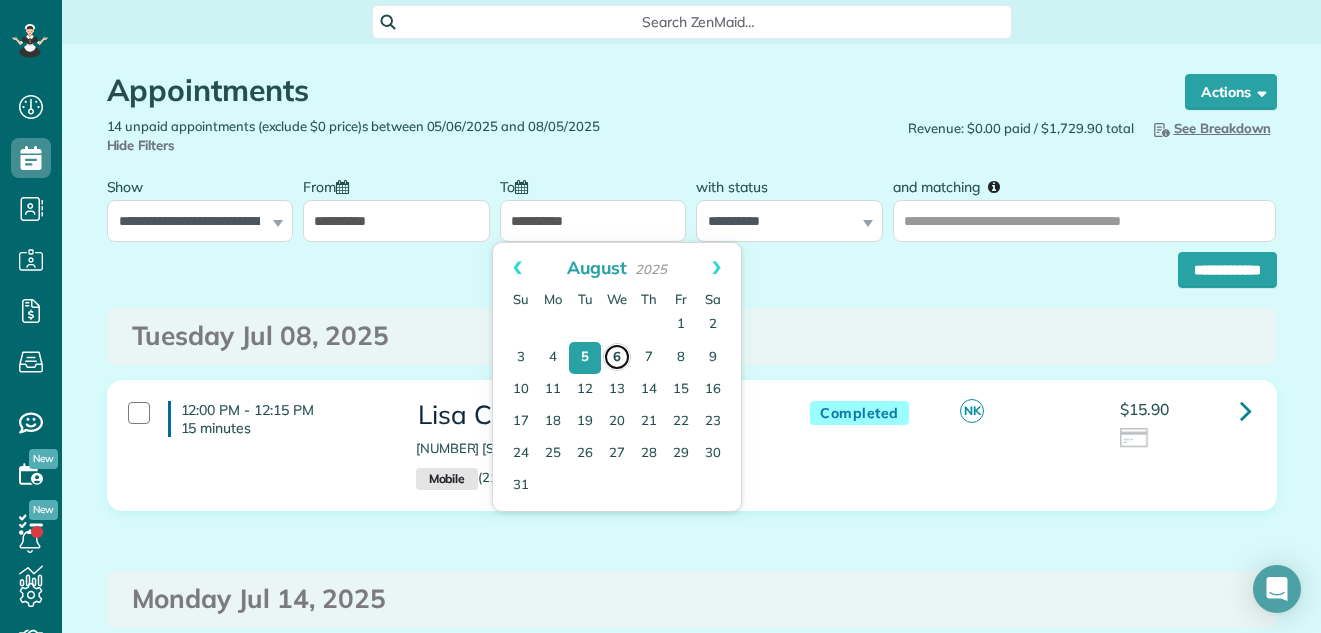 click on "6" at bounding box center (617, 357) 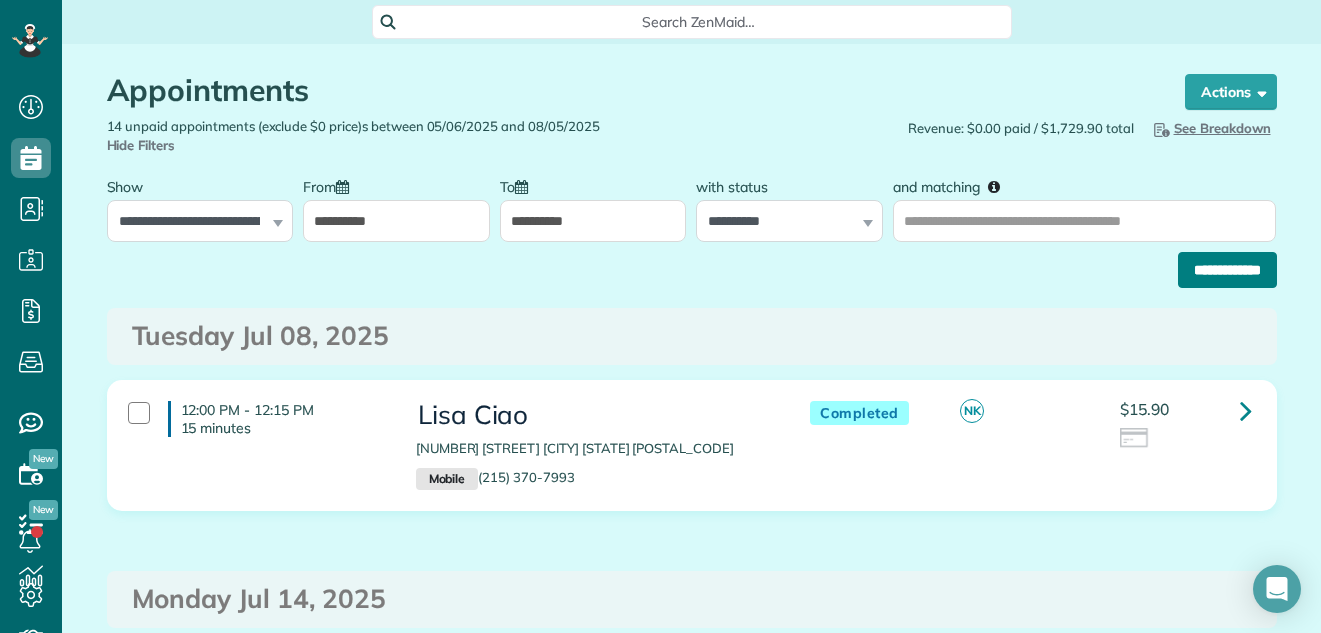 click on "**********" at bounding box center [1227, 270] 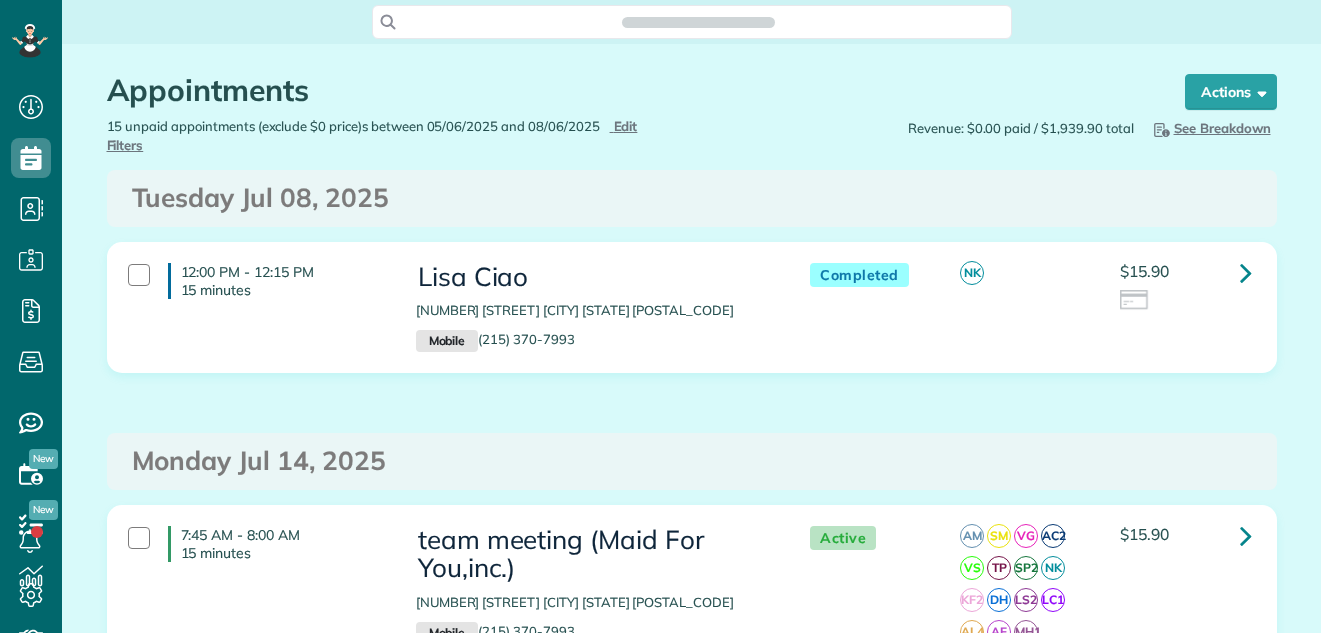 scroll, scrollTop: 0, scrollLeft: 0, axis: both 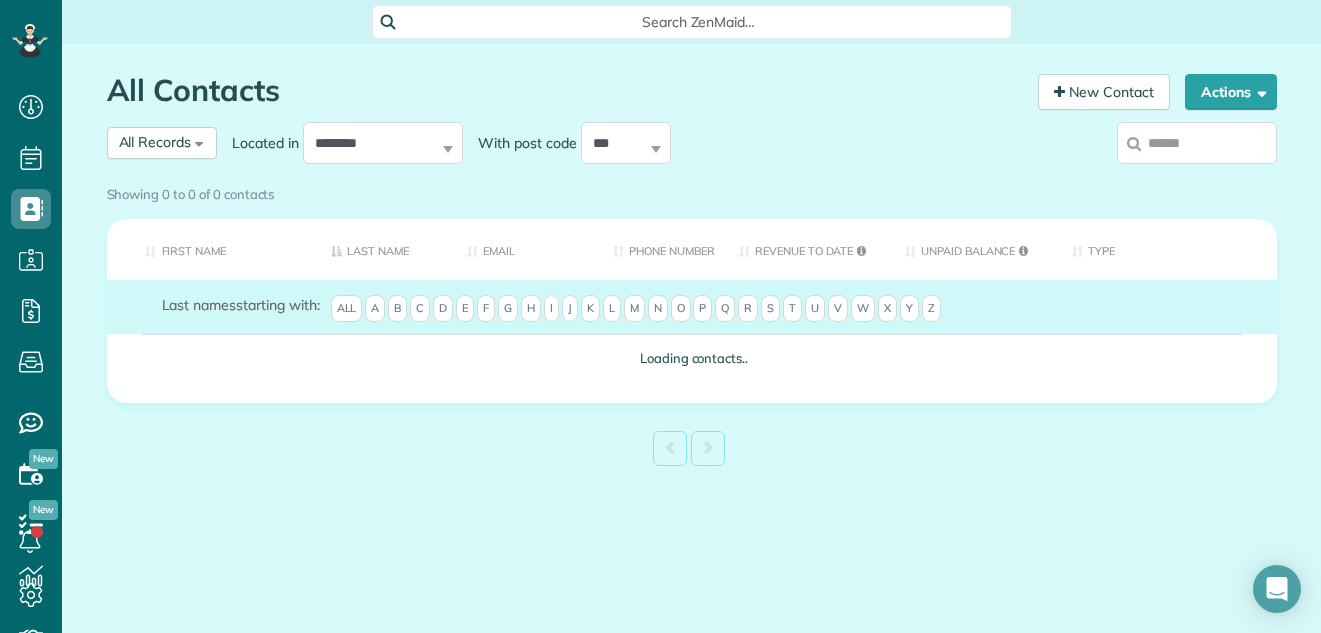 click at bounding box center (1197, 143) 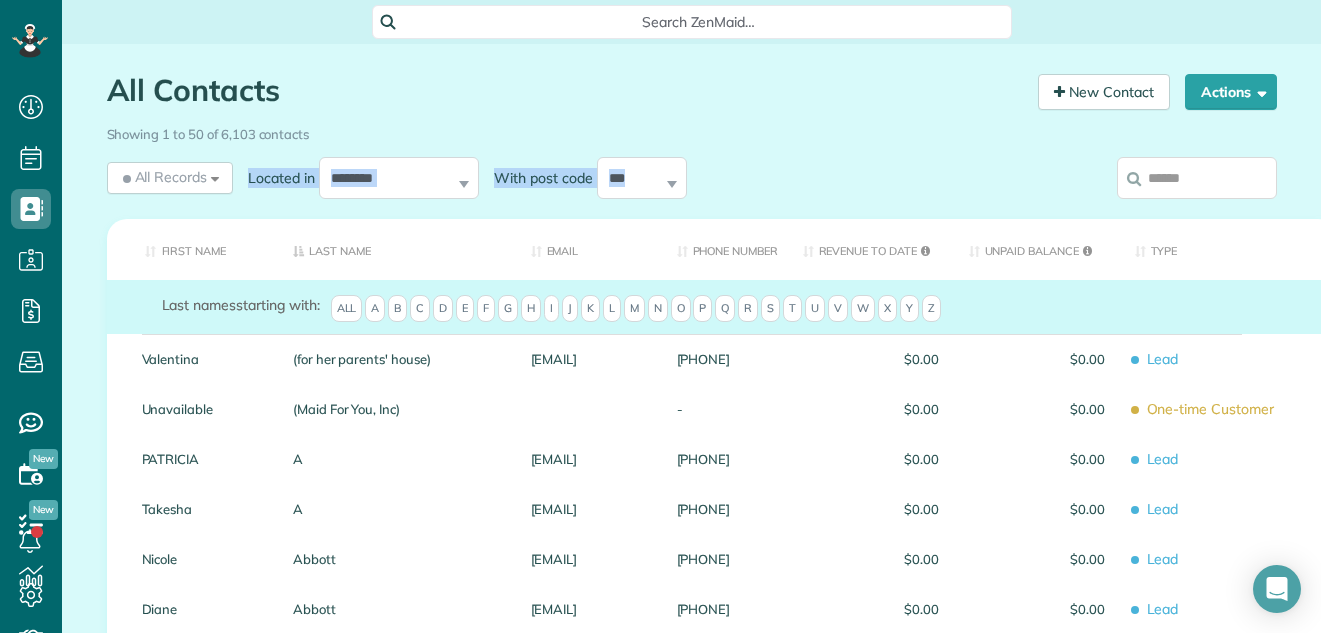 drag, startPoint x: 1221, startPoint y: 146, endPoint x: 1198, endPoint y: 169, distance: 32.526913 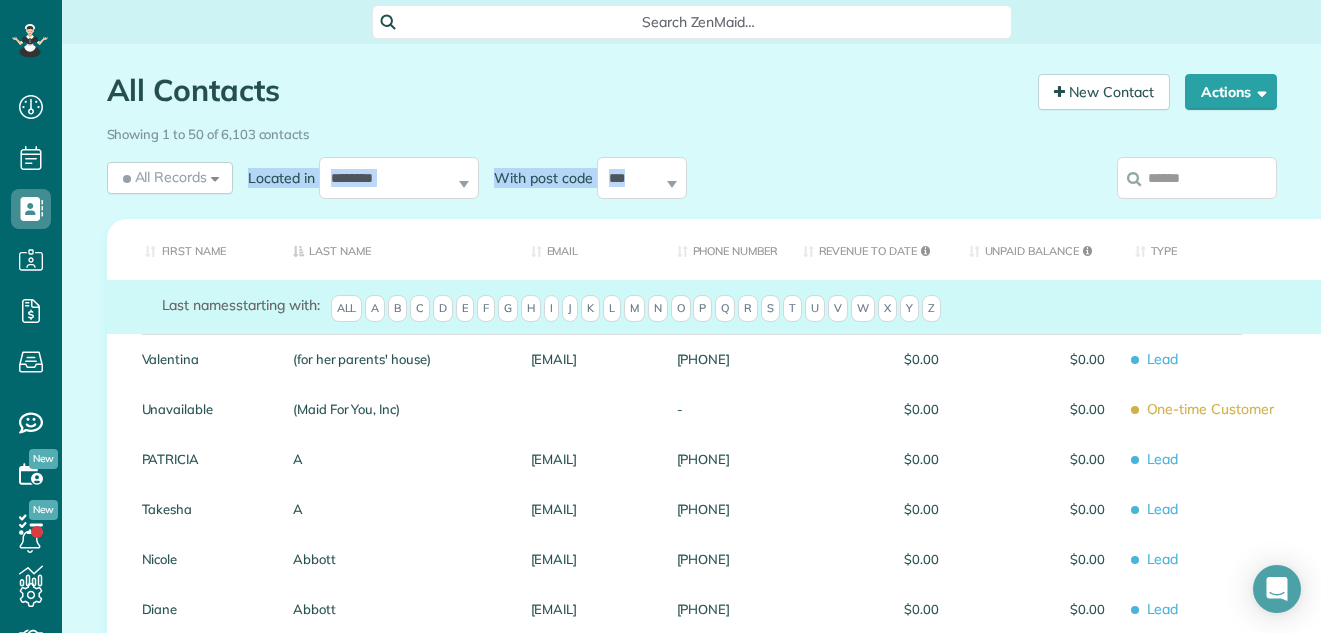 click on "**********" at bounding box center [692, 1521] 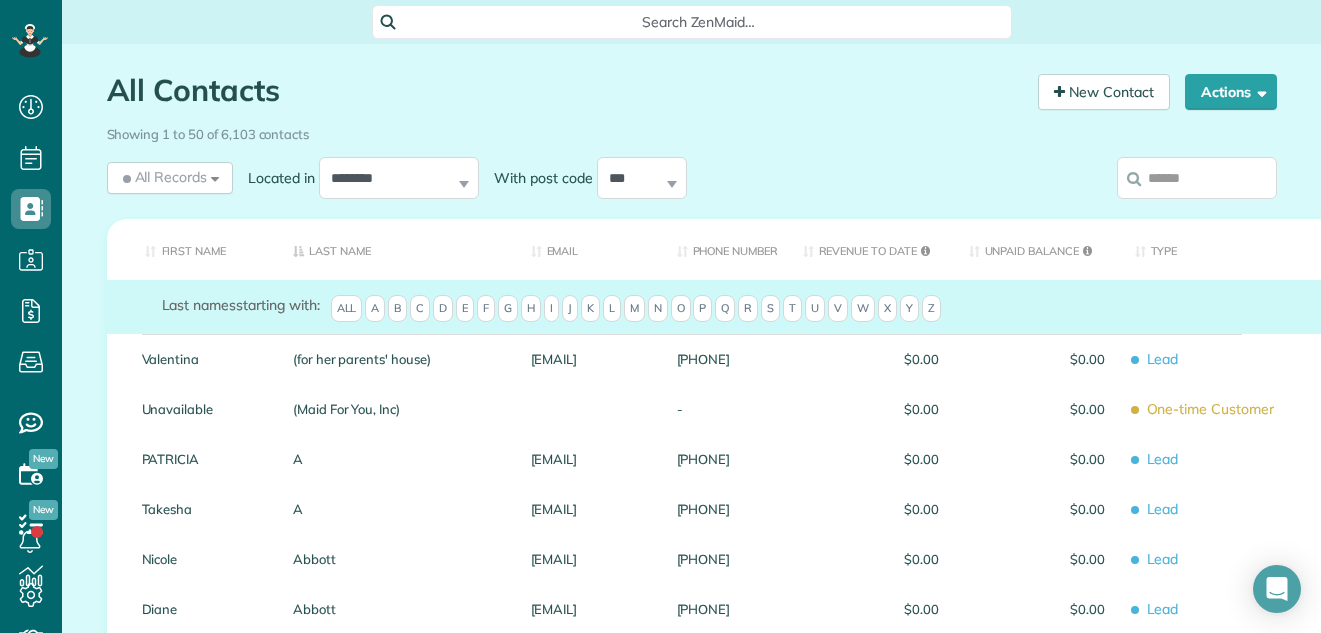 click at bounding box center (1197, 178) 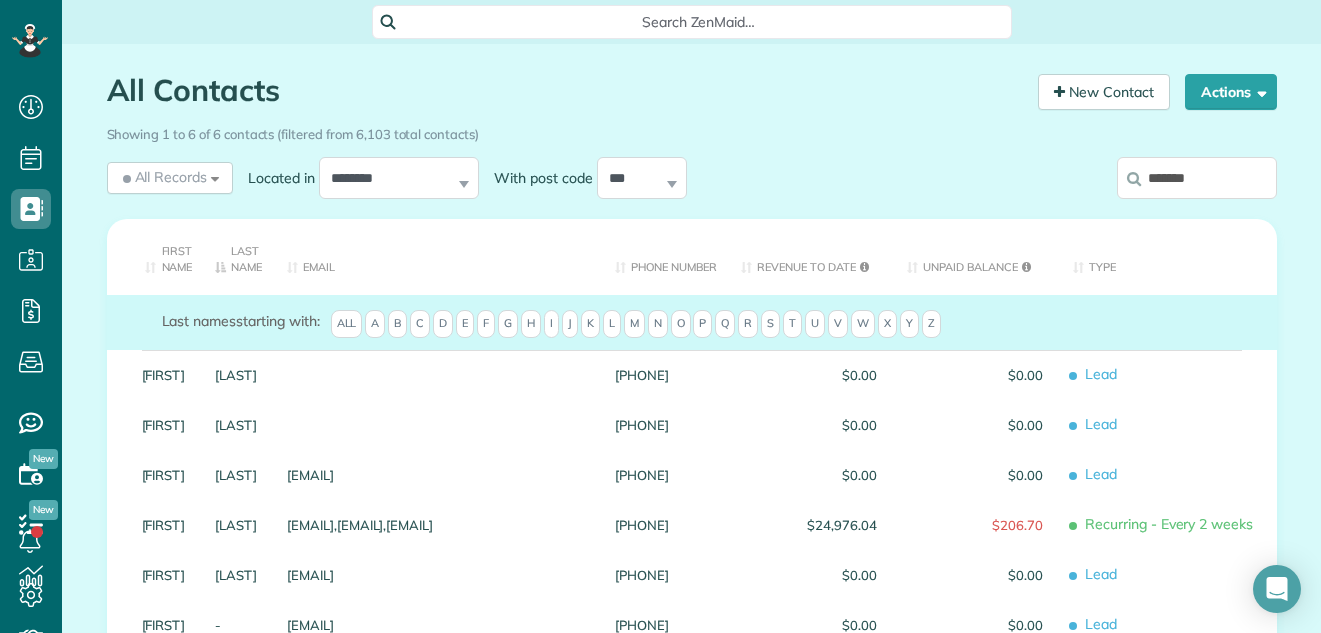 type on "**********" 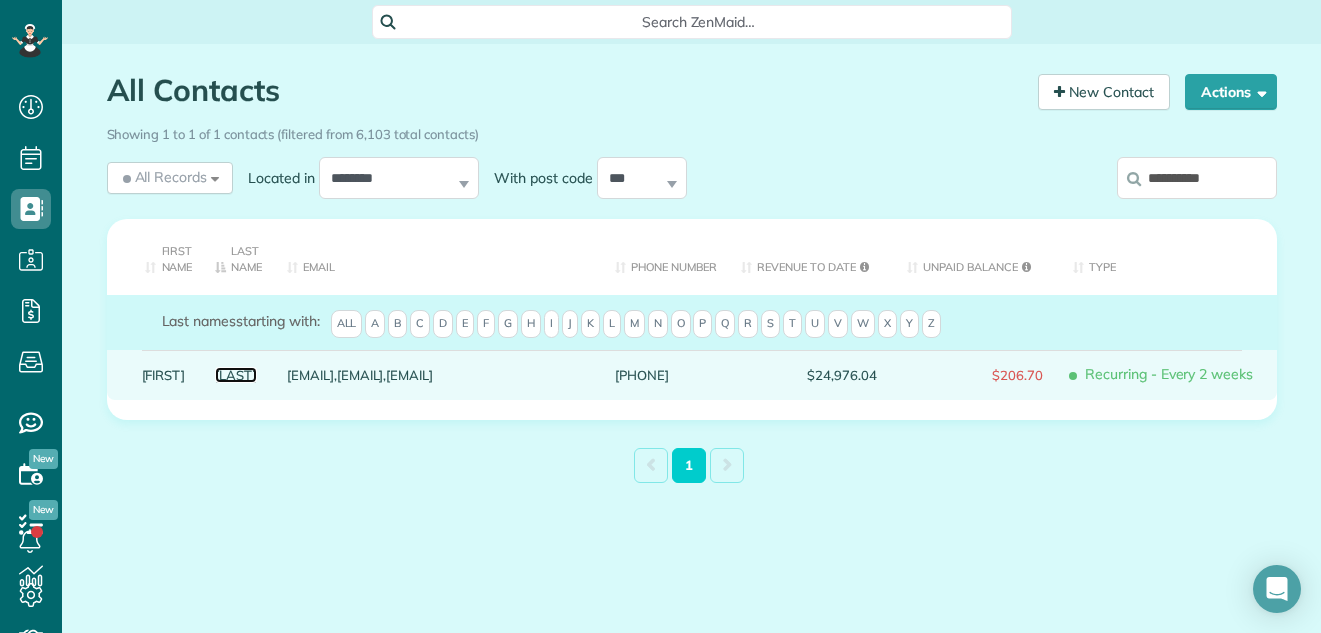 click on "[LAST]" at bounding box center [236, 375] 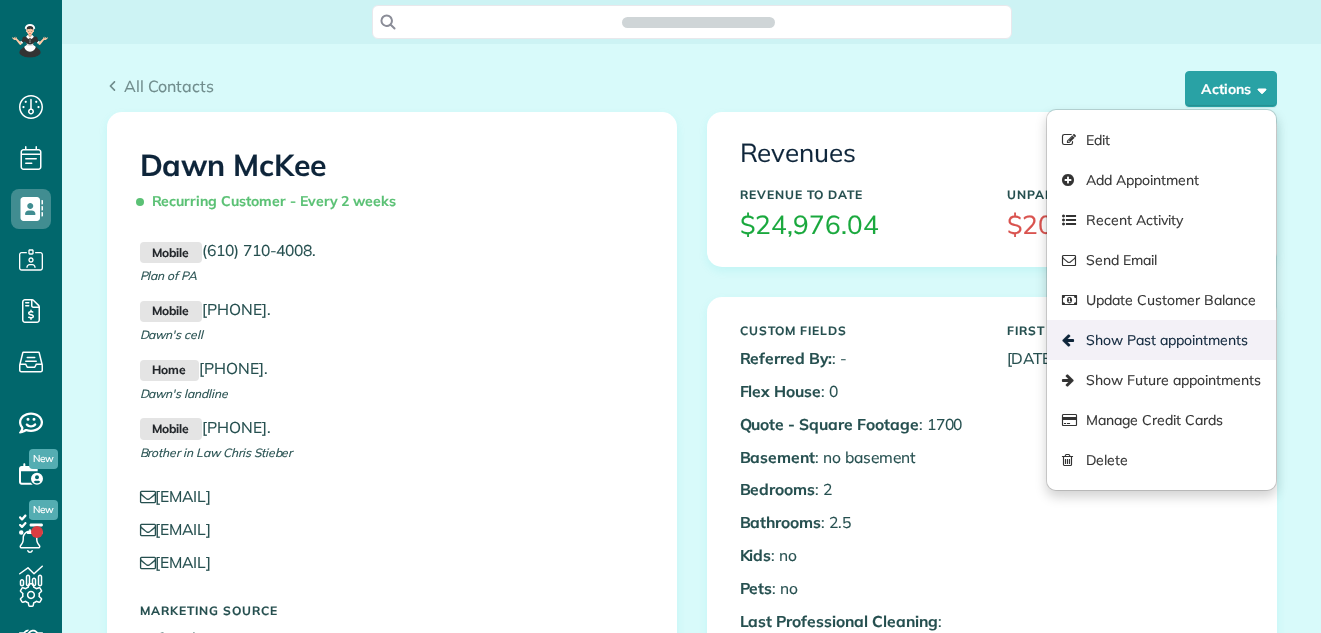 scroll, scrollTop: 0, scrollLeft: 0, axis: both 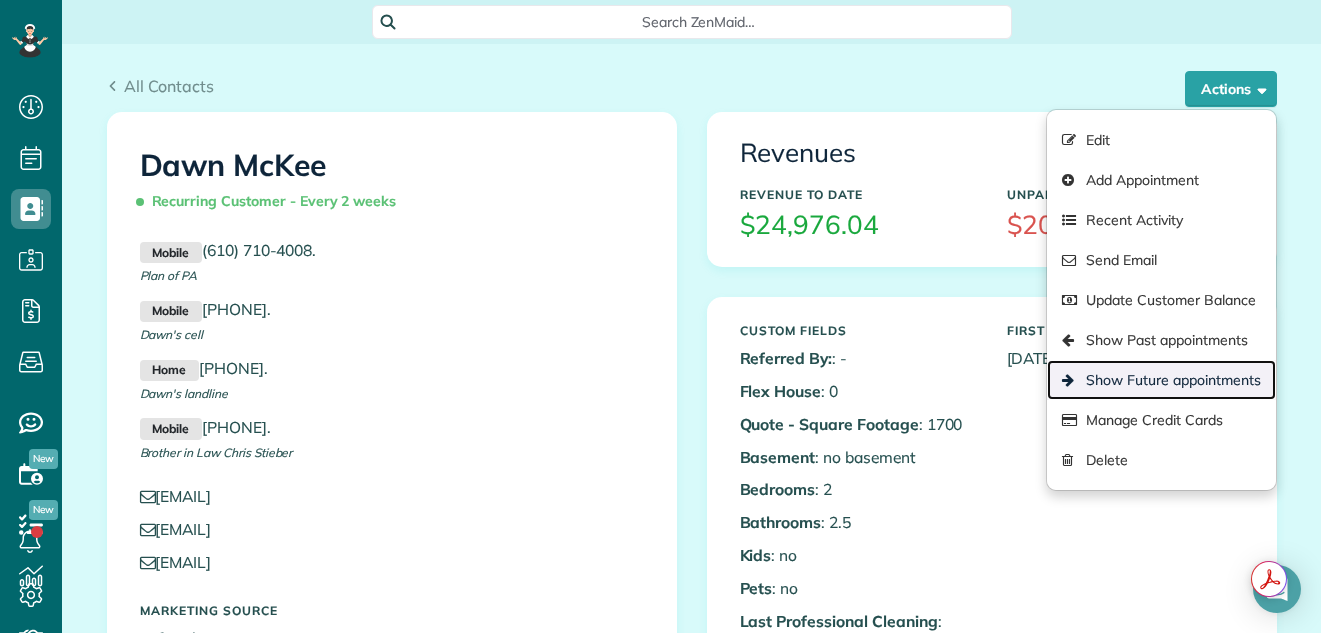 click on "Show Future appointments" at bounding box center [1161, 380] 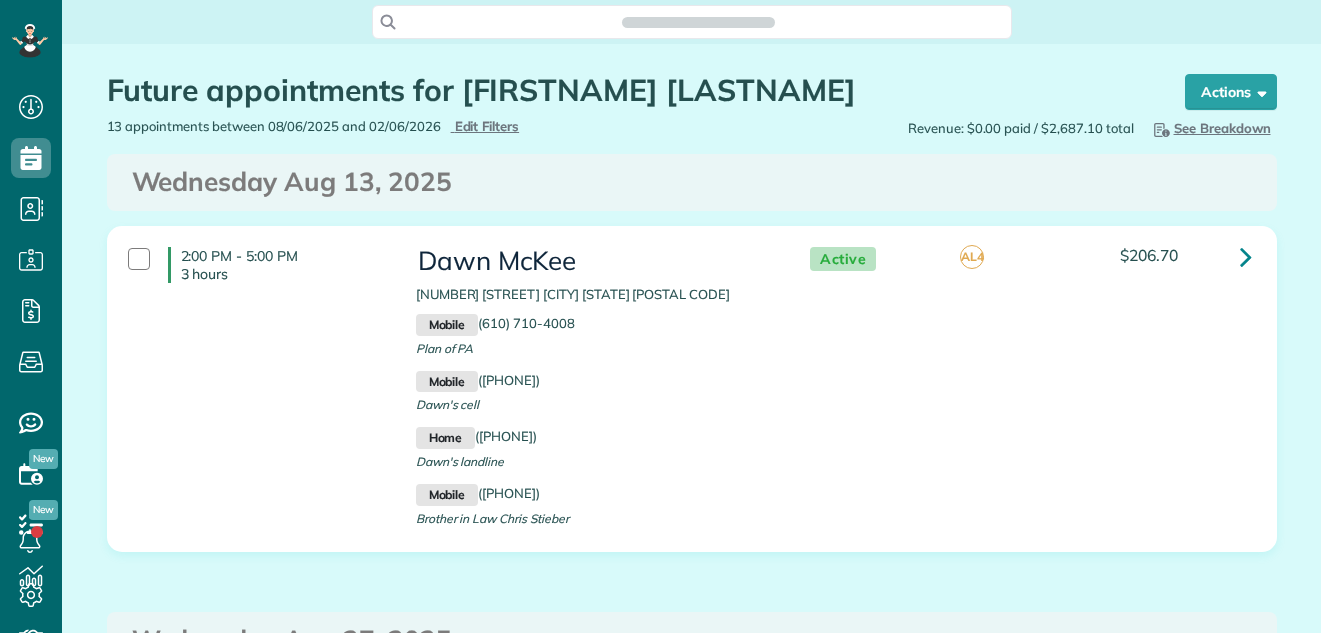 scroll, scrollTop: 0, scrollLeft: 0, axis: both 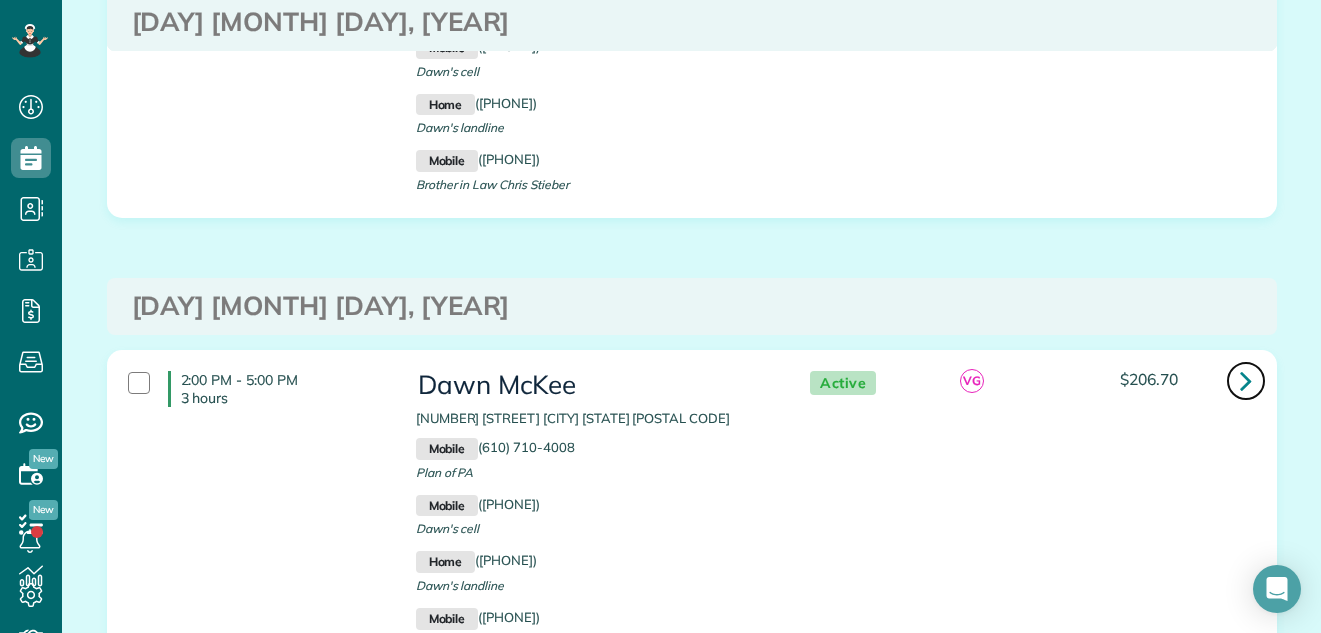 click at bounding box center (1246, 381) 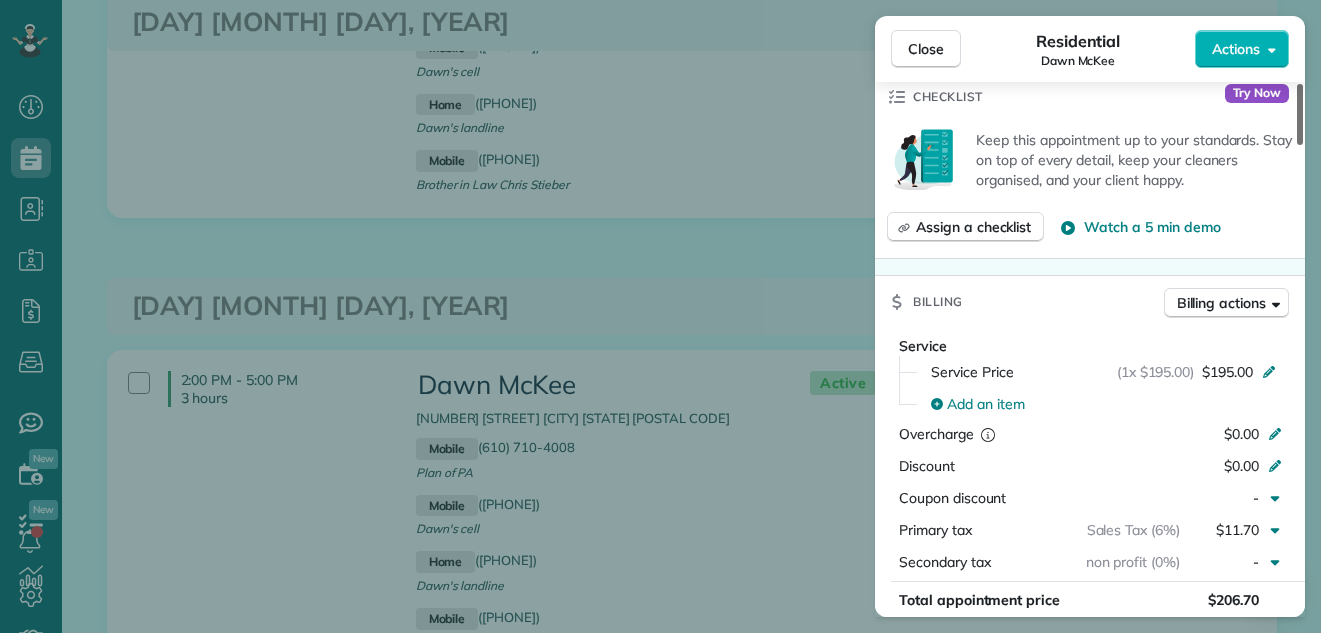 scroll, scrollTop: 1072, scrollLeft: 0, axis: vertical 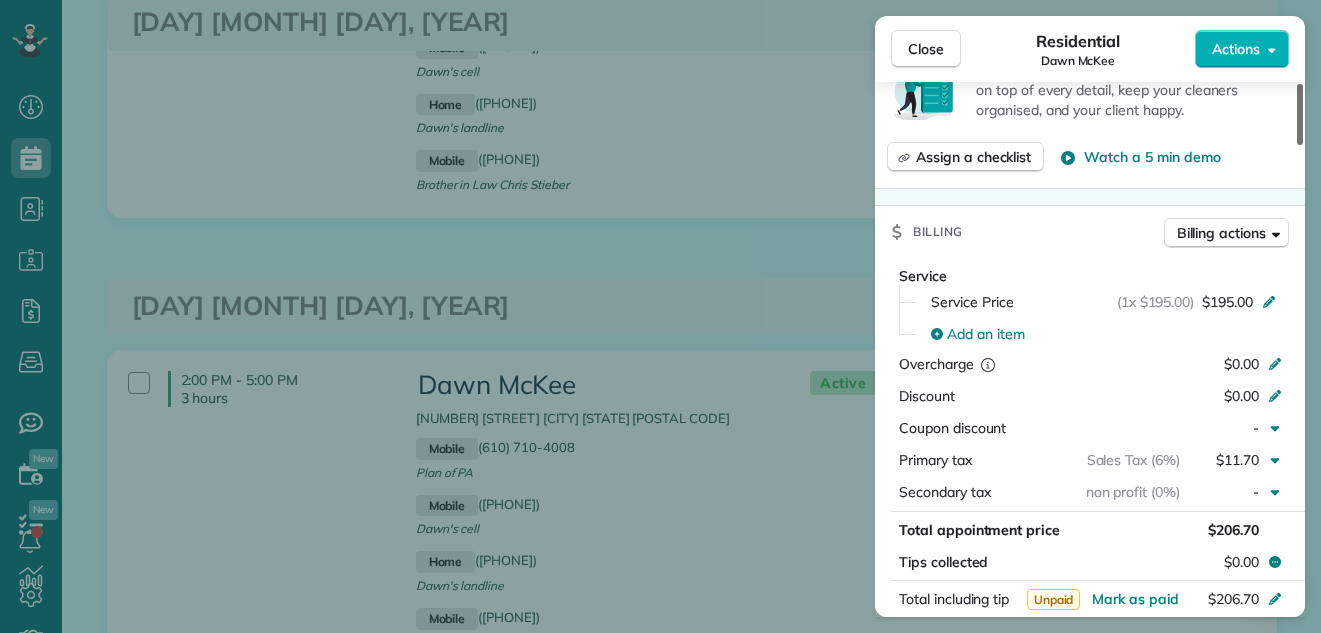 drag, startPoint x: 1299, startPoint y: 130, endPoint x: 1287, endPoint y: 253, distance: 123.58398 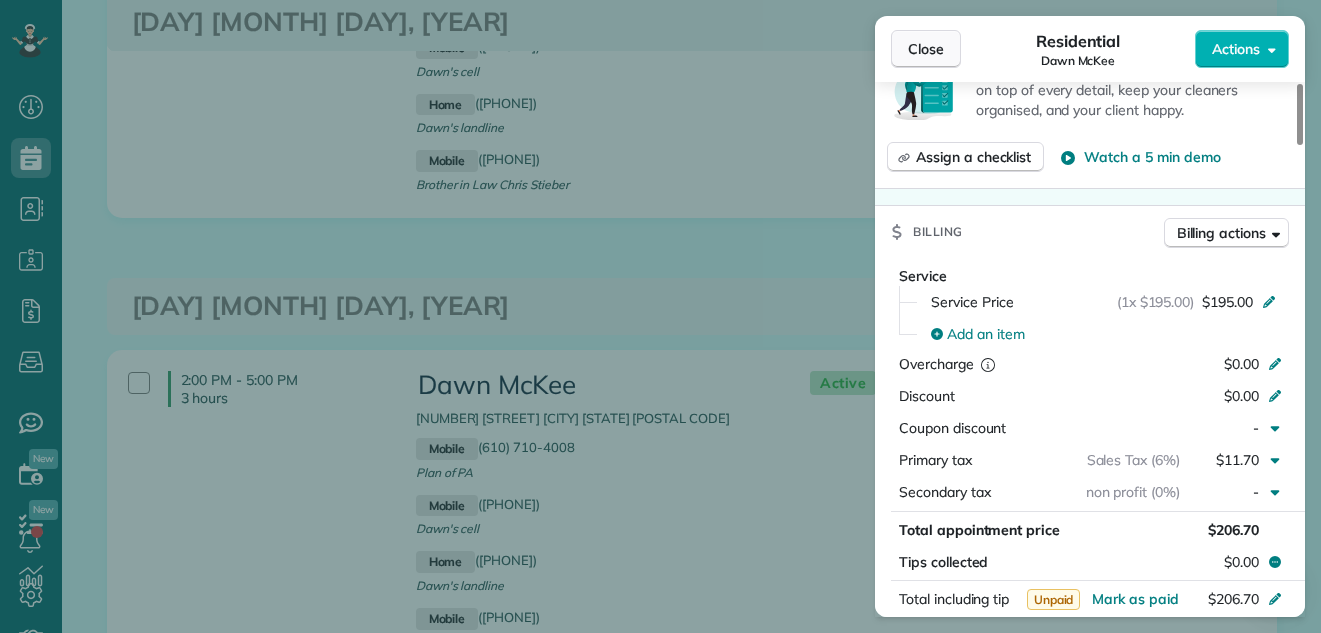 click on "Close" at bounding box center [926, 49] 